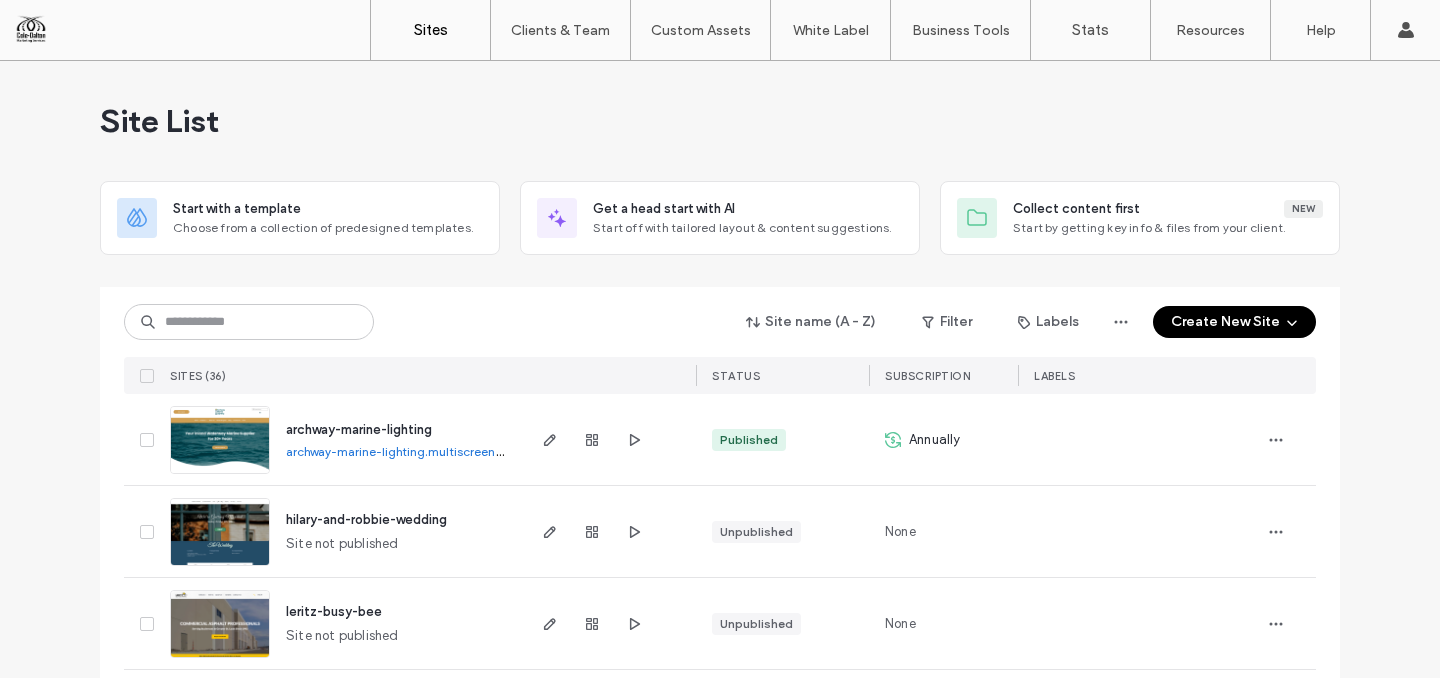 scroll, scrollTop: 0, scrollLeft: 0, axis: both 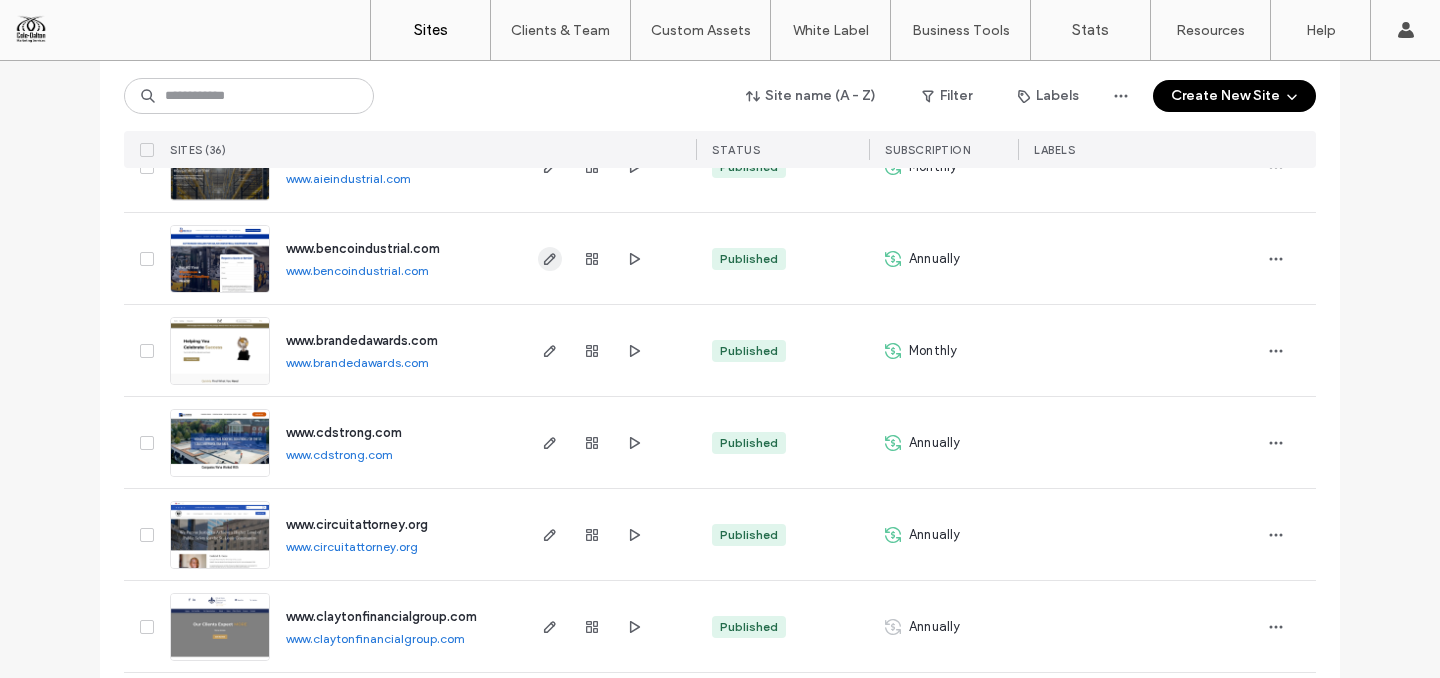 click 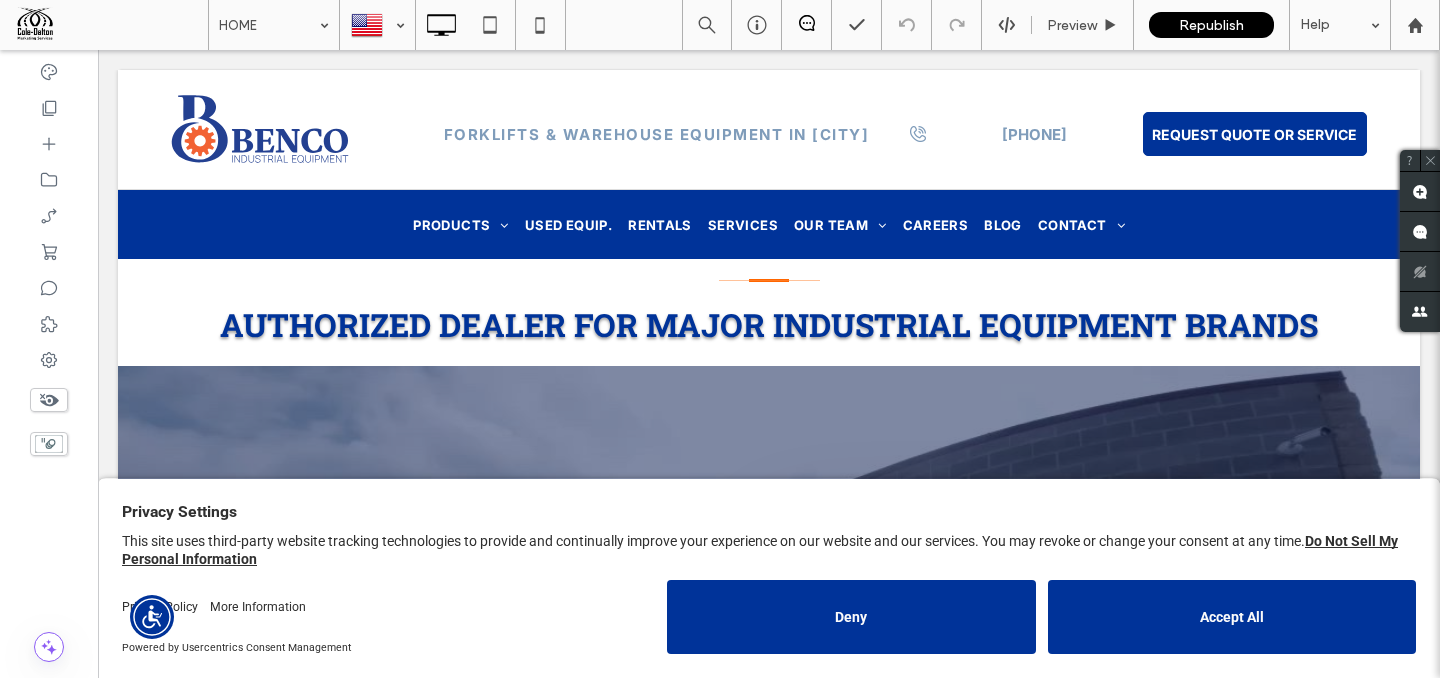scroll, scrollTop: 0, scrollLeft: 0, axis: both 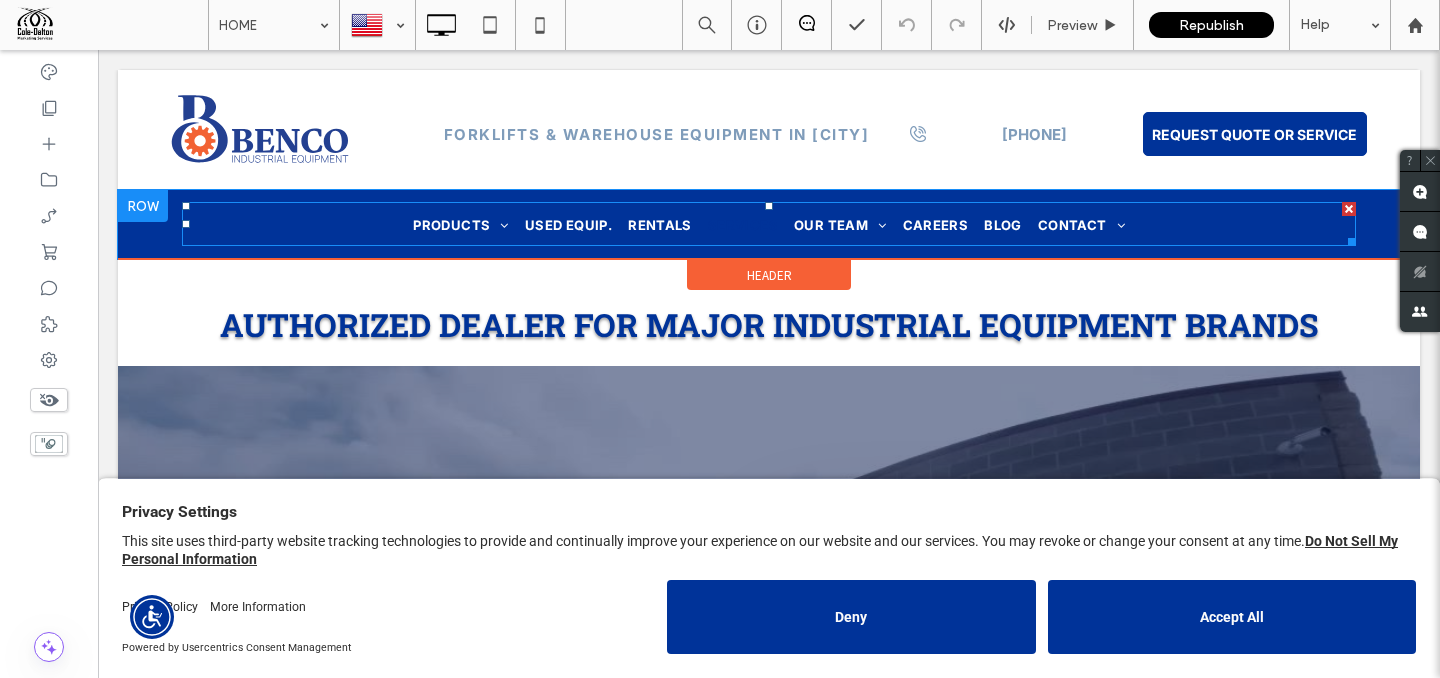 click on "SERVICES" at bounding box center [743, 224] 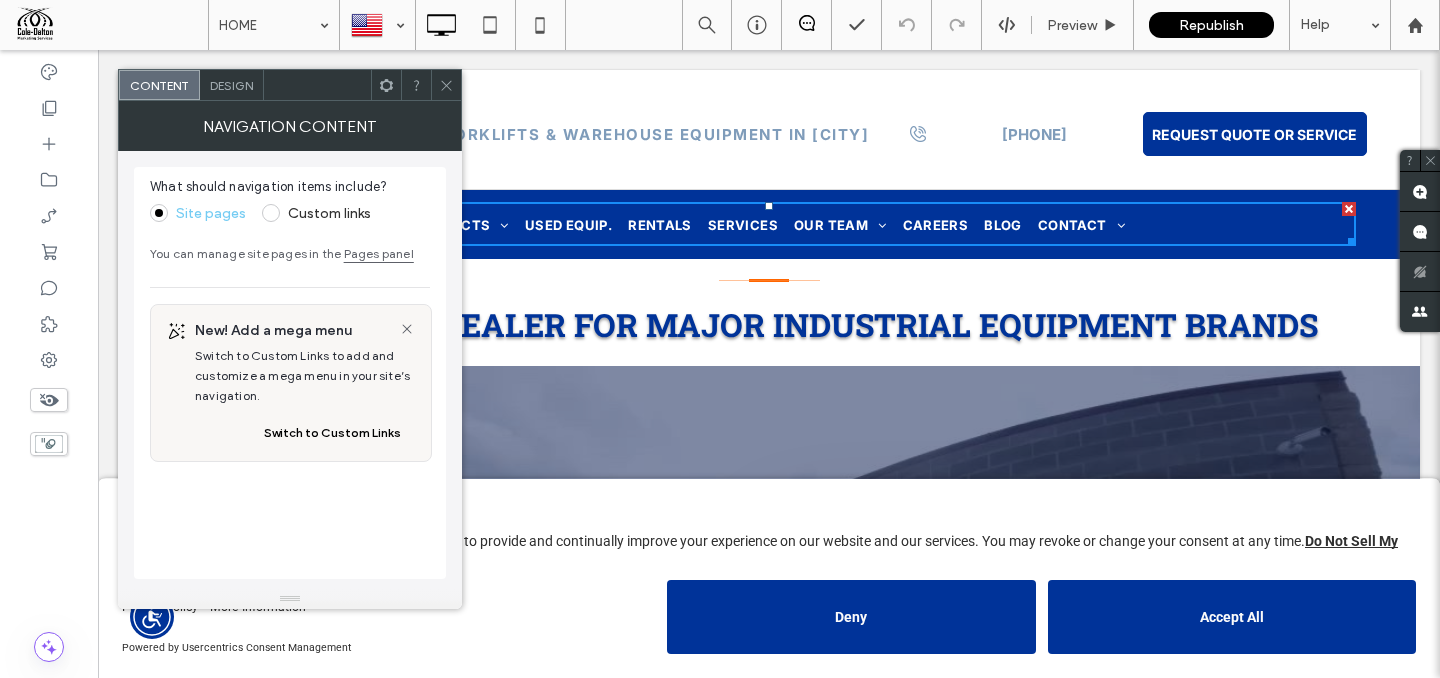 click on "Design" at bounding box center [231, 85] 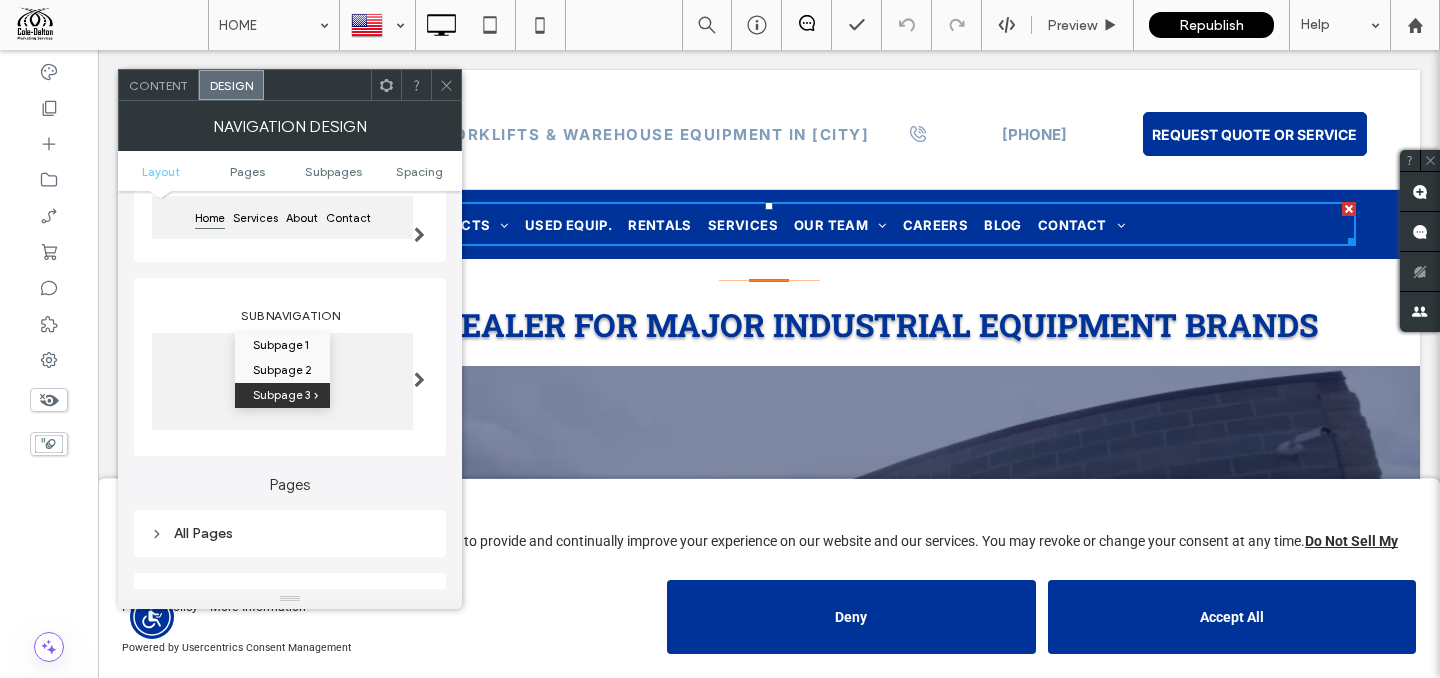 scroll, scrollTop: 610, scrollLeft: 0, axis: vertical 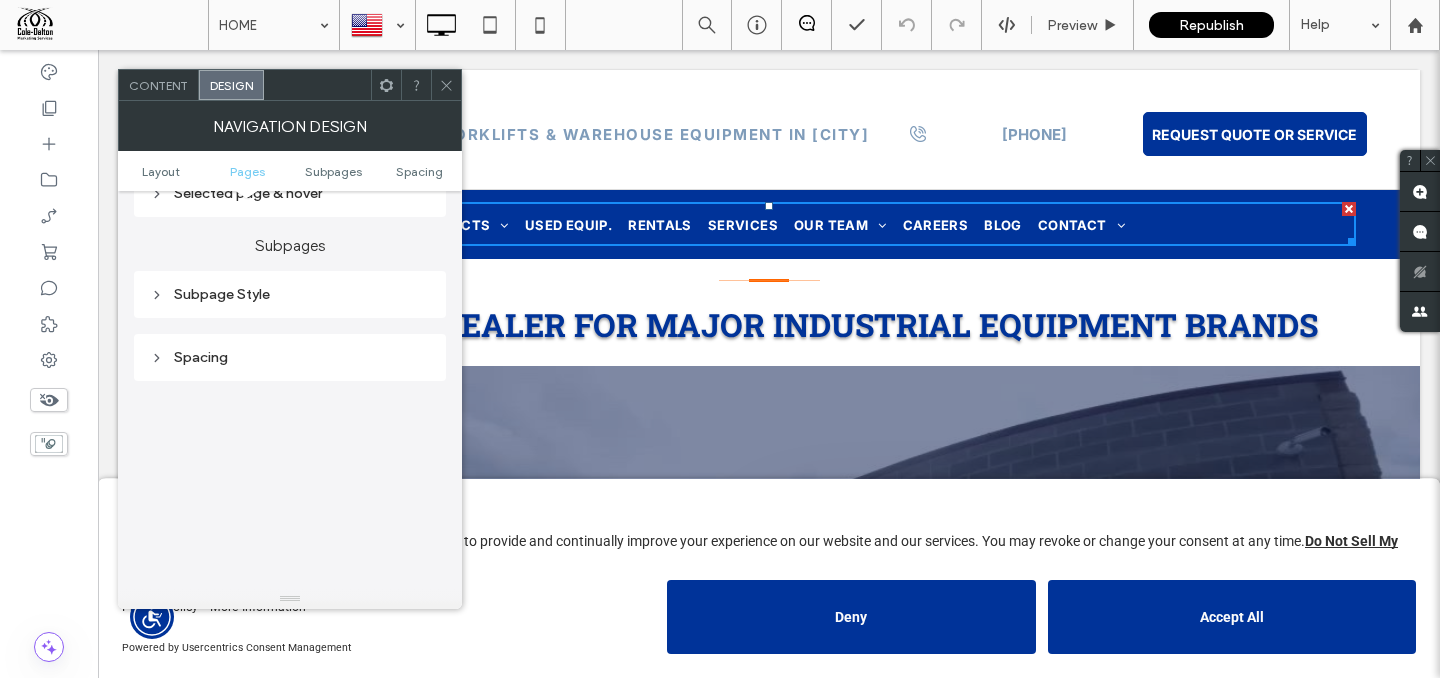click on "Subpage Style" at bounding box center [290, 294] 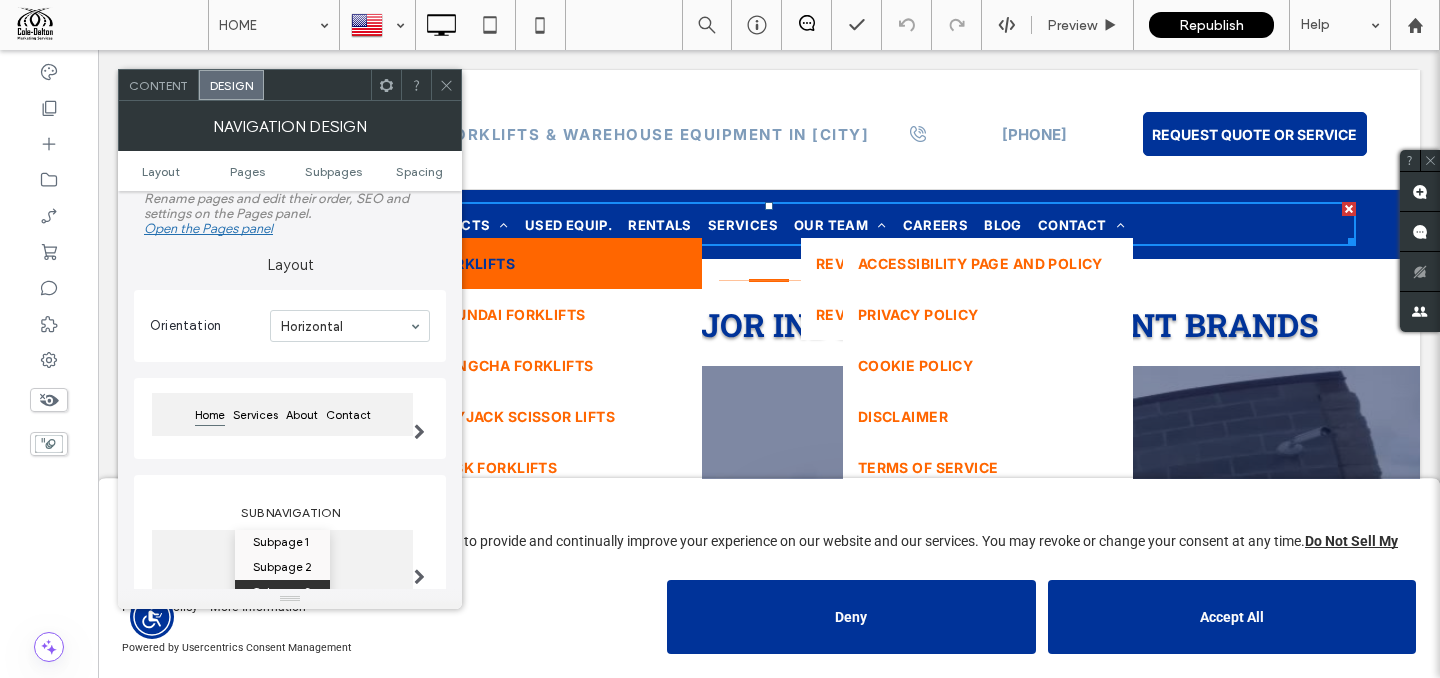 scroll, scrollTop: 0, scrollLeft: 0, axis: both 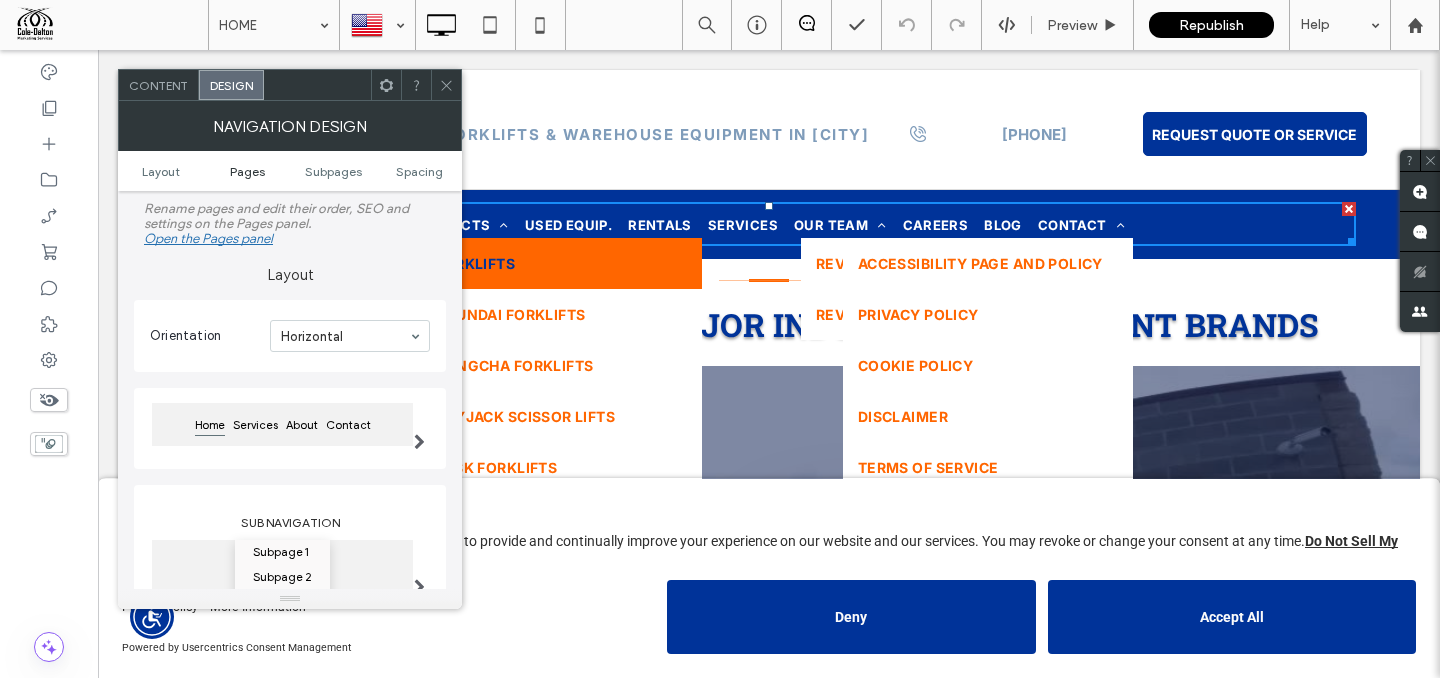 click on "Pages" at bounding box center [247, 171] 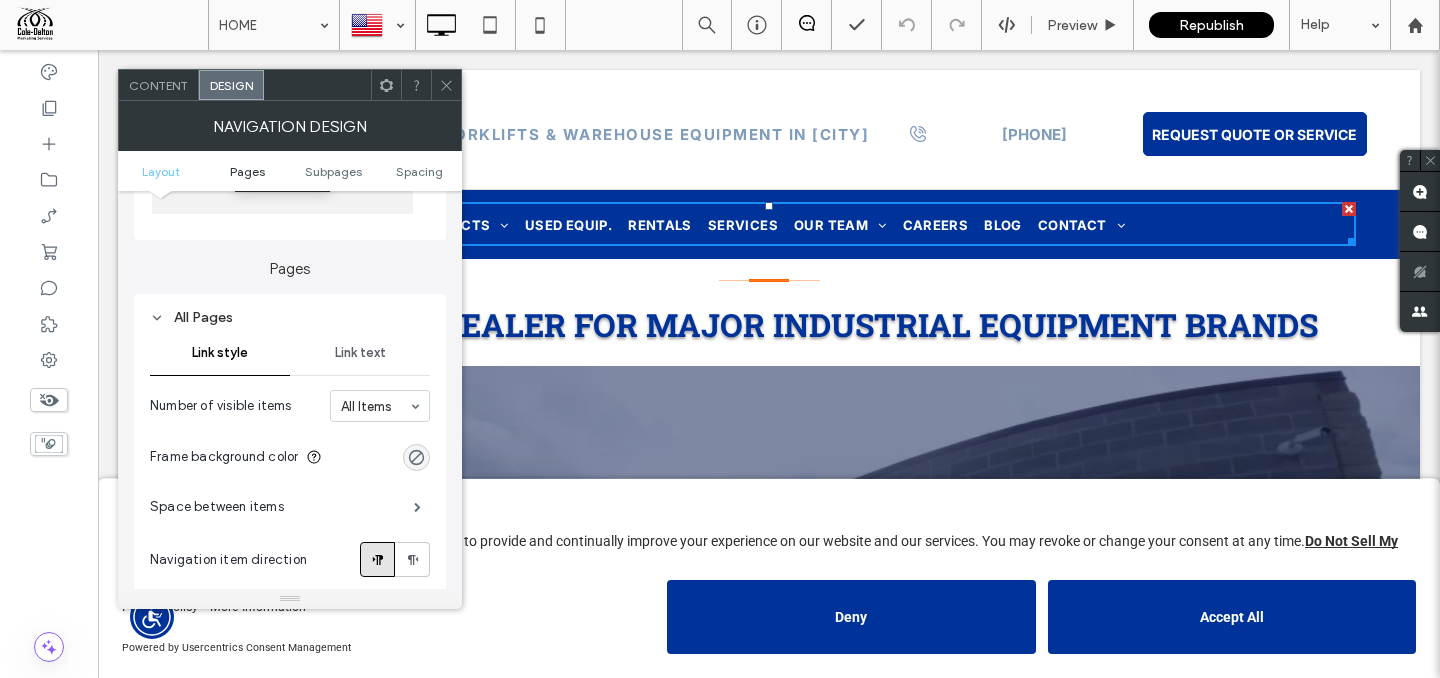scroll, scrollTop: 475, scrollLeft: 0, axis: vertical 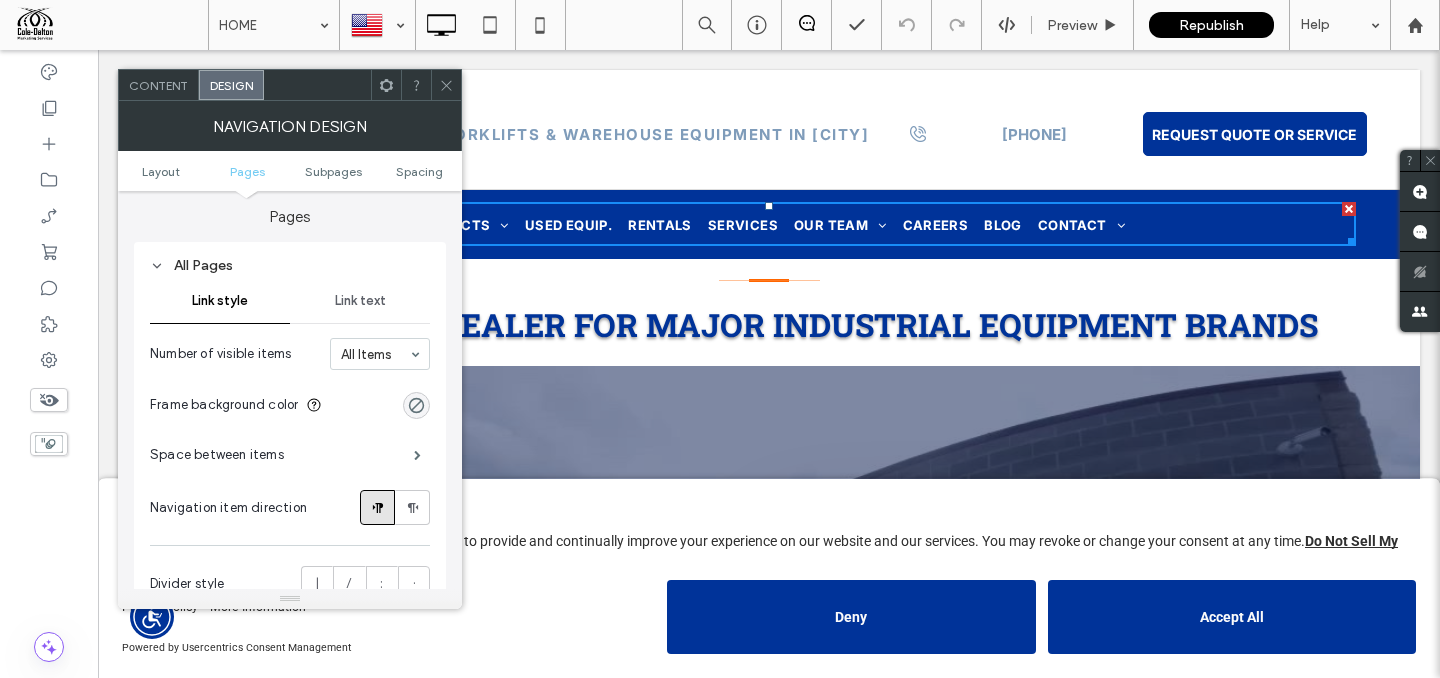 click on "Link text" at bounding box center [360, 301] 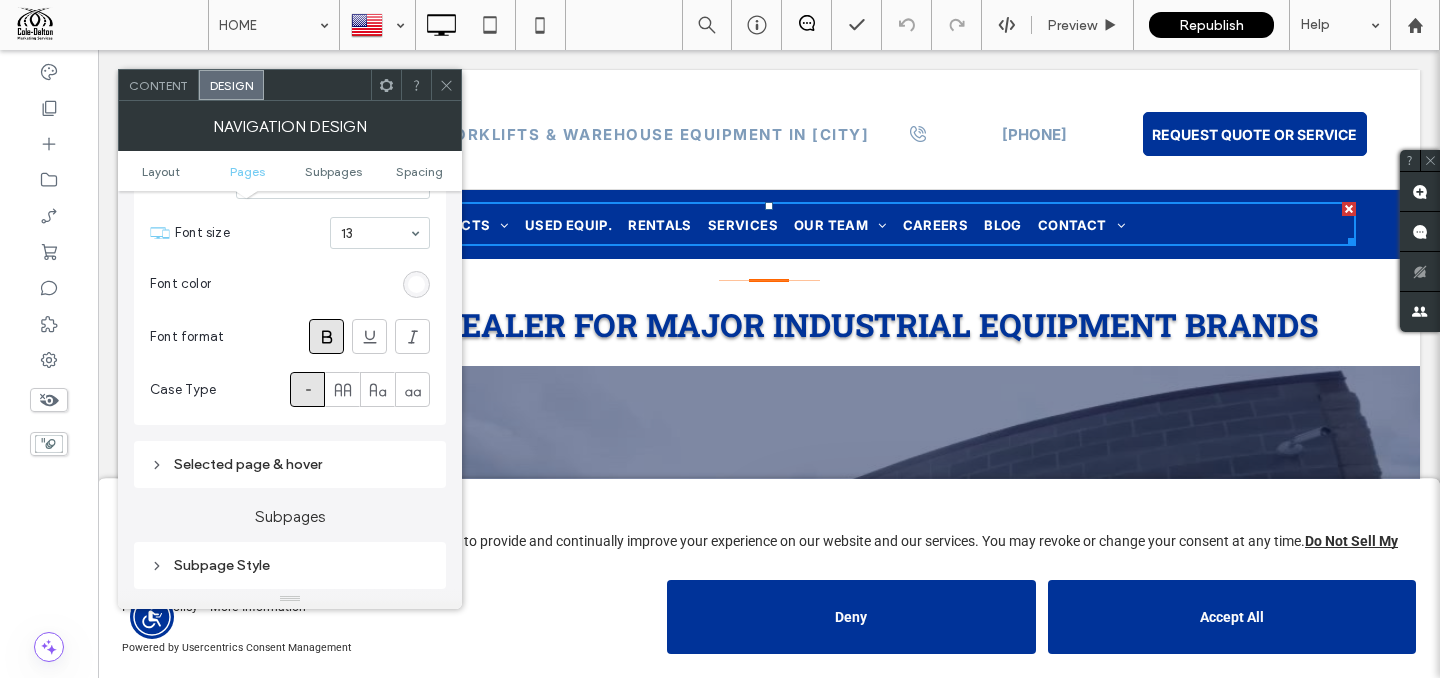 scroll, scrollTop: 709, scrollLeft: 0, axis: vertical 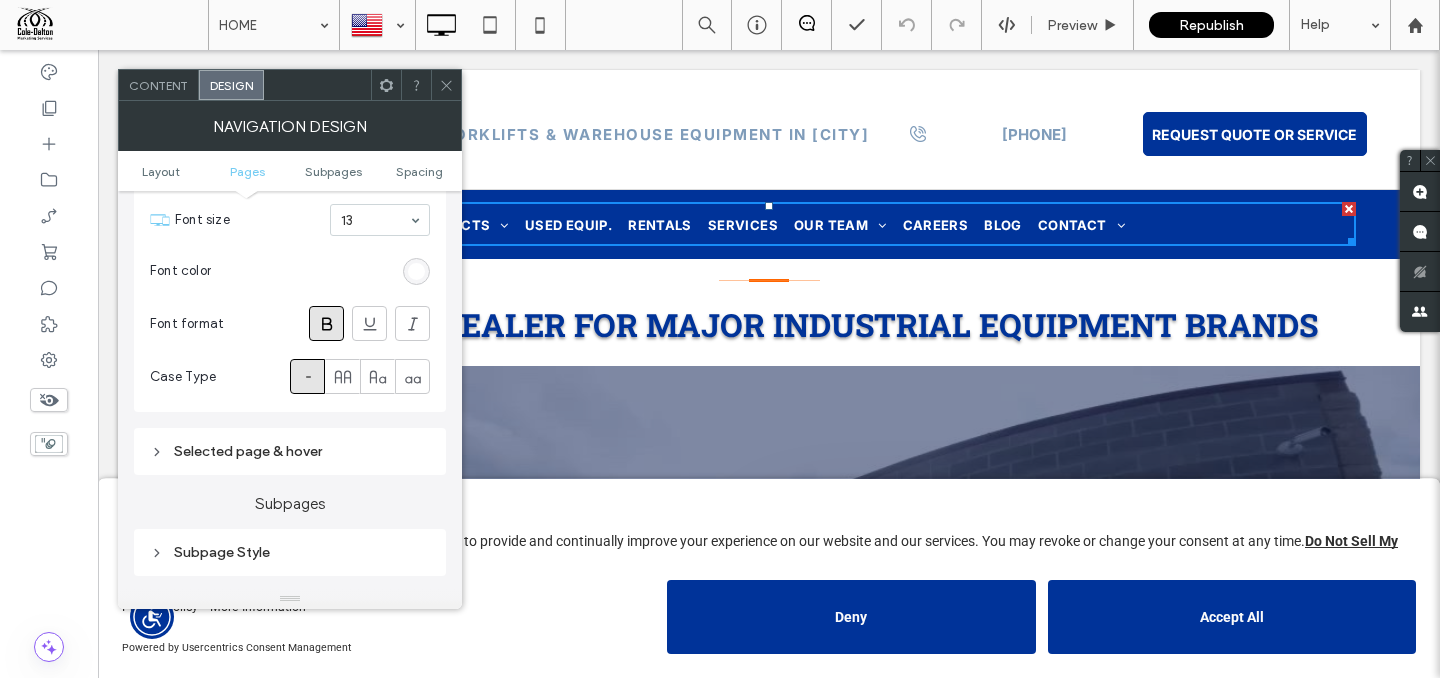 click on "Selected page & hover" at bounding box center (290, 451) 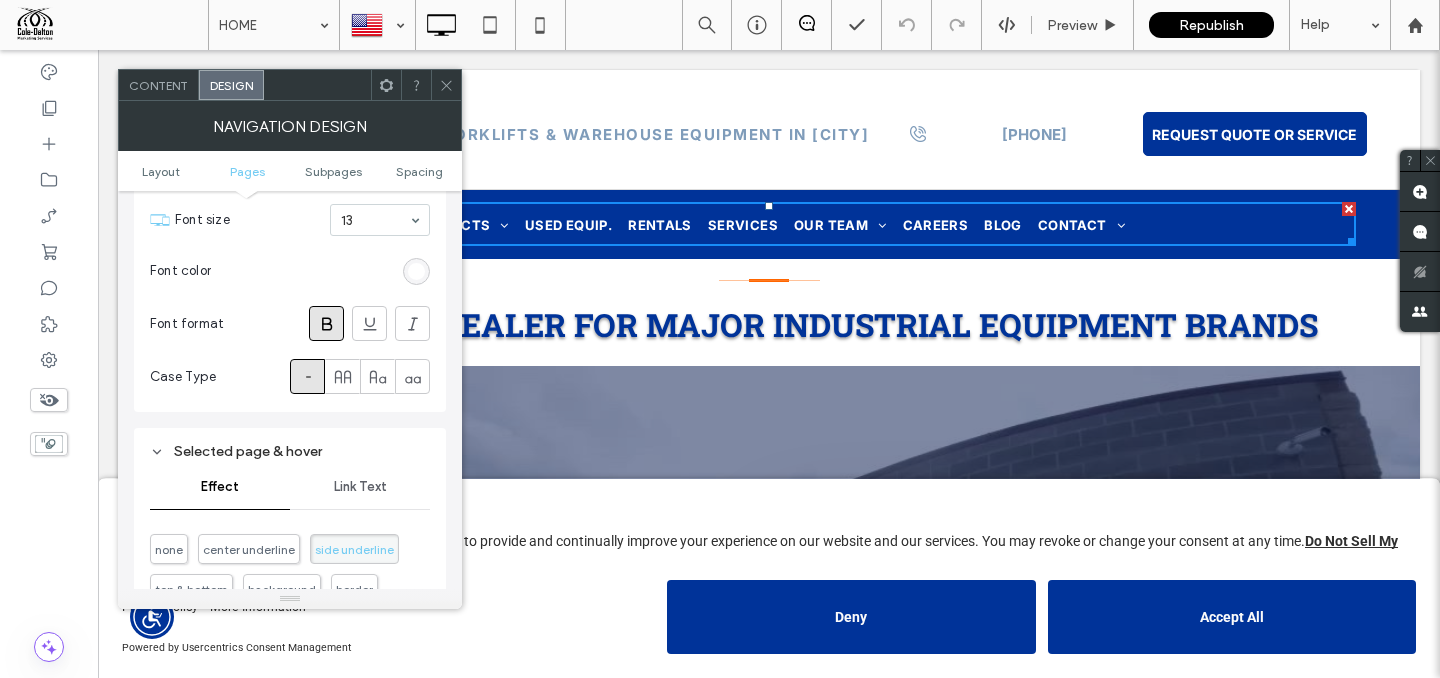 scroll, scrollTop: 882, scrollLeft: 0, axis: vertical 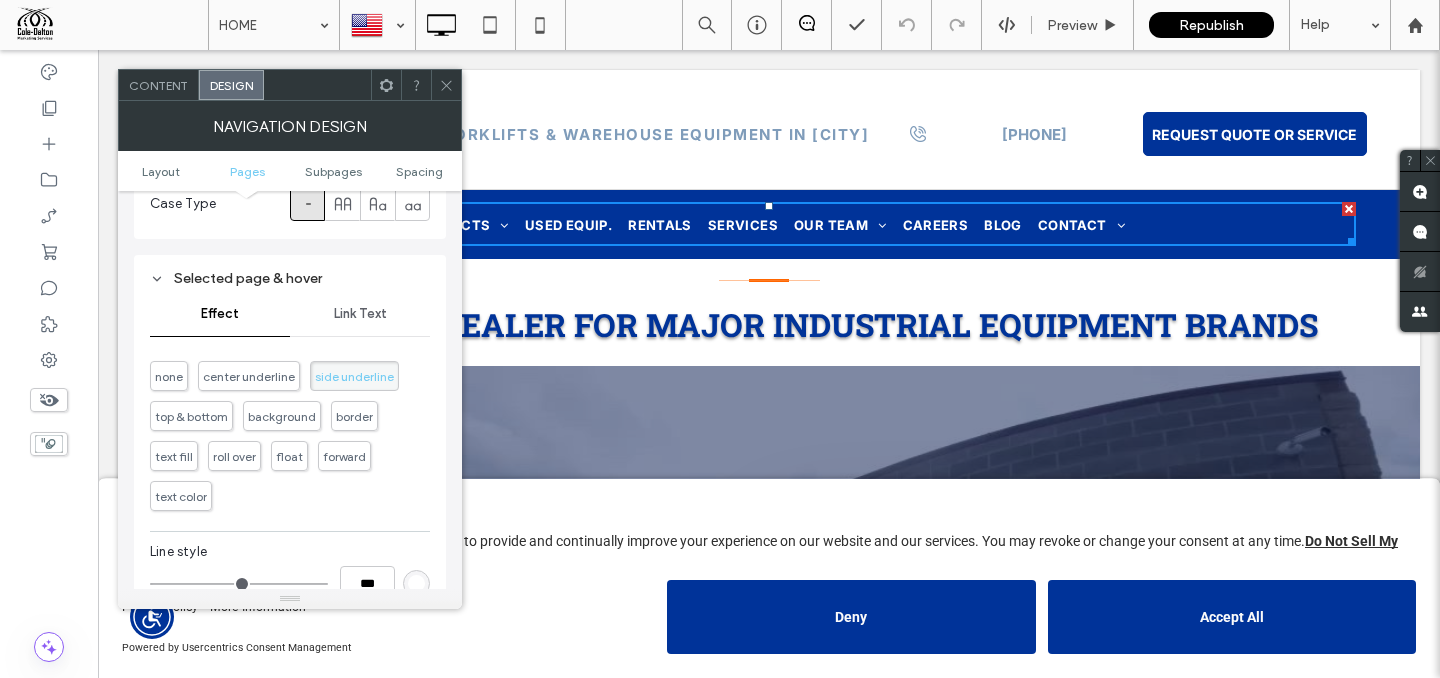 click on "Link Text" at bounding box center (360, 314) 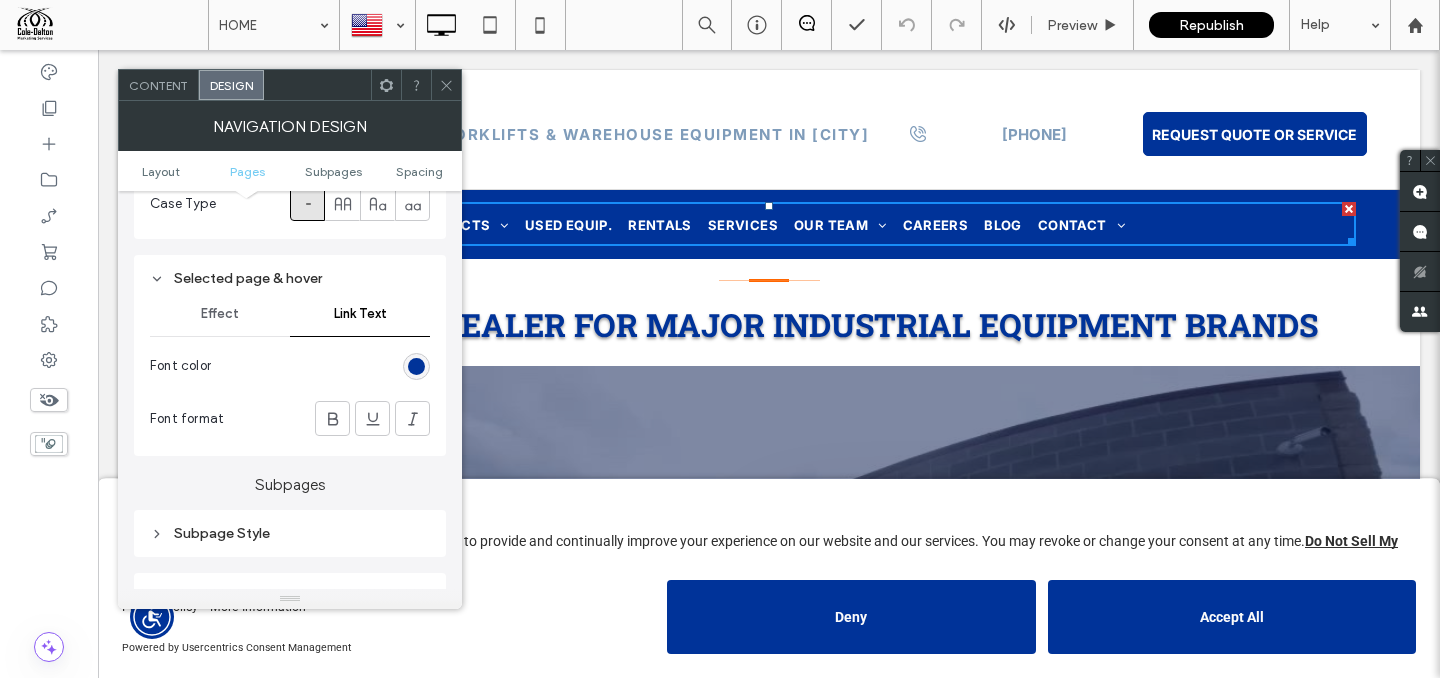 click at bounding box center (416, 366) 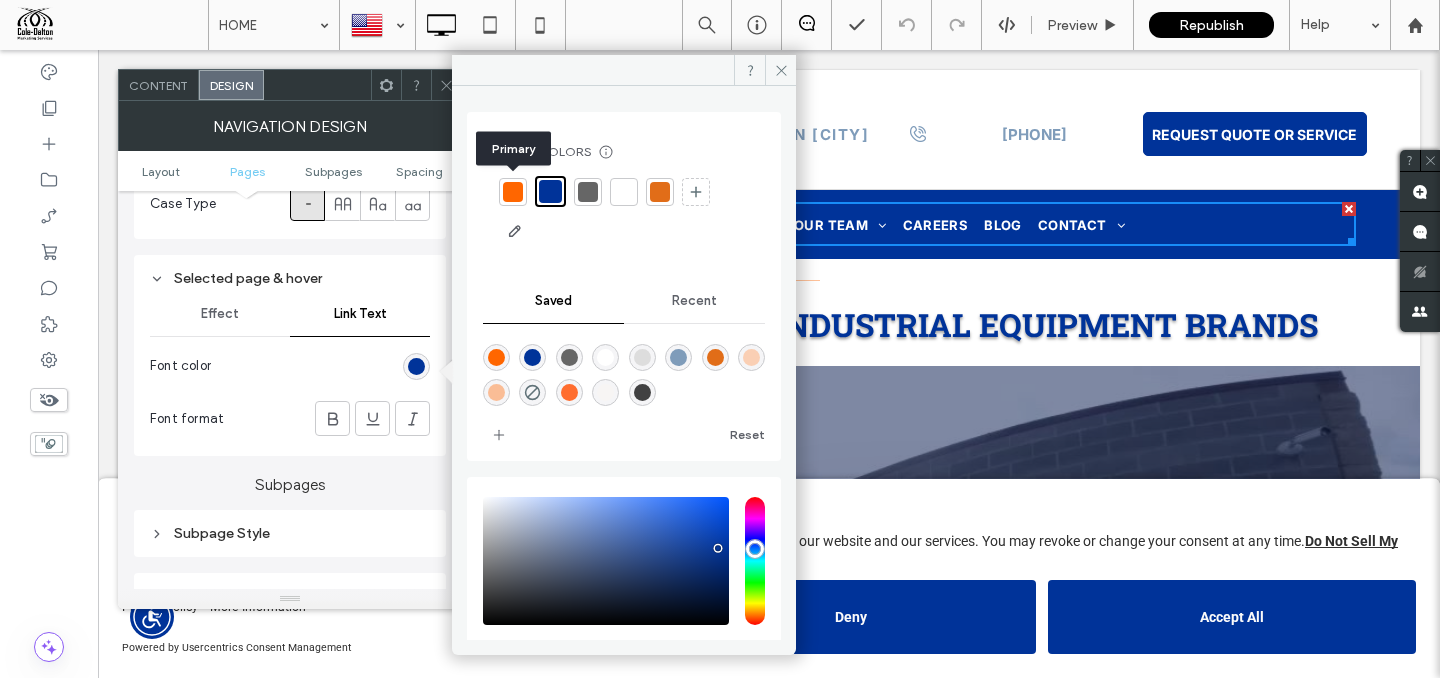 click at bounding box center (513, 192) 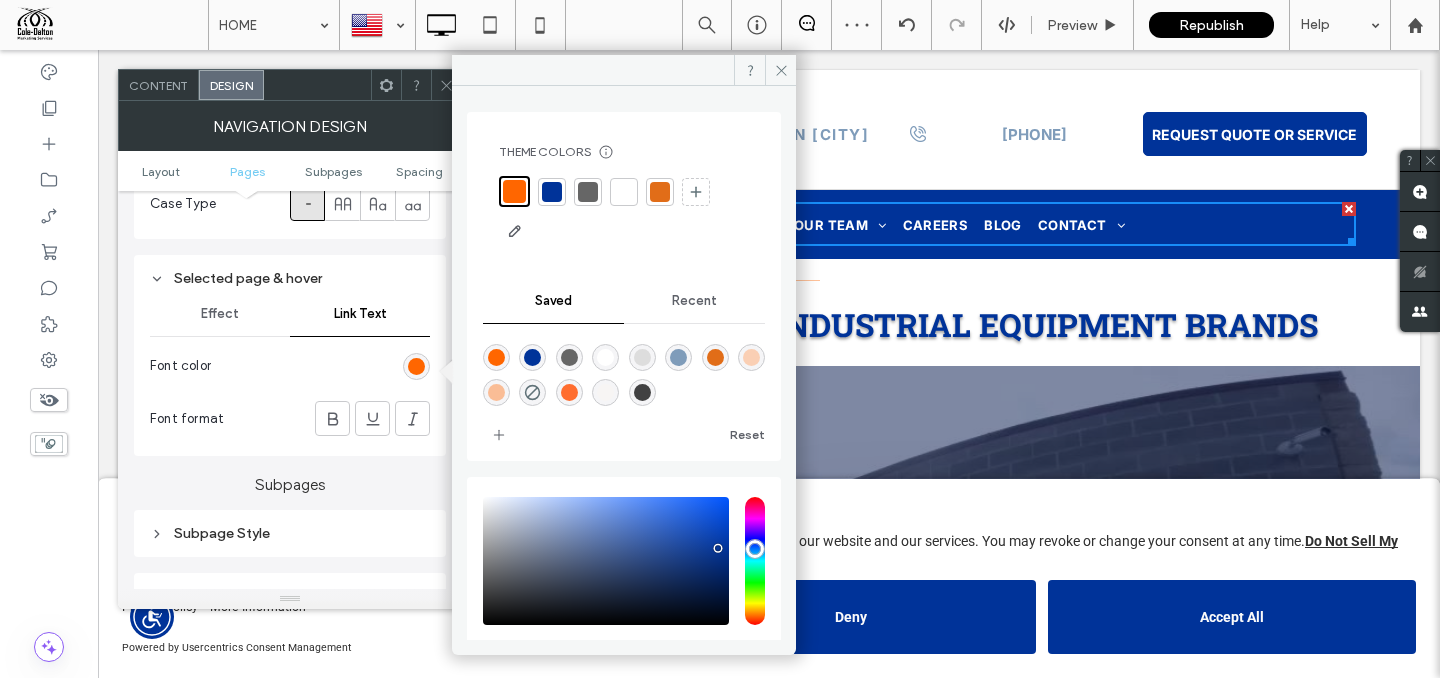 click at bounding box center [446, 85] 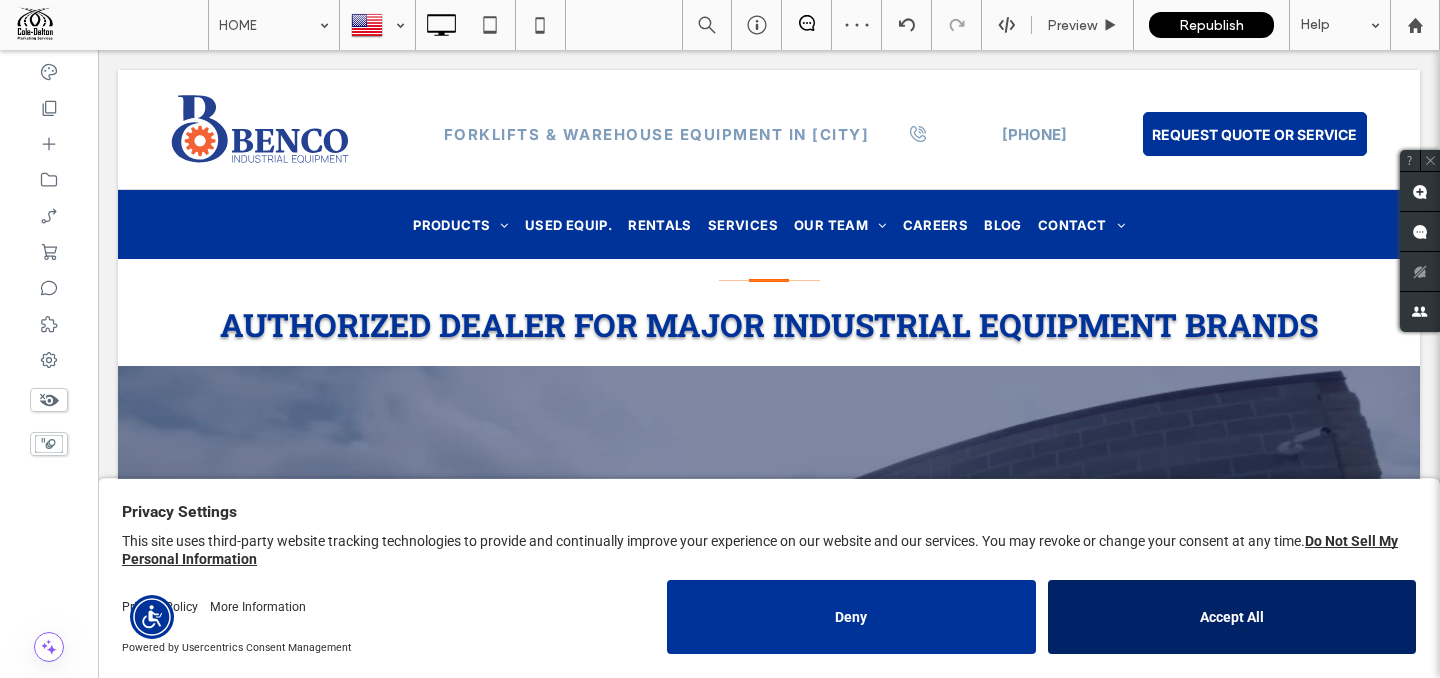 click on "Accept All" at bounding box center (1232, 617) 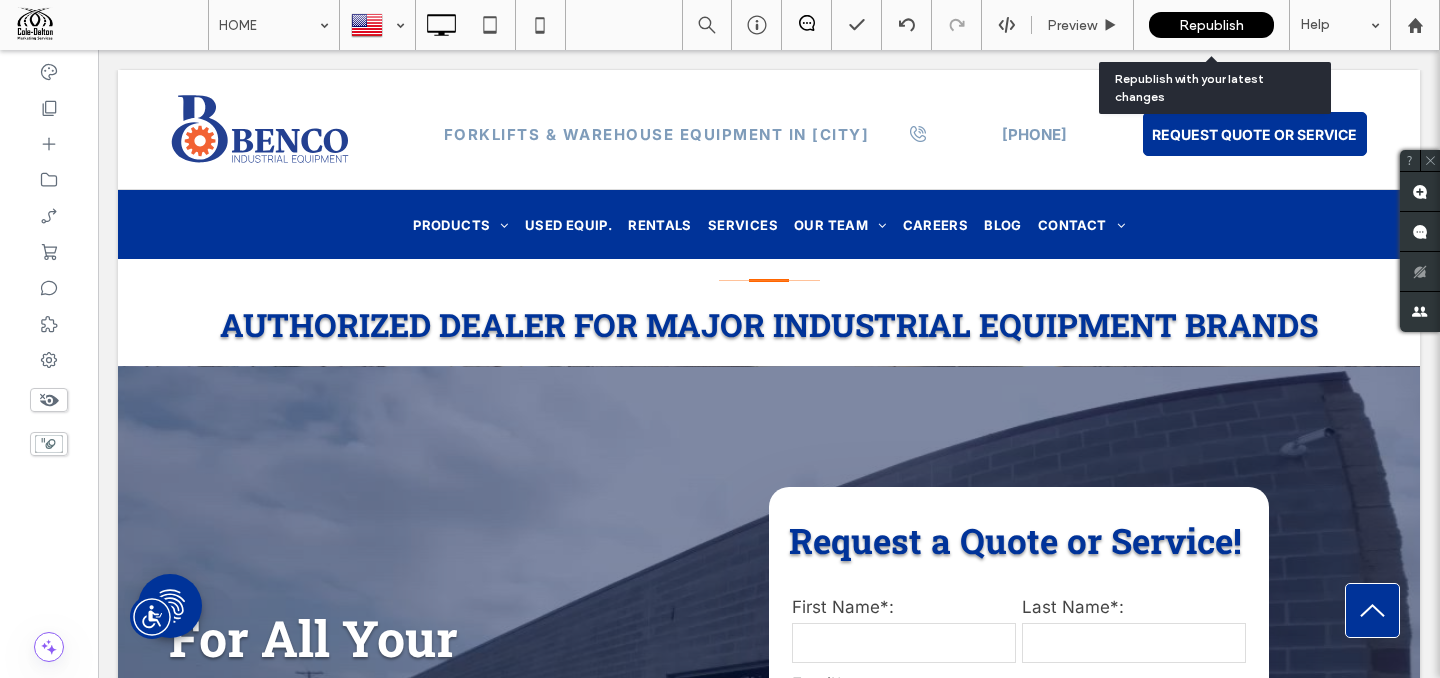 click on "Republish" at bounding box center (1211, 25) 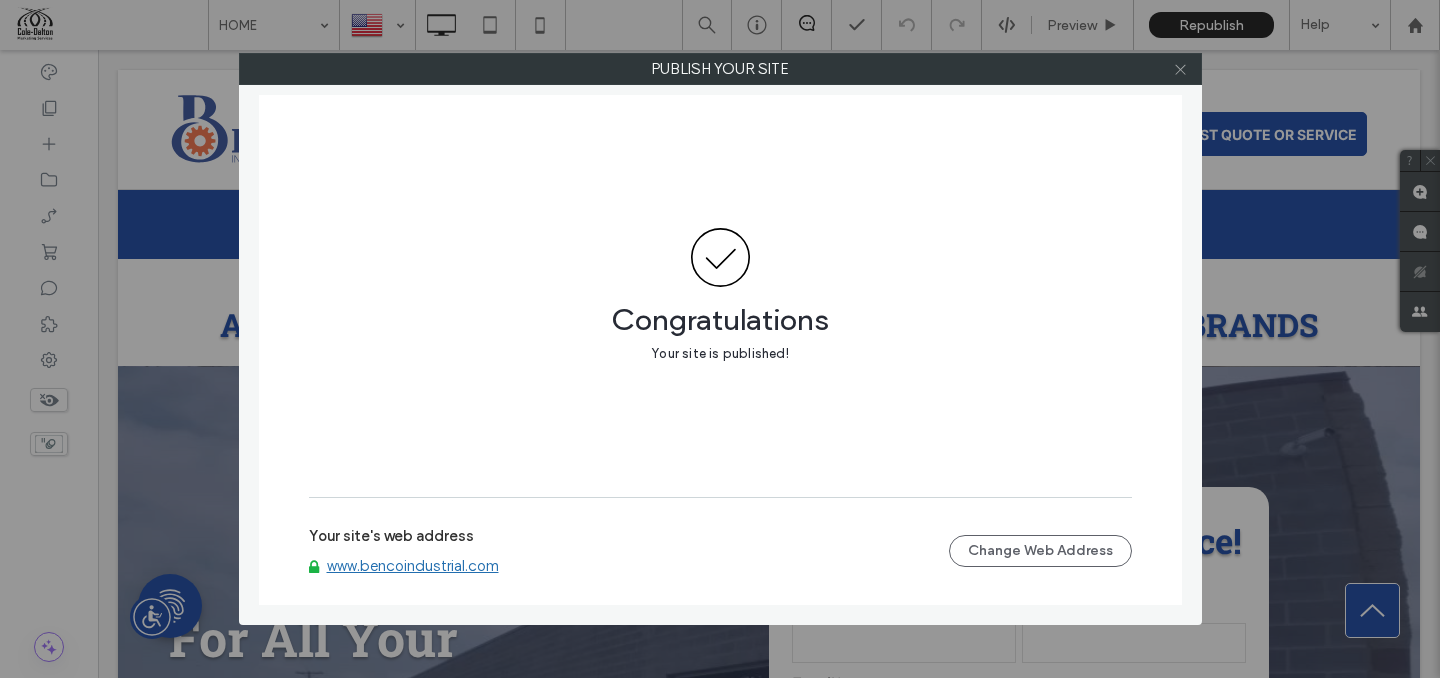 click 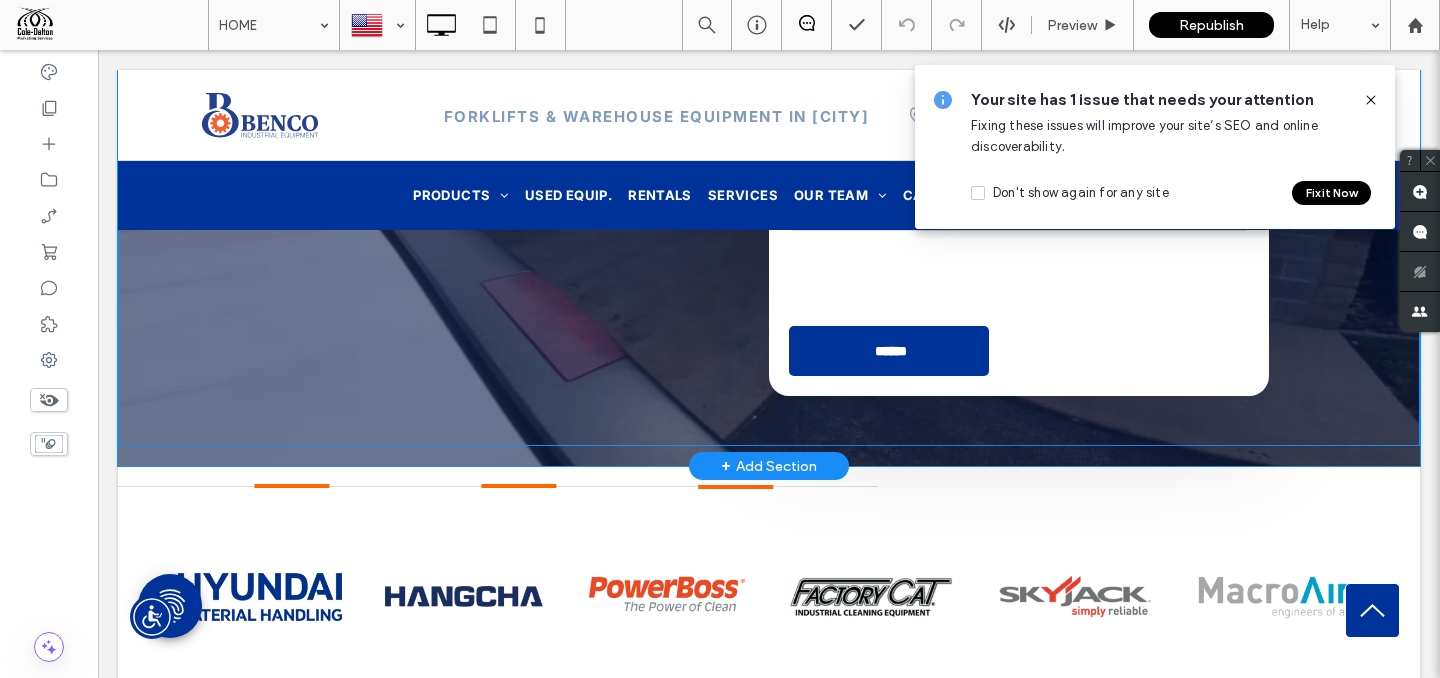 scroll, scrollTop: 1039, scrollLeft: 0, axis: vertical 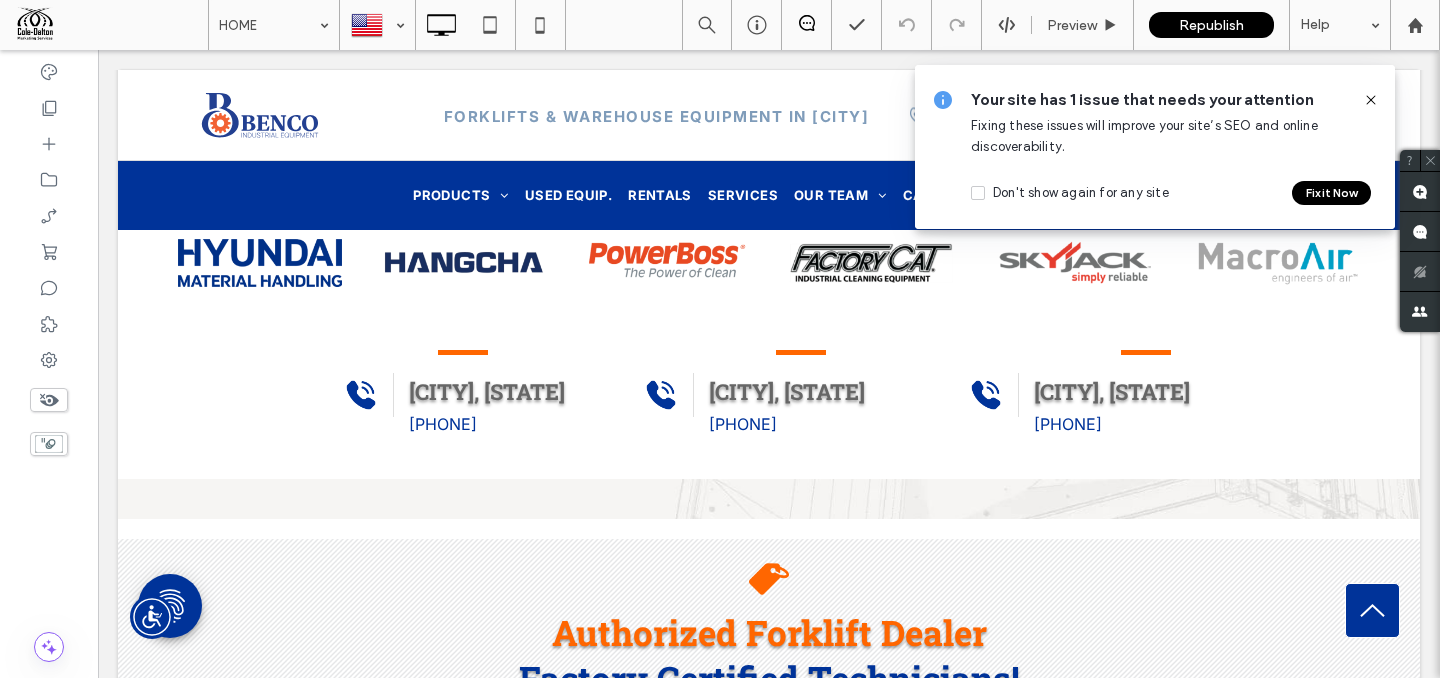 click 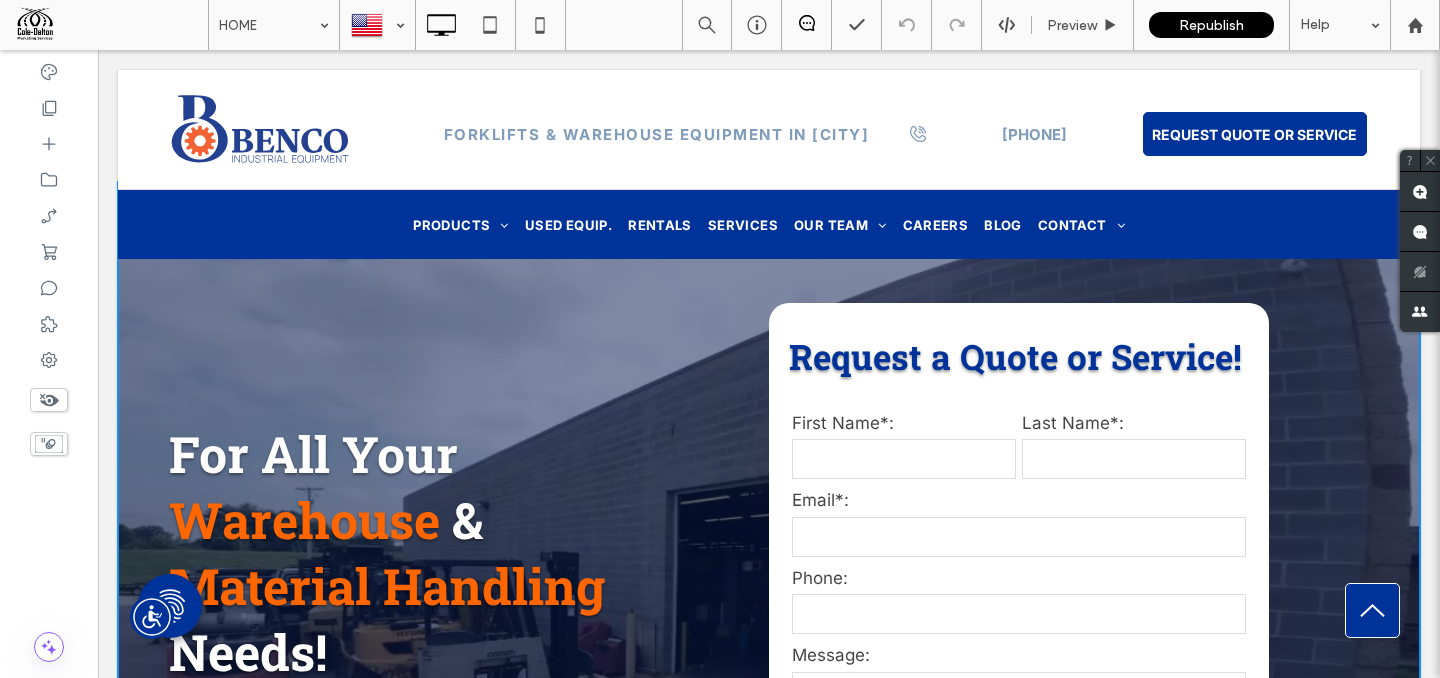 scroll, scrollTop: 156, scrollLeft: 0, axis: vertical 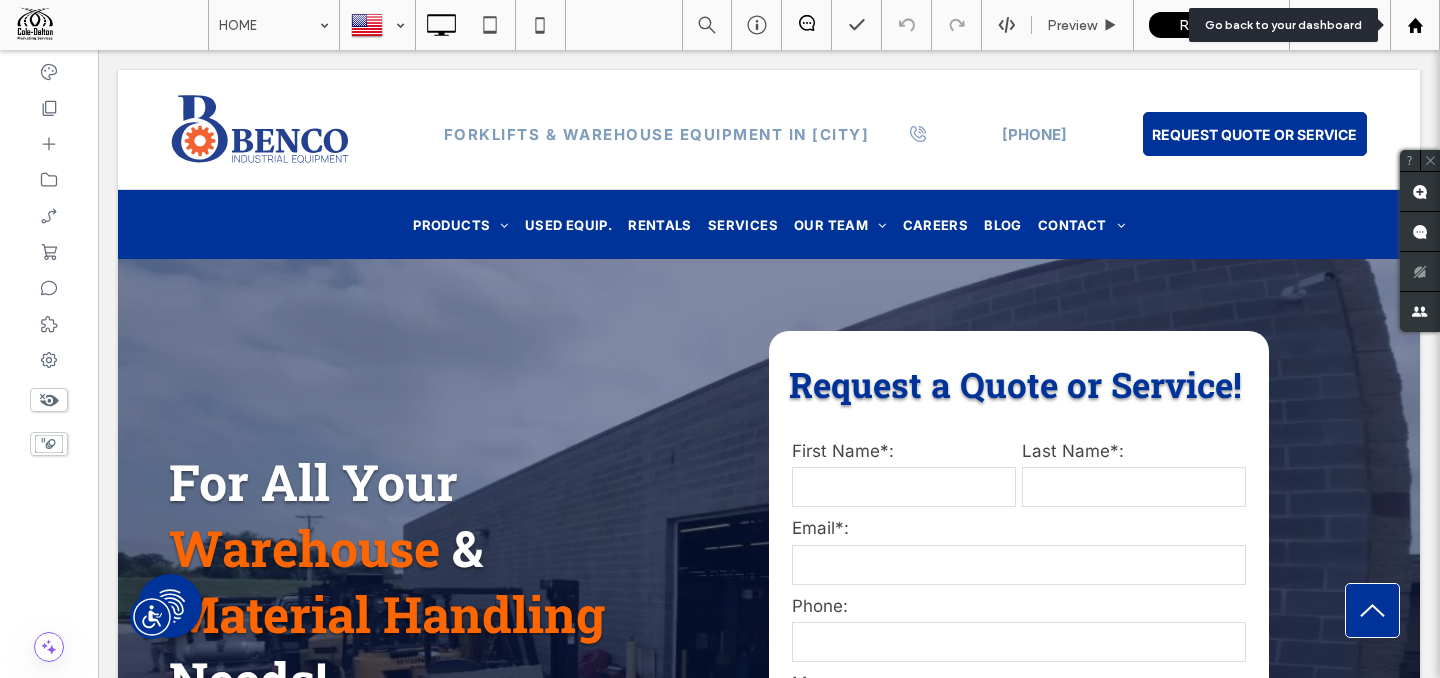 click at bounding box center (1415, 25) 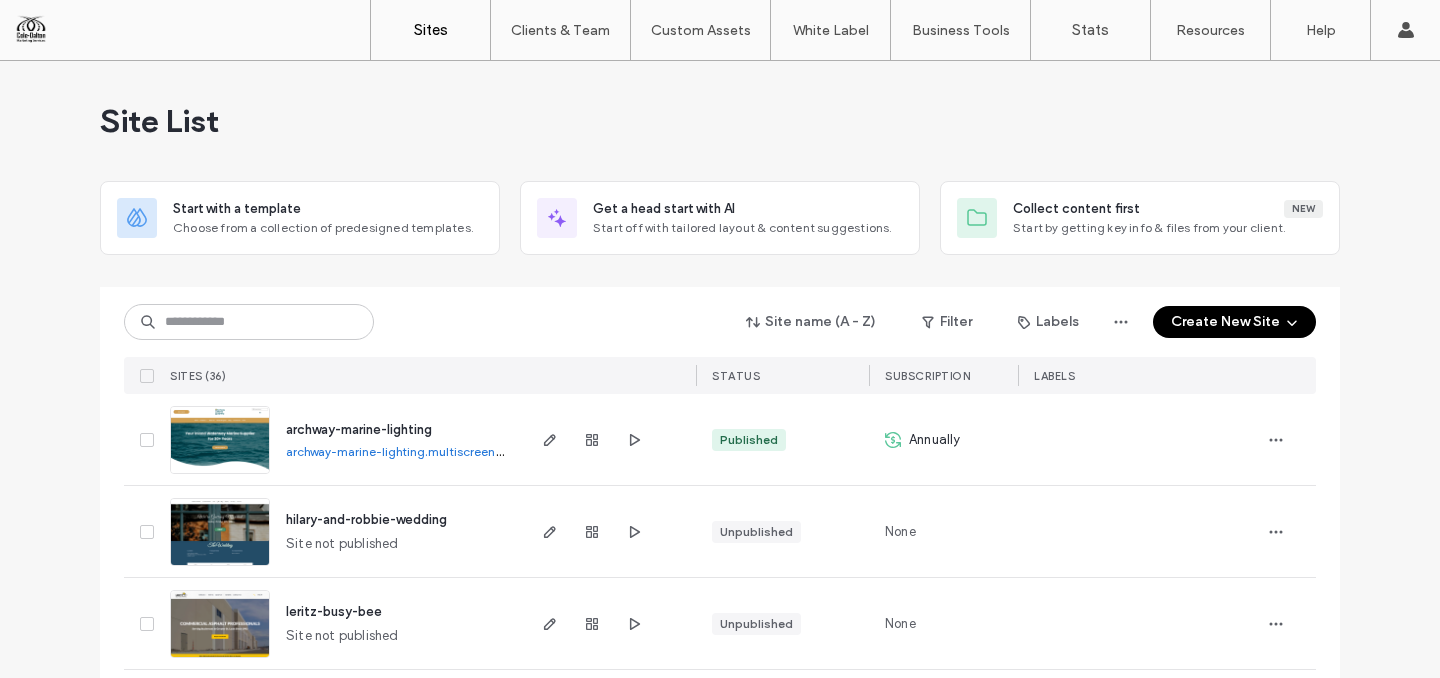 scroll, scrollTop: 0, scrollLeft: 0, axis: both 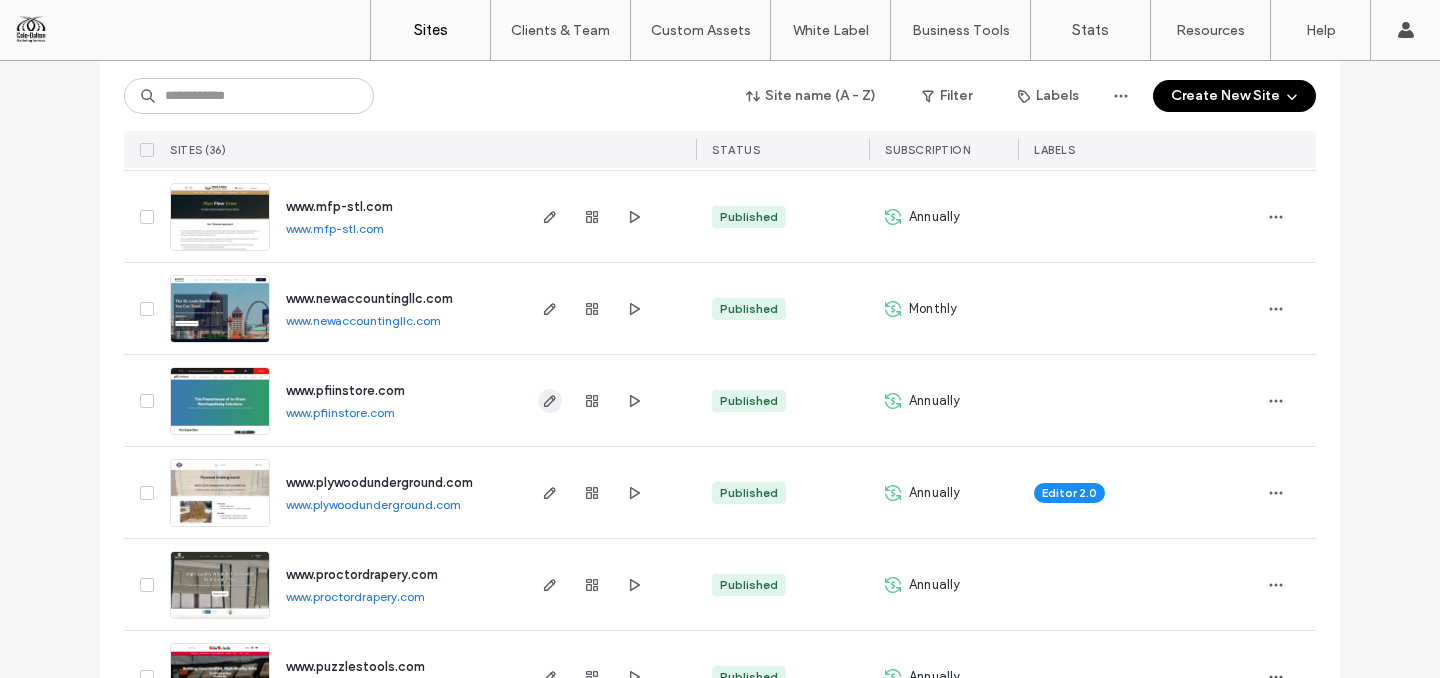 click 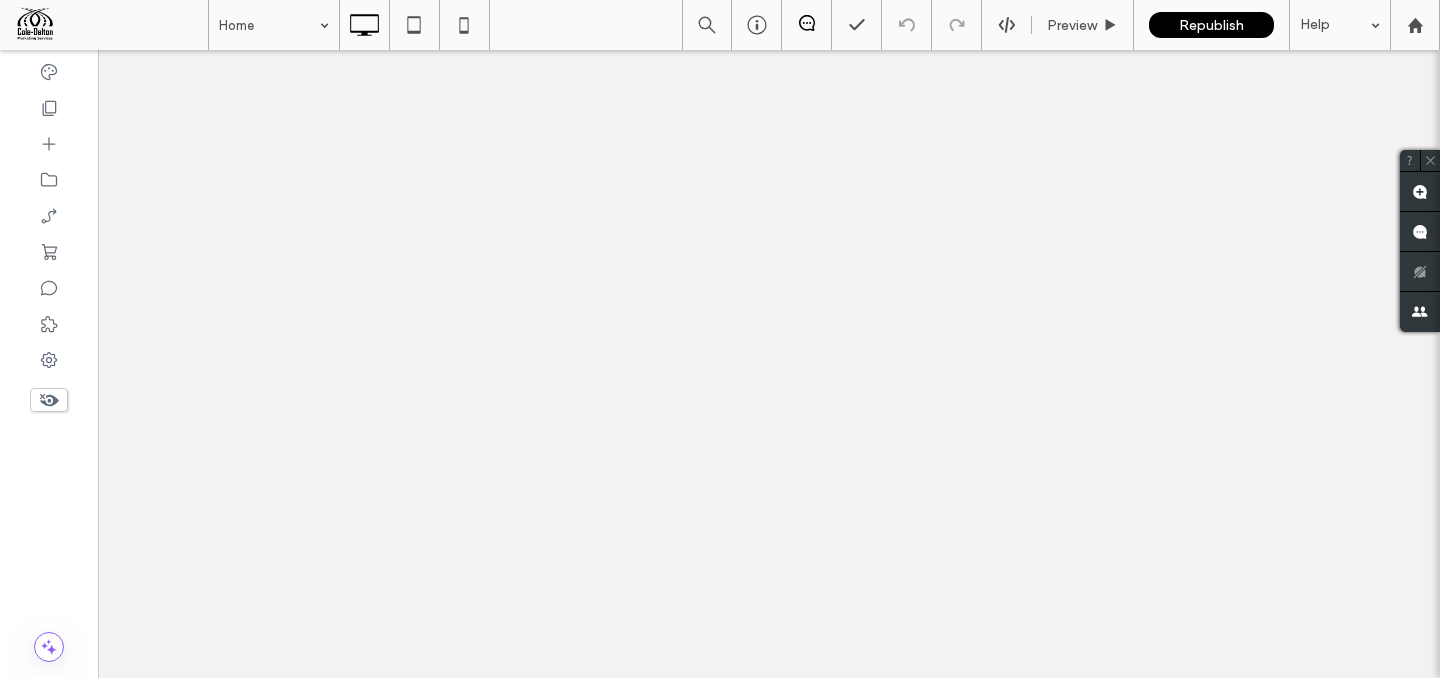 scroll, scrollTop: 0, scrollLeft: 0, axis: both 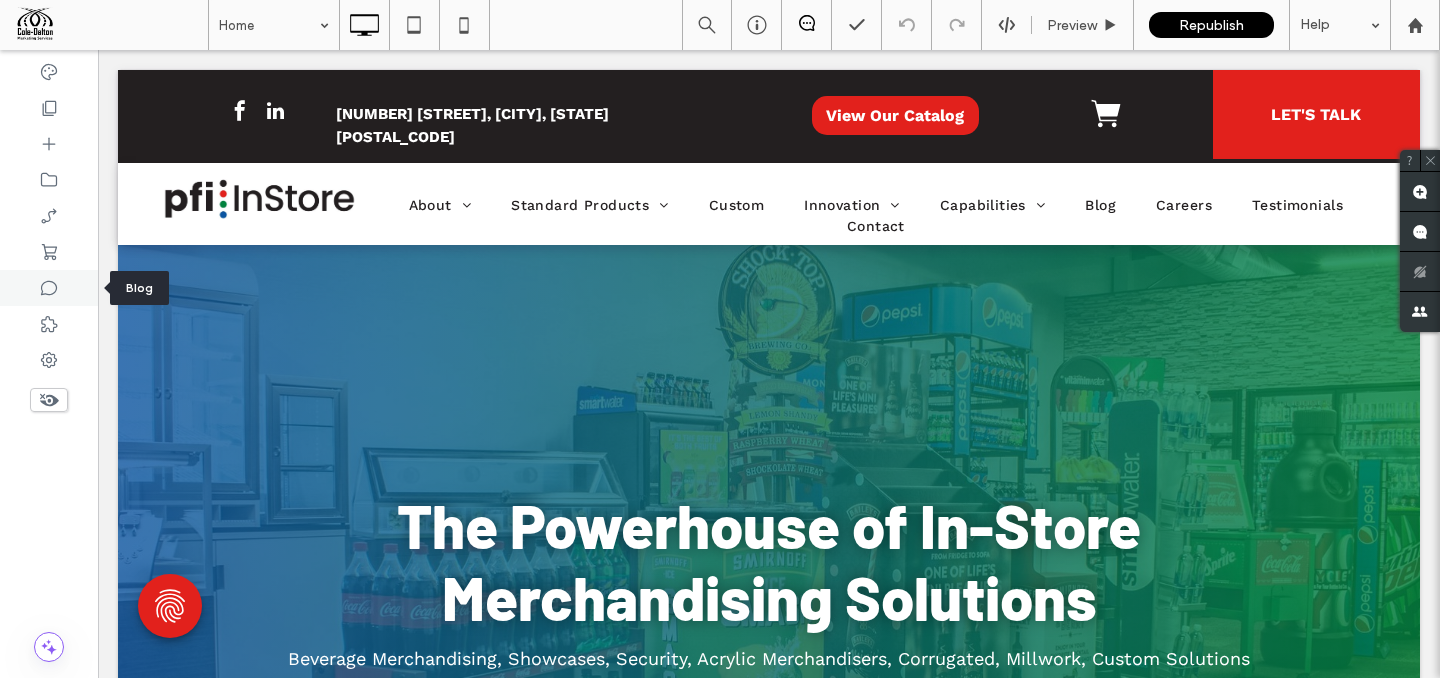 click 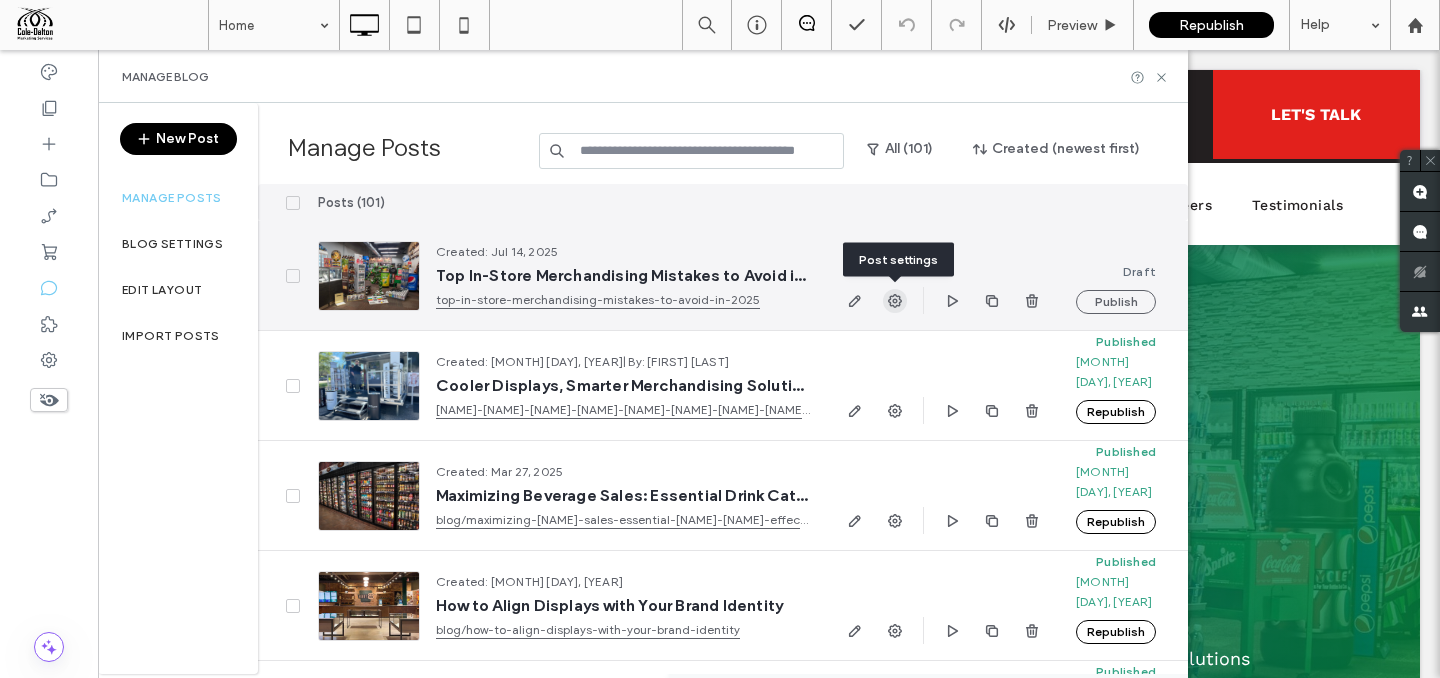 click at bounding box center (895, 301) 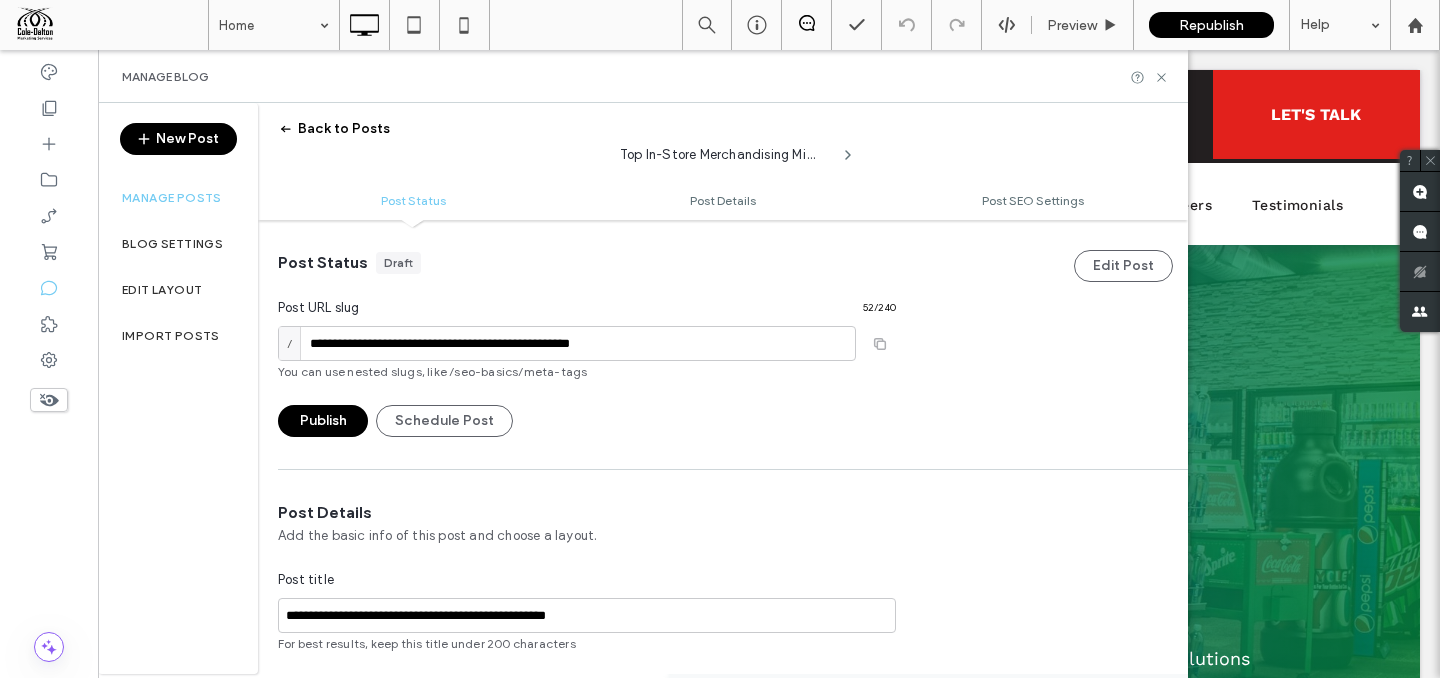 scroll, scrollTop: 1, scrollLeft: 0, axis: vertical 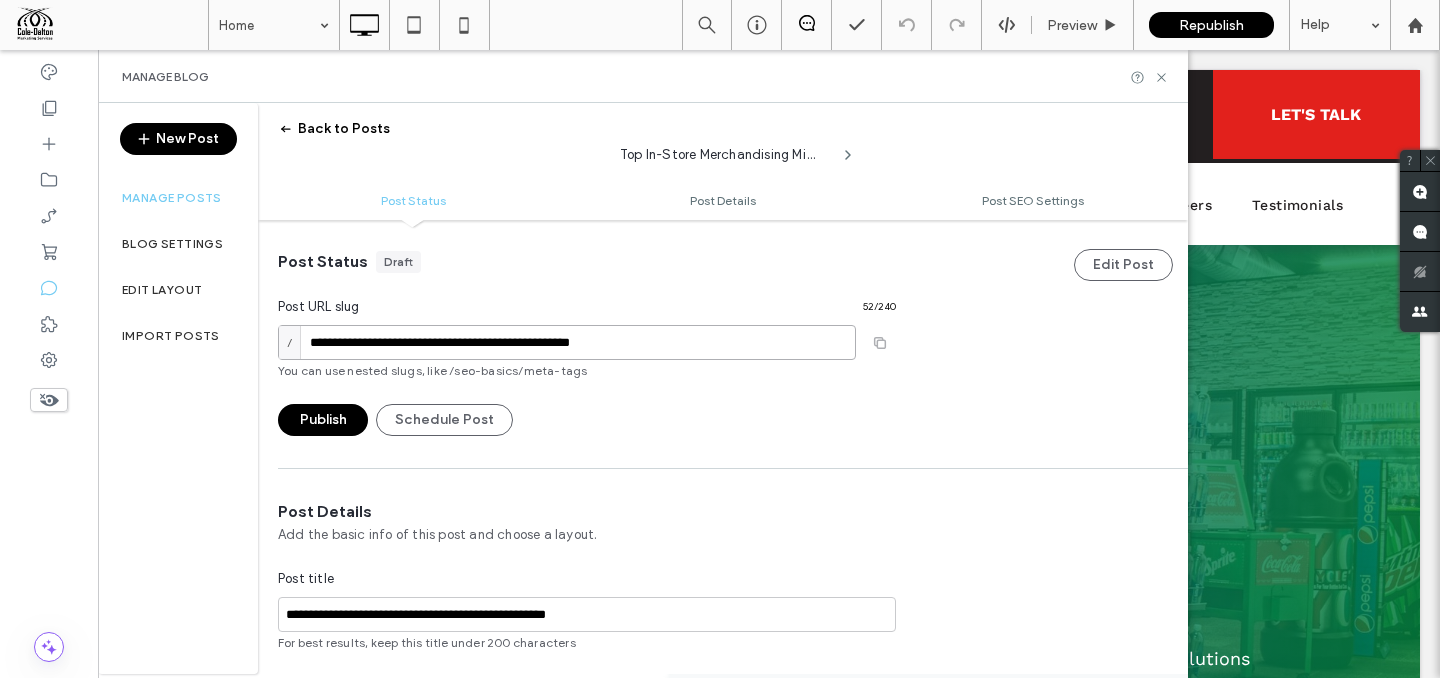 click on "**********" at bounding box center [567, 342] 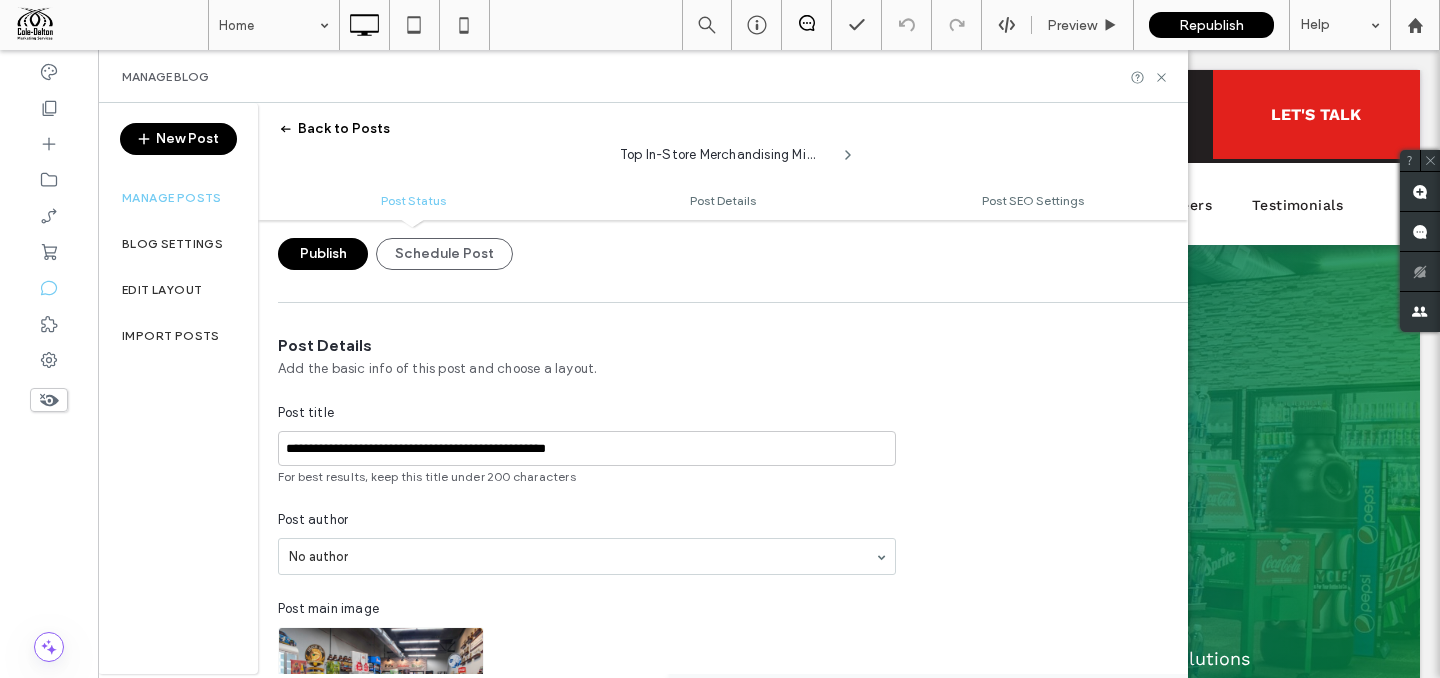 scroll, scrollTop: 196, scrollLeft: 0, axis: vertical 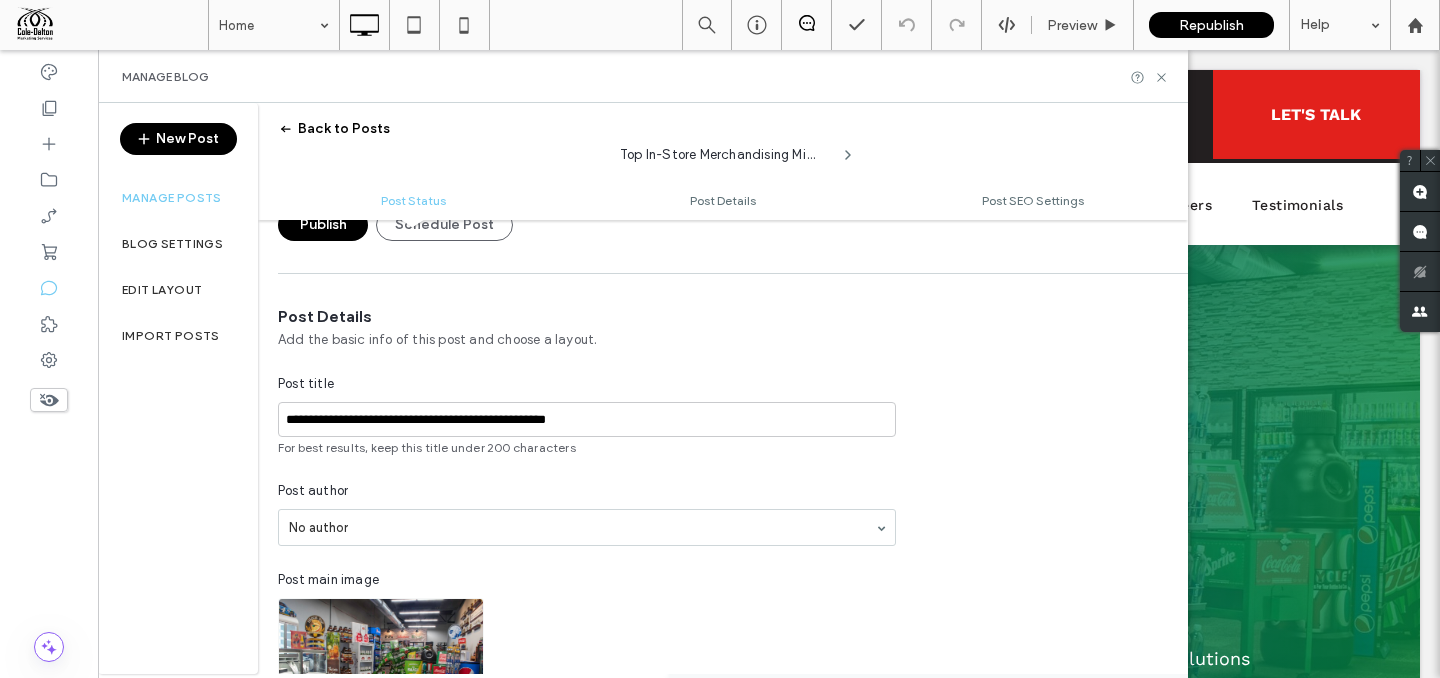 type on "**********" 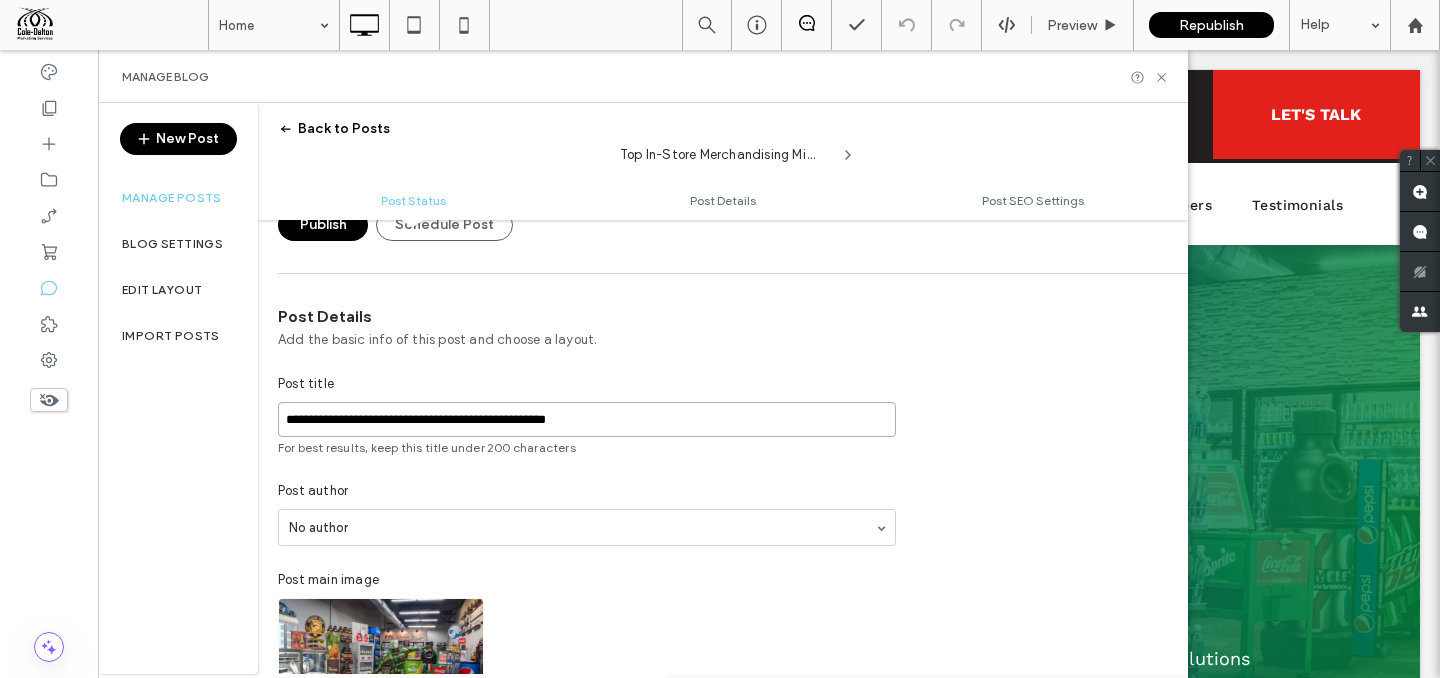 click on "**********" at bounding box center [587, 419] 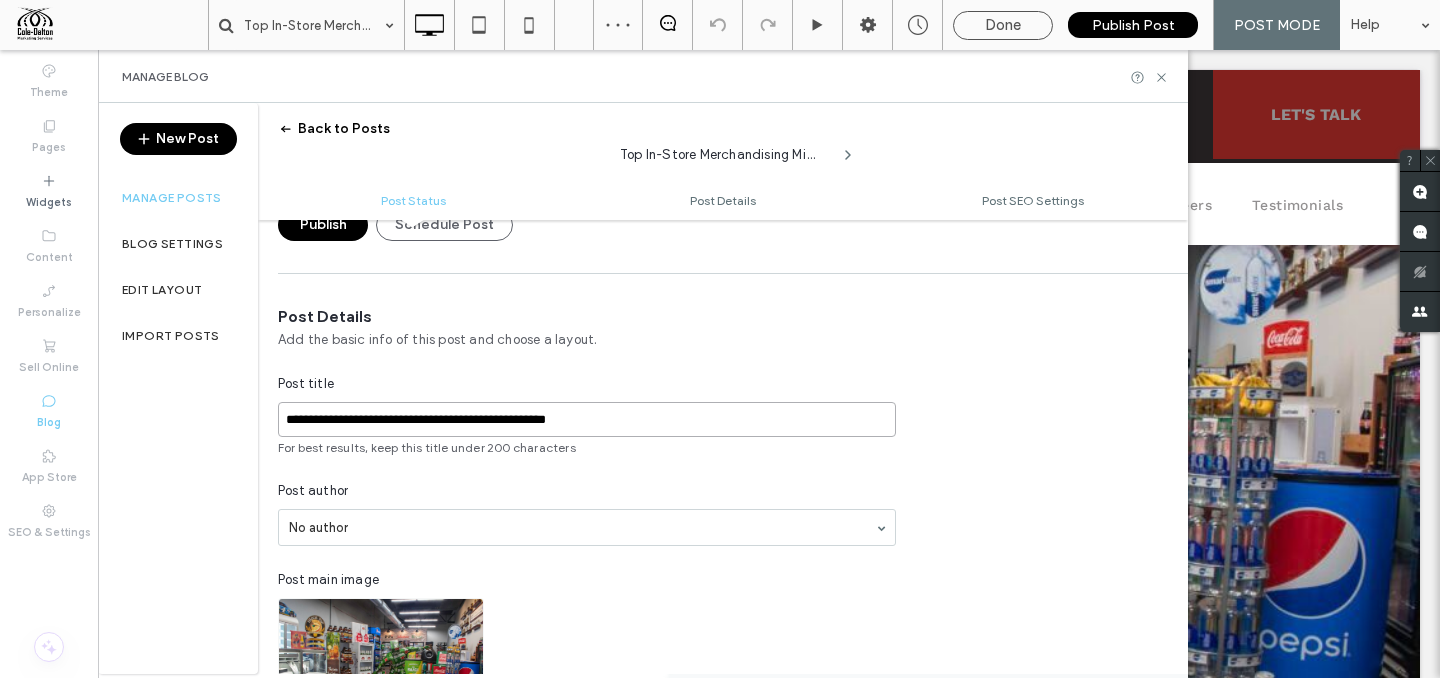 scroll, scrollTop: 0, scrollLeft: 0, axis: both 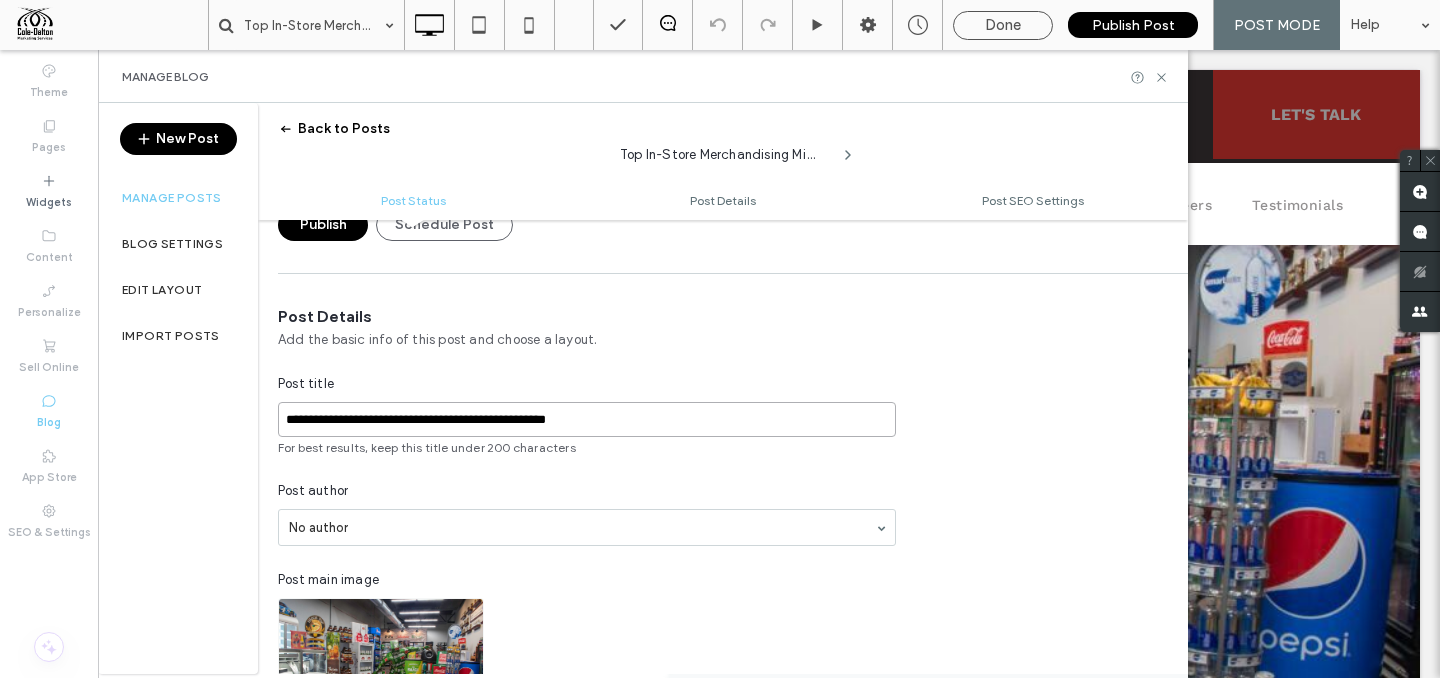 click on "**********" at bounding box center [587, 419] 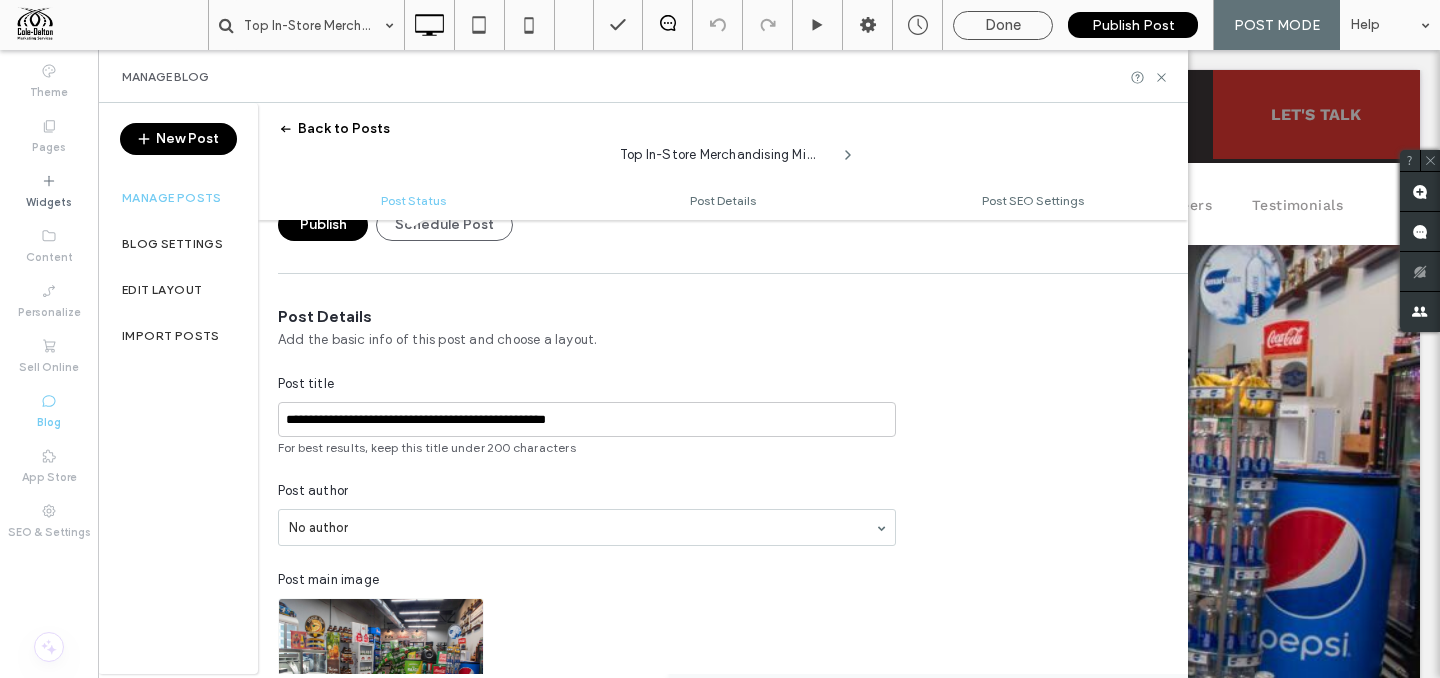 click on "Post author" at bounding box center (587, 491) 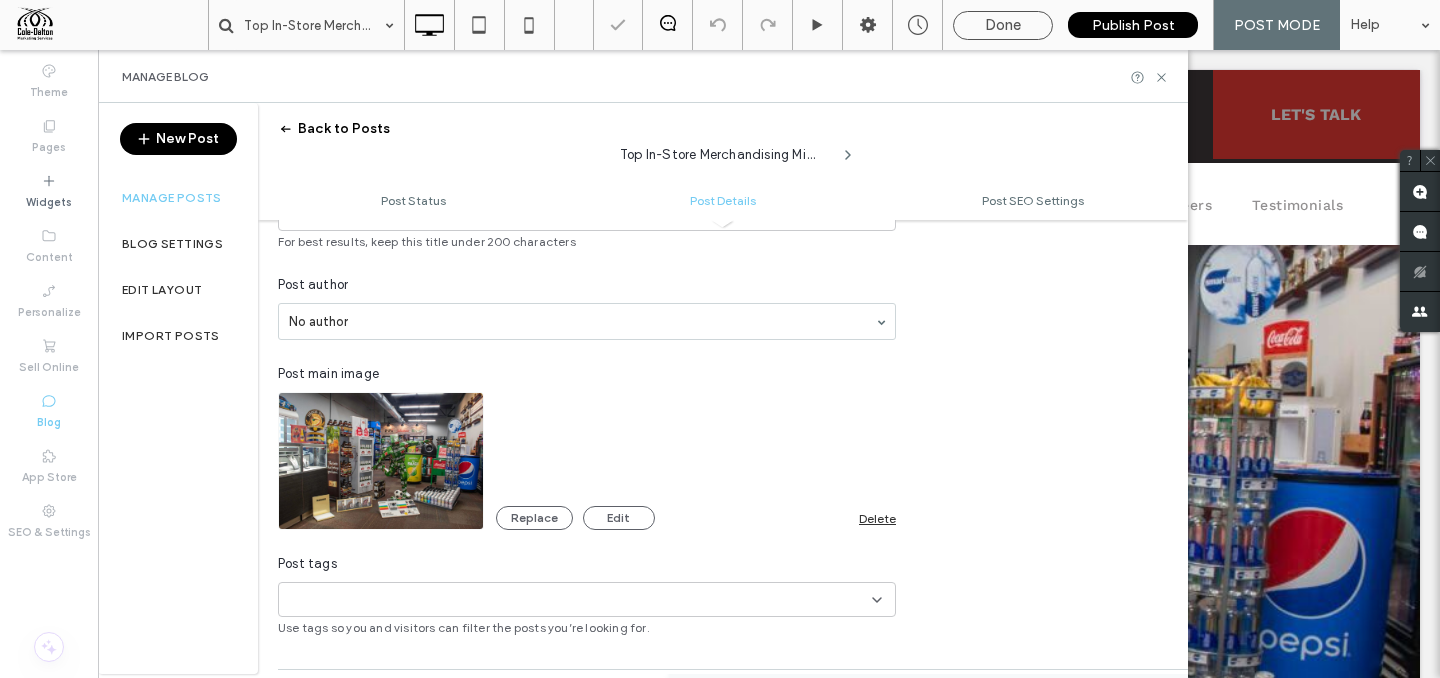 scroll, scrollTop: 803, scrollLeft: 0, axis: vertical 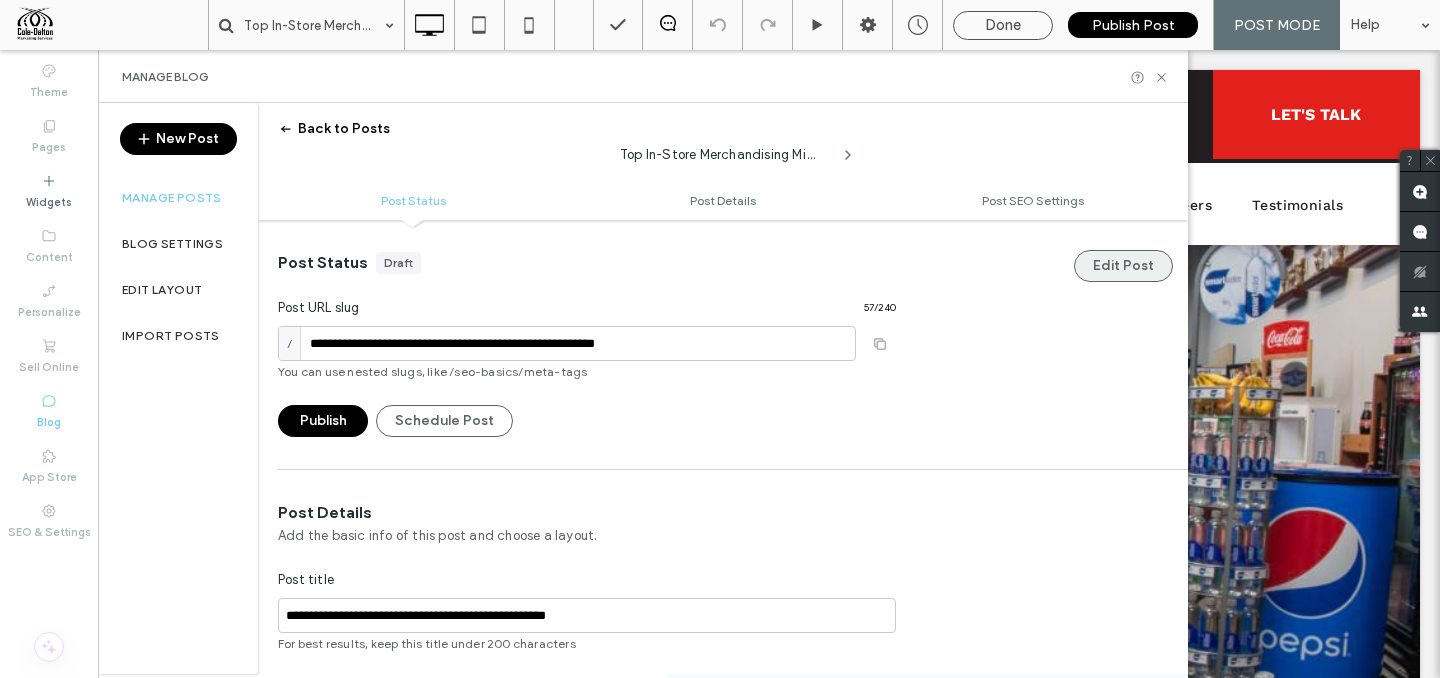 click on "Edit Post" at bounding box center [1123, 266] 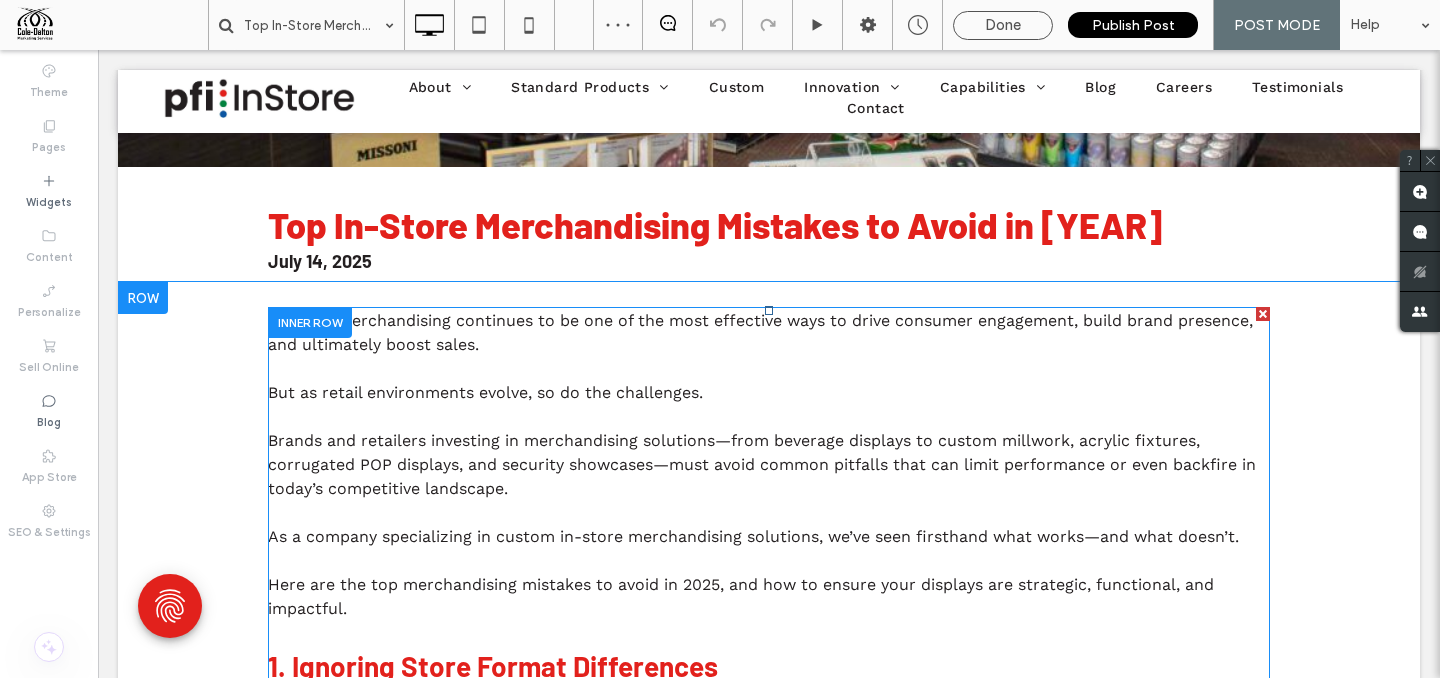 scroll, scrollTop: 616, scrollLeft: 0, axis: vertical 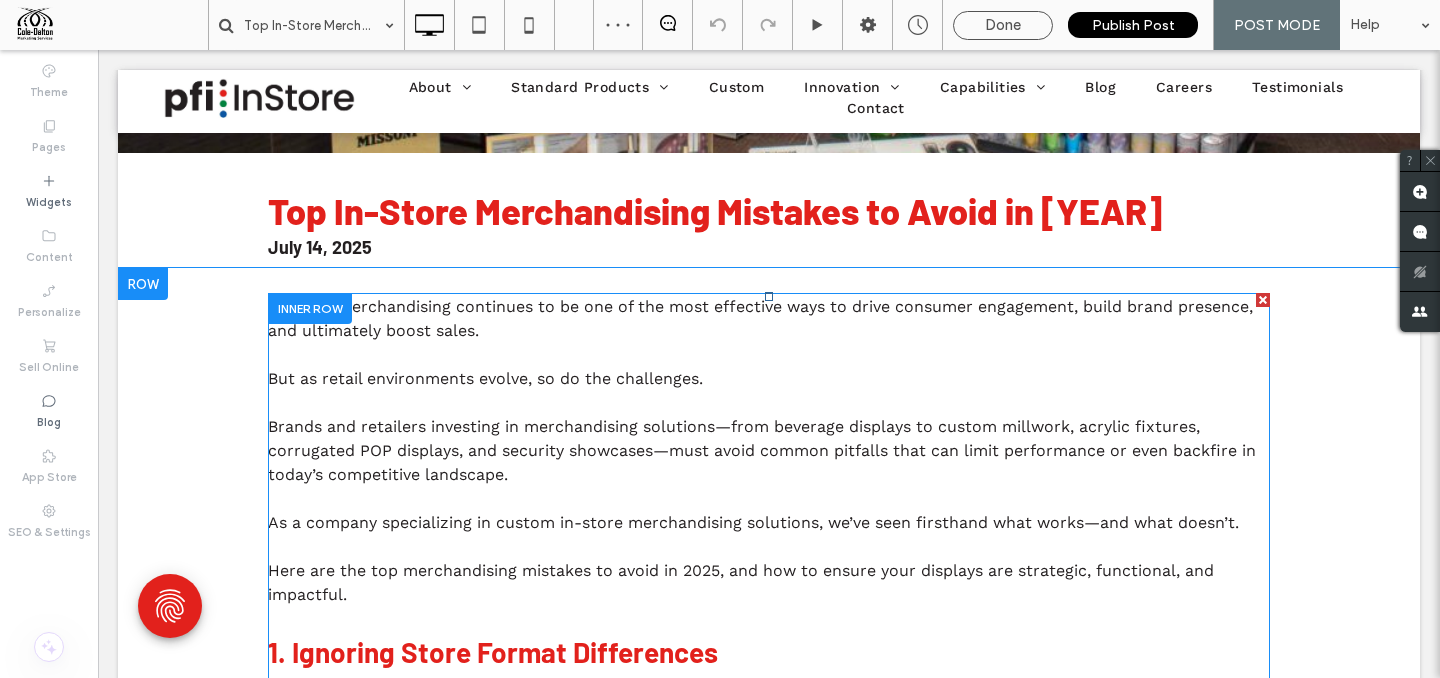 click on "As a company specializing in custom in-store merchandising solutions, we’ve seen firsthand what works—and what doesn’t." at bounding box center (753, 522) 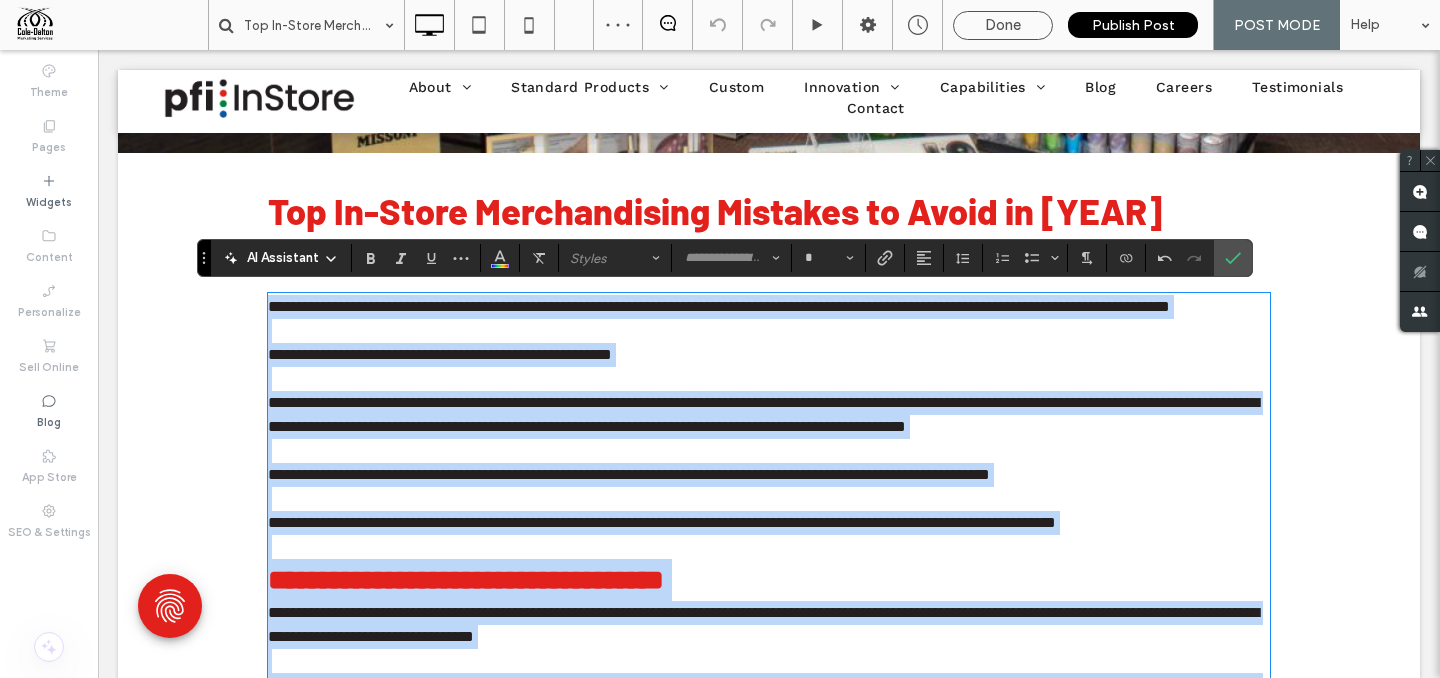 click on "**********" at bounding box center [629, 474] 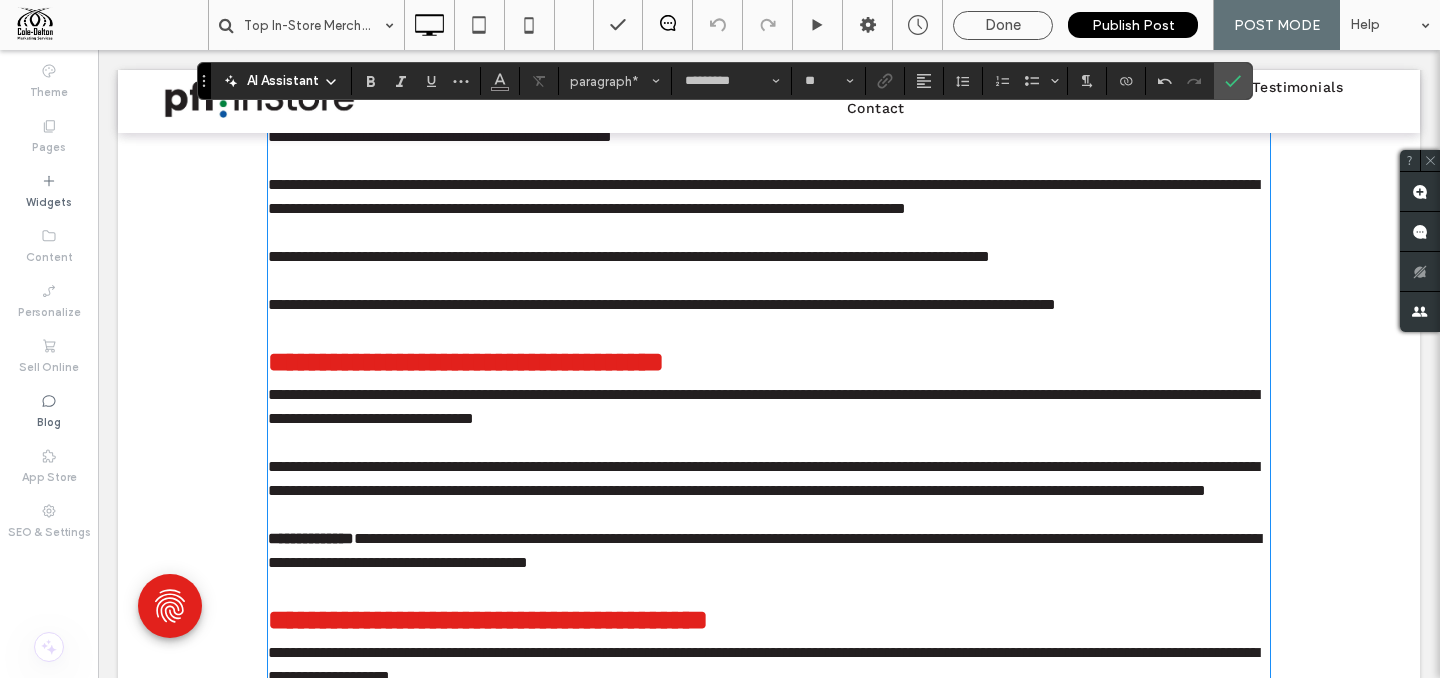 scroll, scrollTop: 836, scrollLeft: 0, axis: vertical 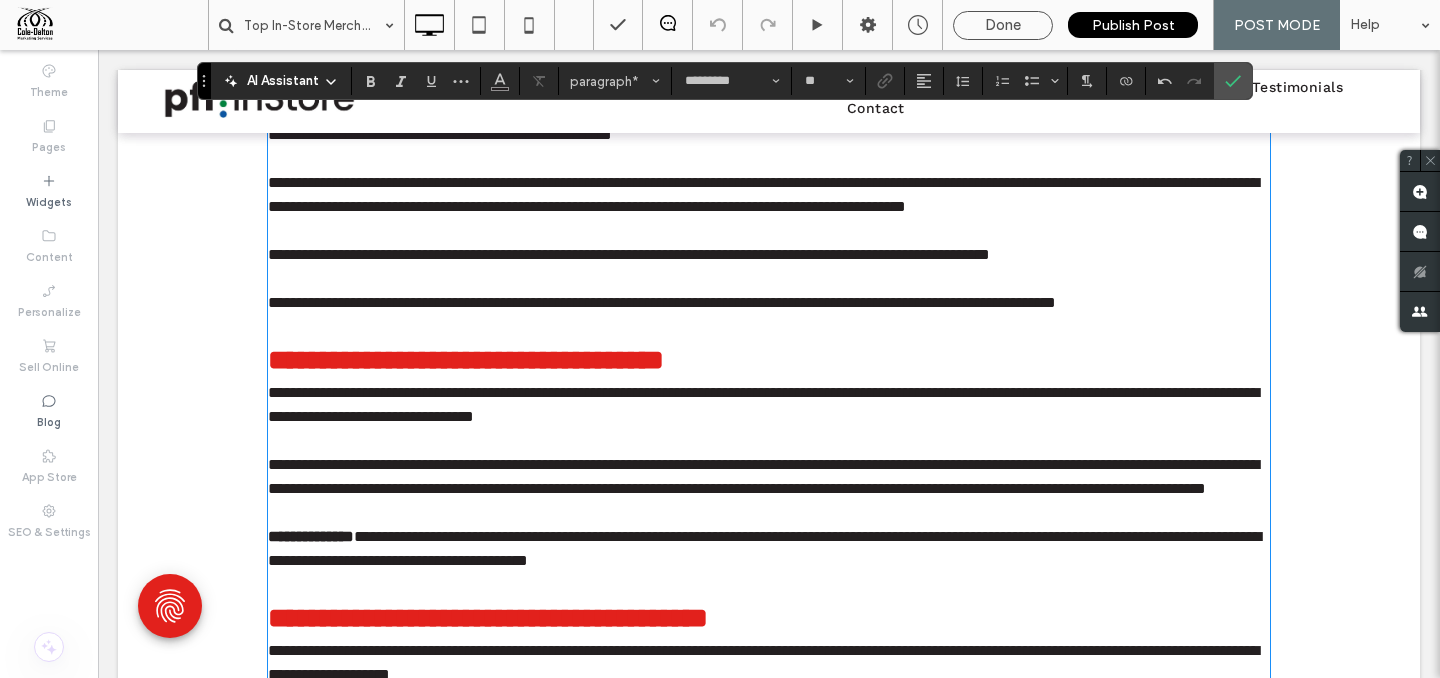 type on "******" 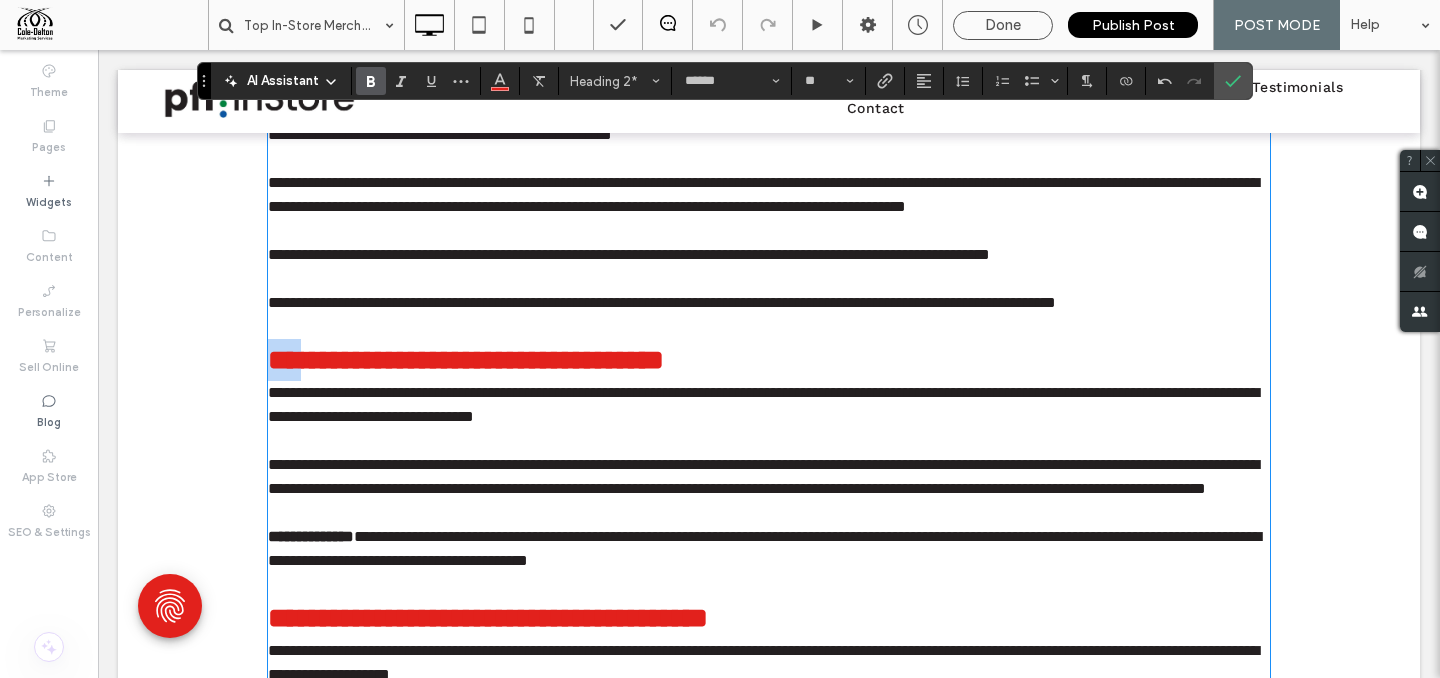 drag, startPoint x: 290, startPoint y: 427, endPoint x: 258, endPoint y: 426, distance: 32.01562 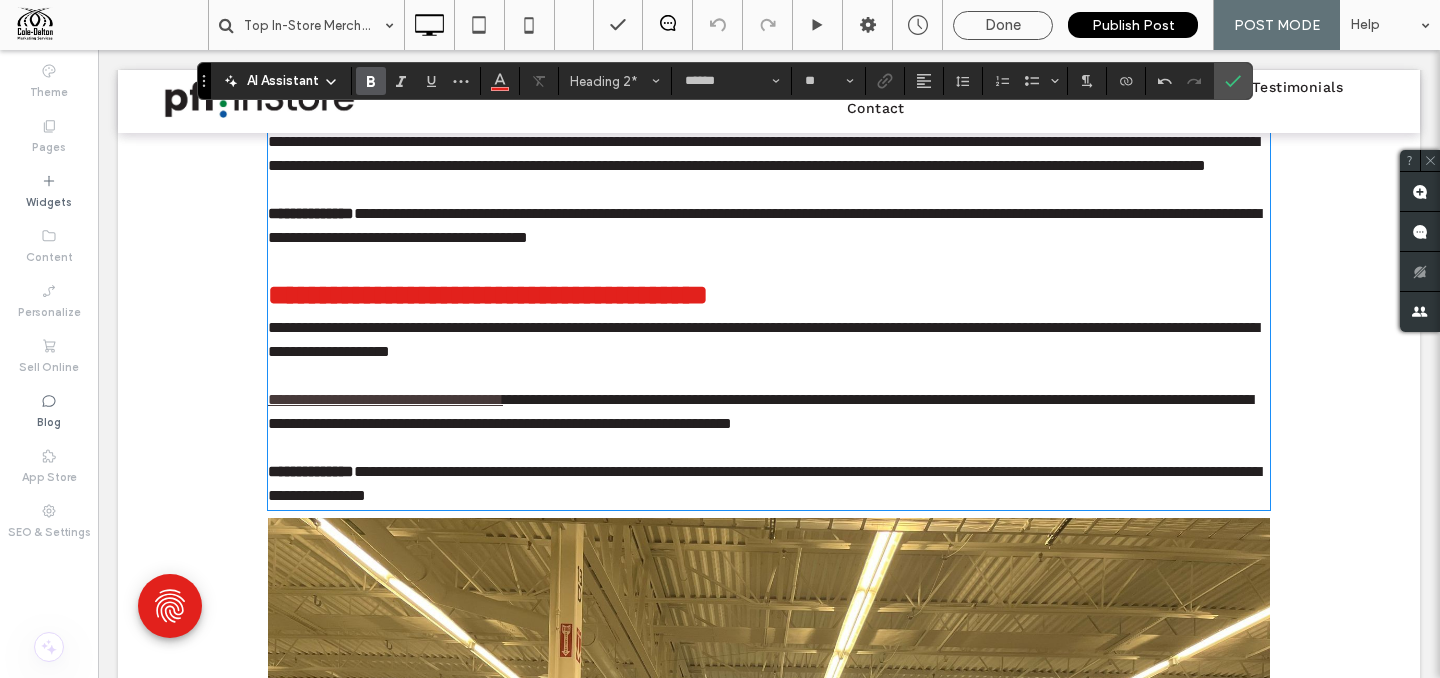 scroll, scrollTop: 1221, scrollLeft: 0, axis: vertical 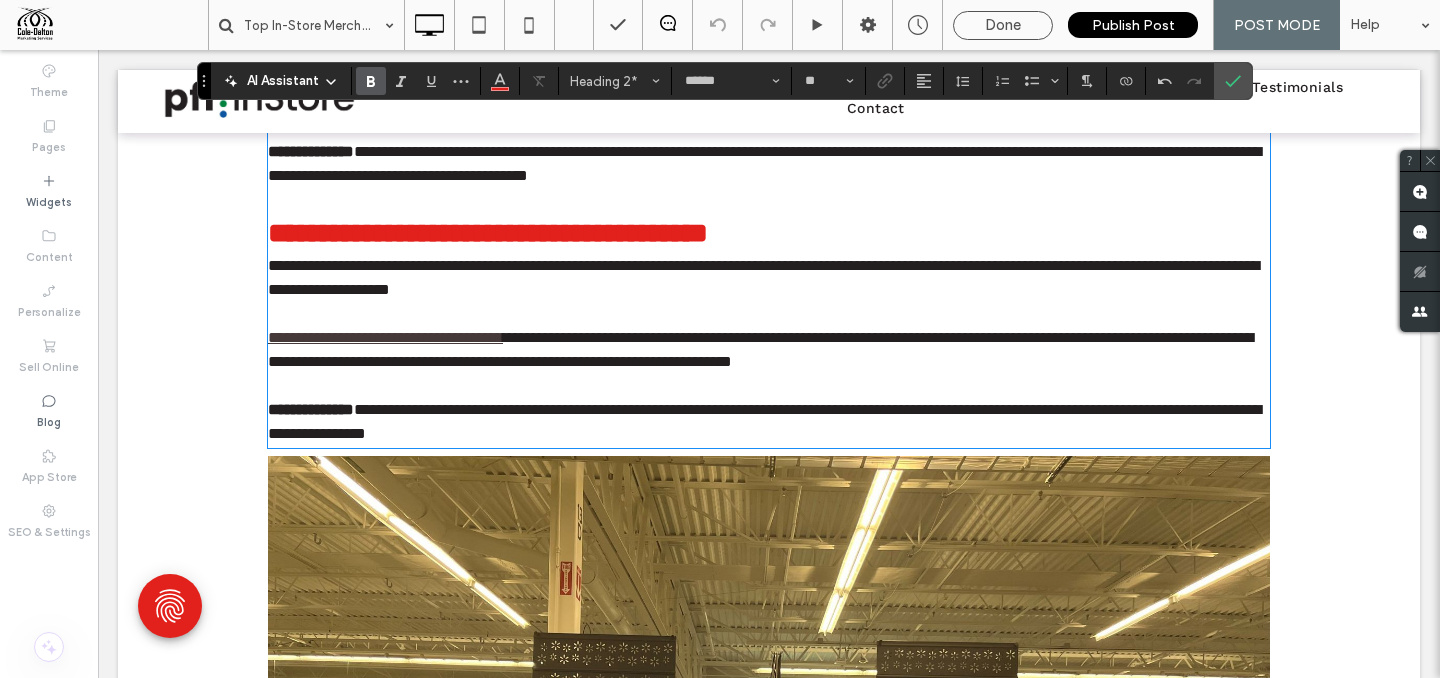 drag, startPoint x: 298, startPoint y: 329, endPoint x: 262, endPoint y: 334, distance: 36.345562 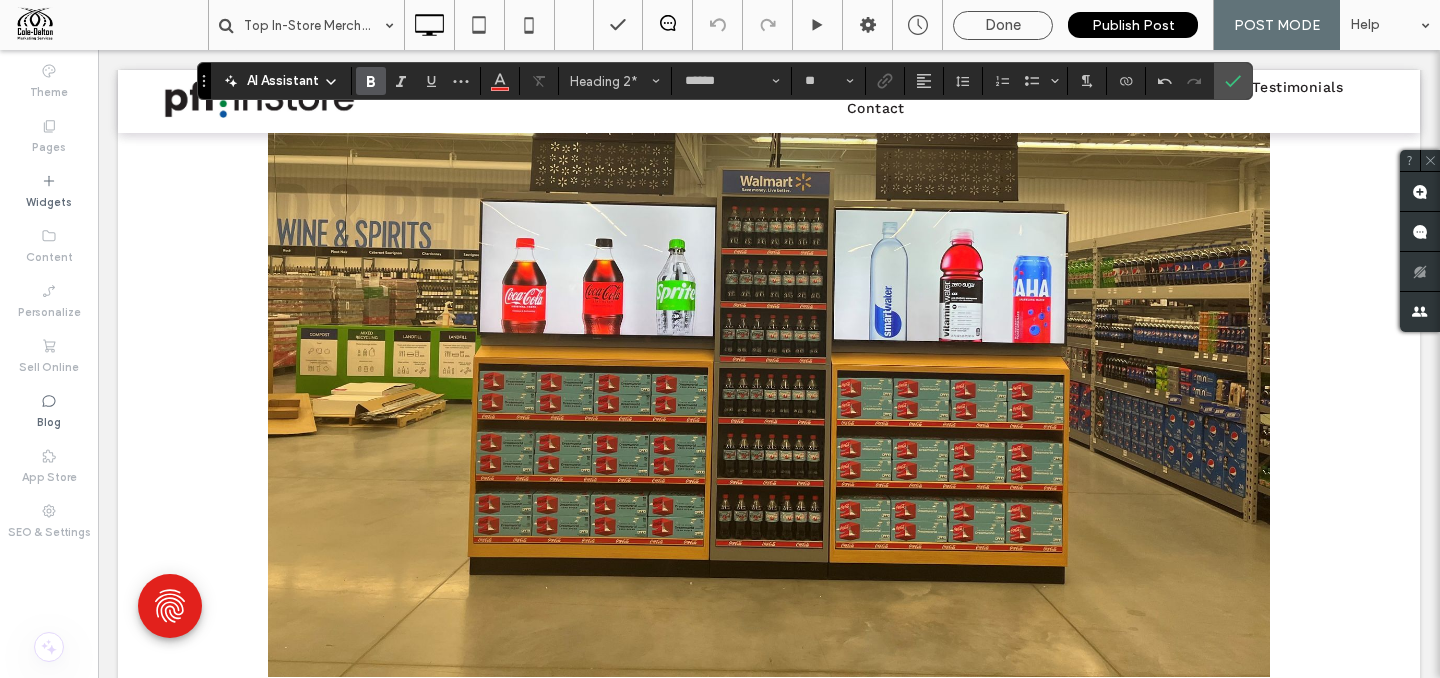 scroll, scrollTop: 2182, scrollLeft: 0, axis: vertical 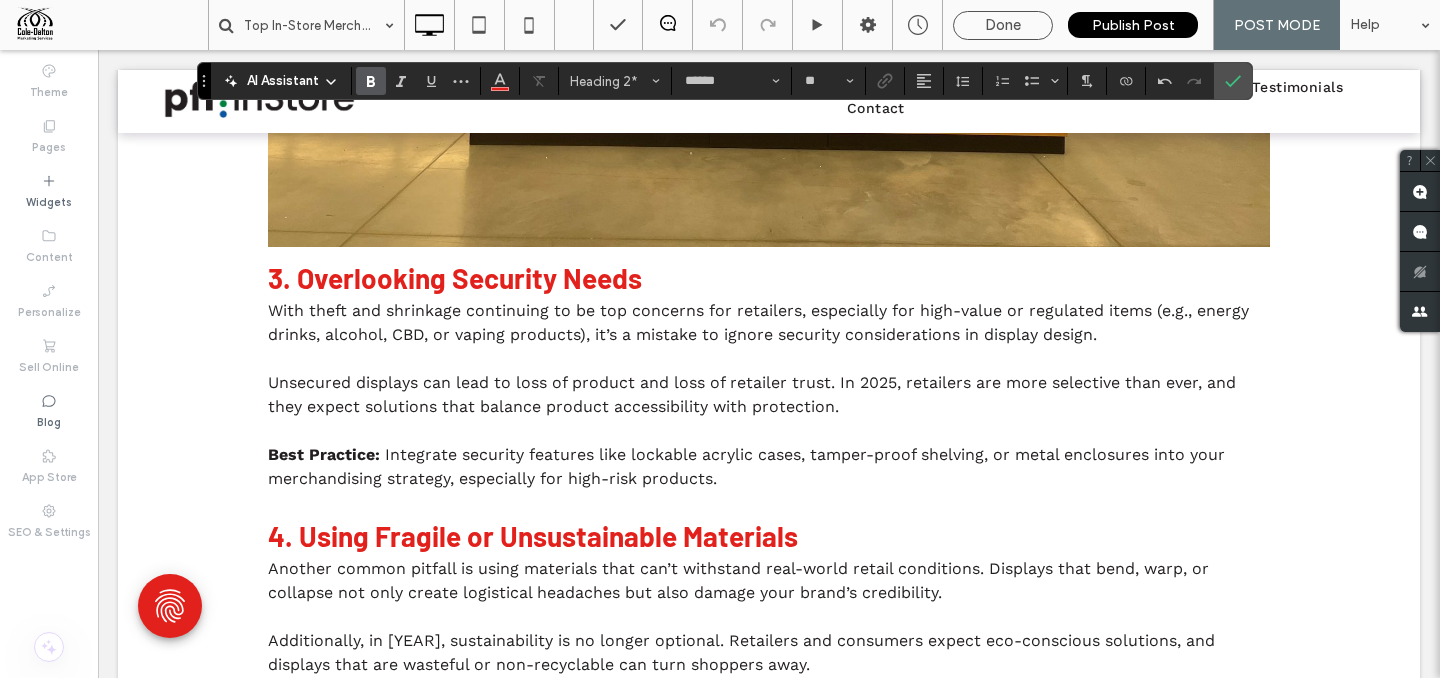 click on "3. Overlooking Security Needs" at bounding box center [455, 278] 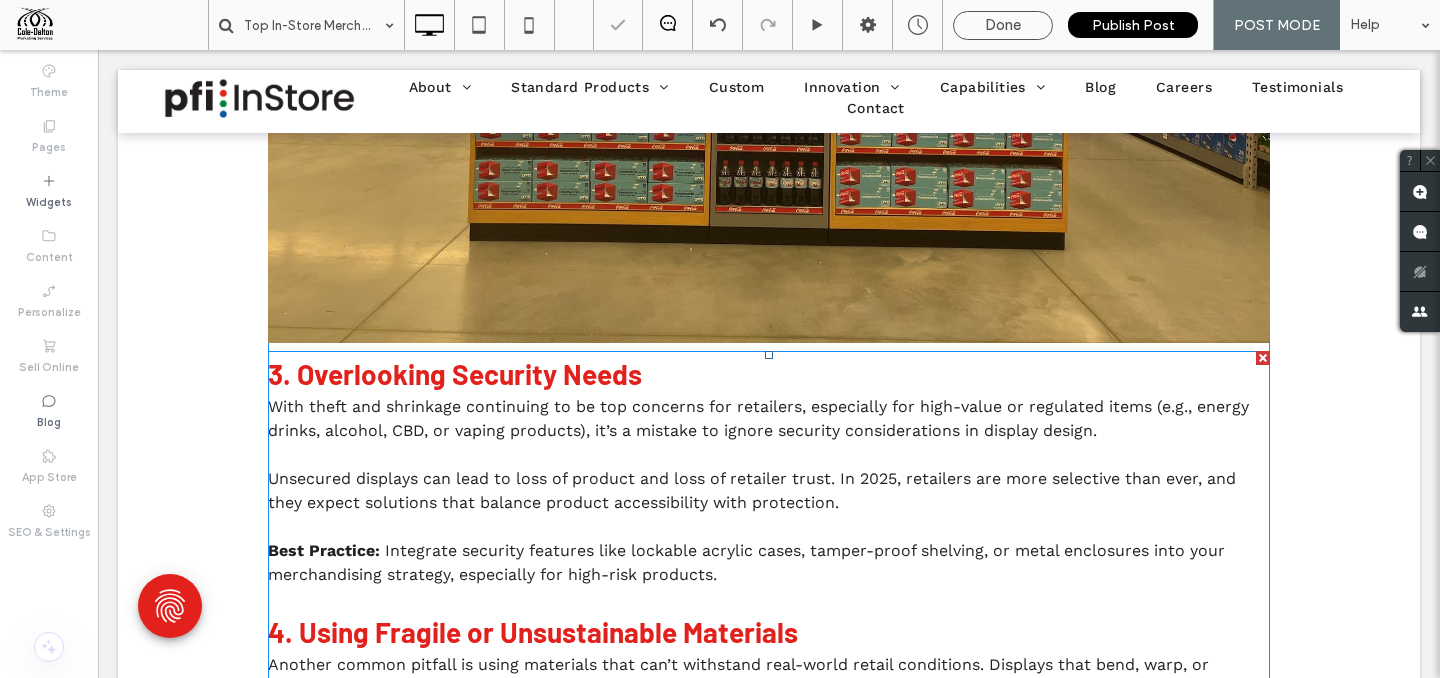 click on "3. Overlooking Security Needs" at bounding box center (455, 374) 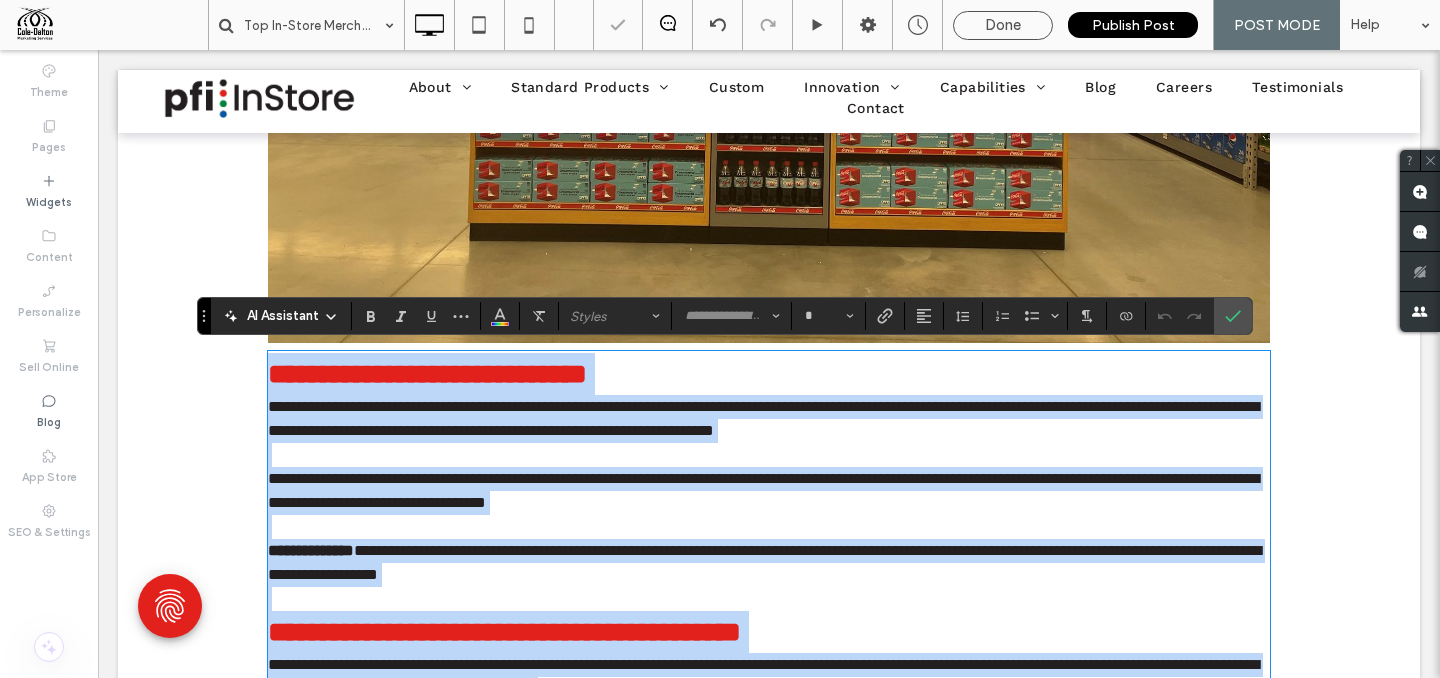 click on "**********" at bounding box center (427, 374) 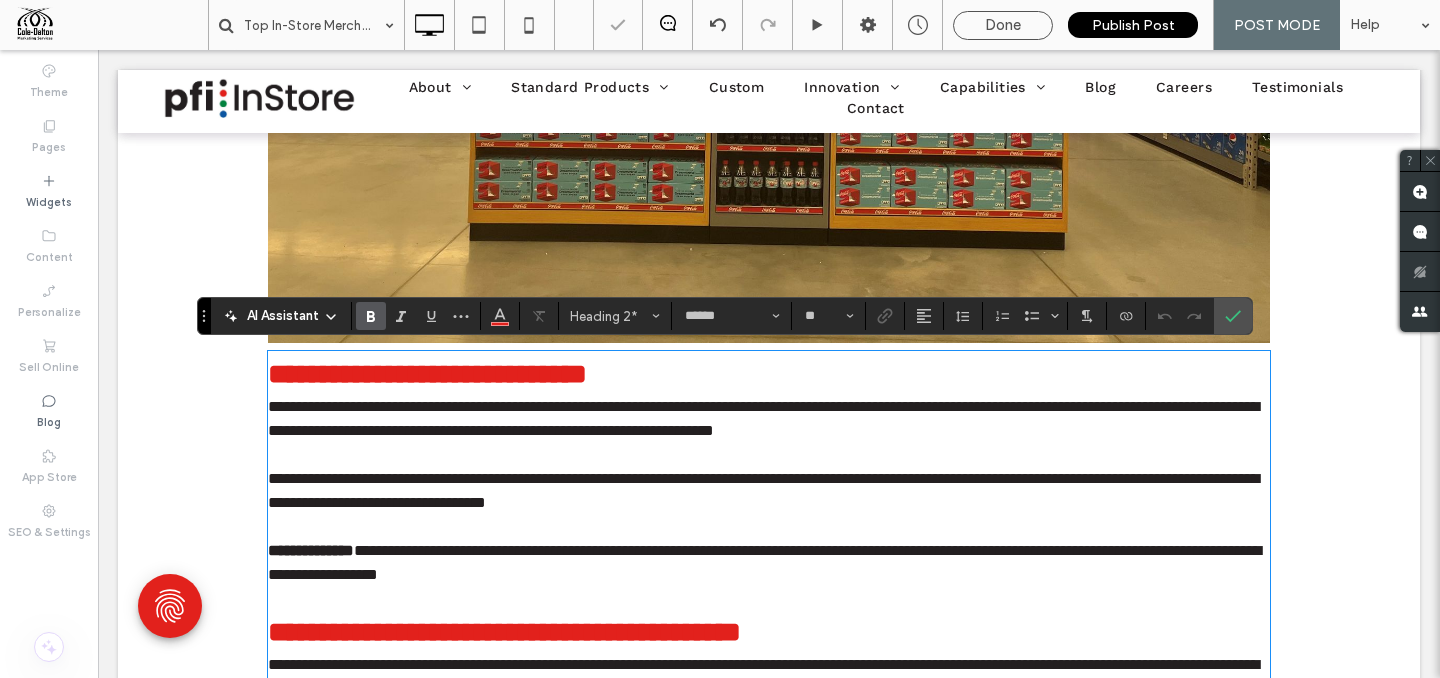 drag, startPoint x: 298, startPoint y: 375, endPoint x: 218, endPoint y: 376, distance: 80.00625 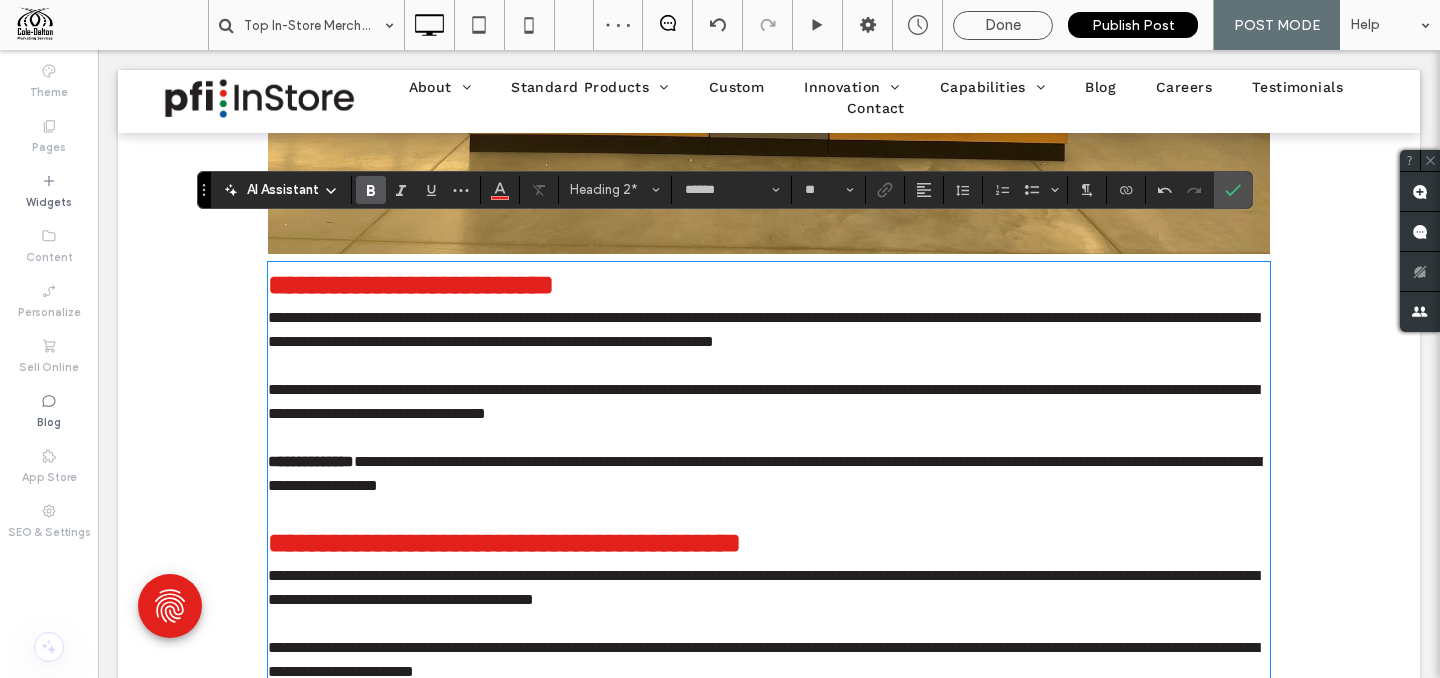 scroll, scrollTop: 2369, scrollLeft: 0, axis: vertical 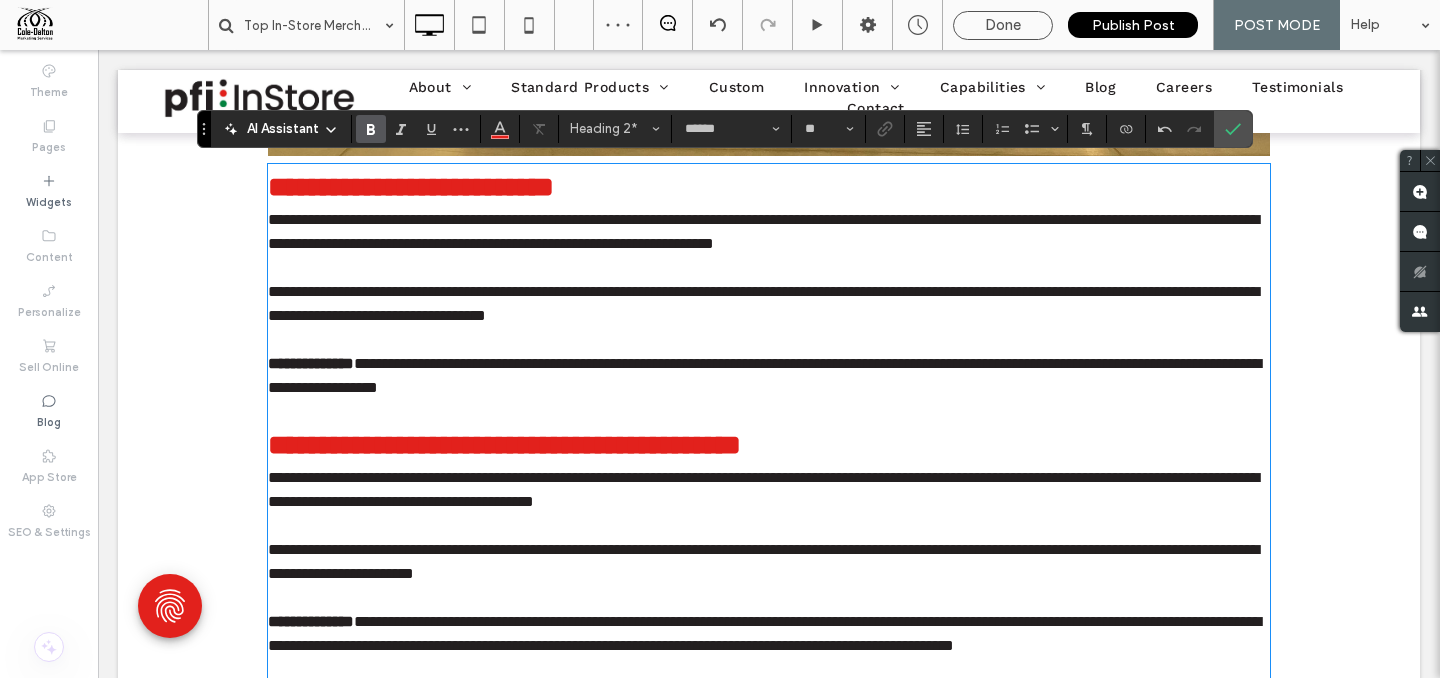 drag, startPoint x: 294, startPoint y: 439, endPoint x: 183, endPoint y: 440, distance: 111.0045 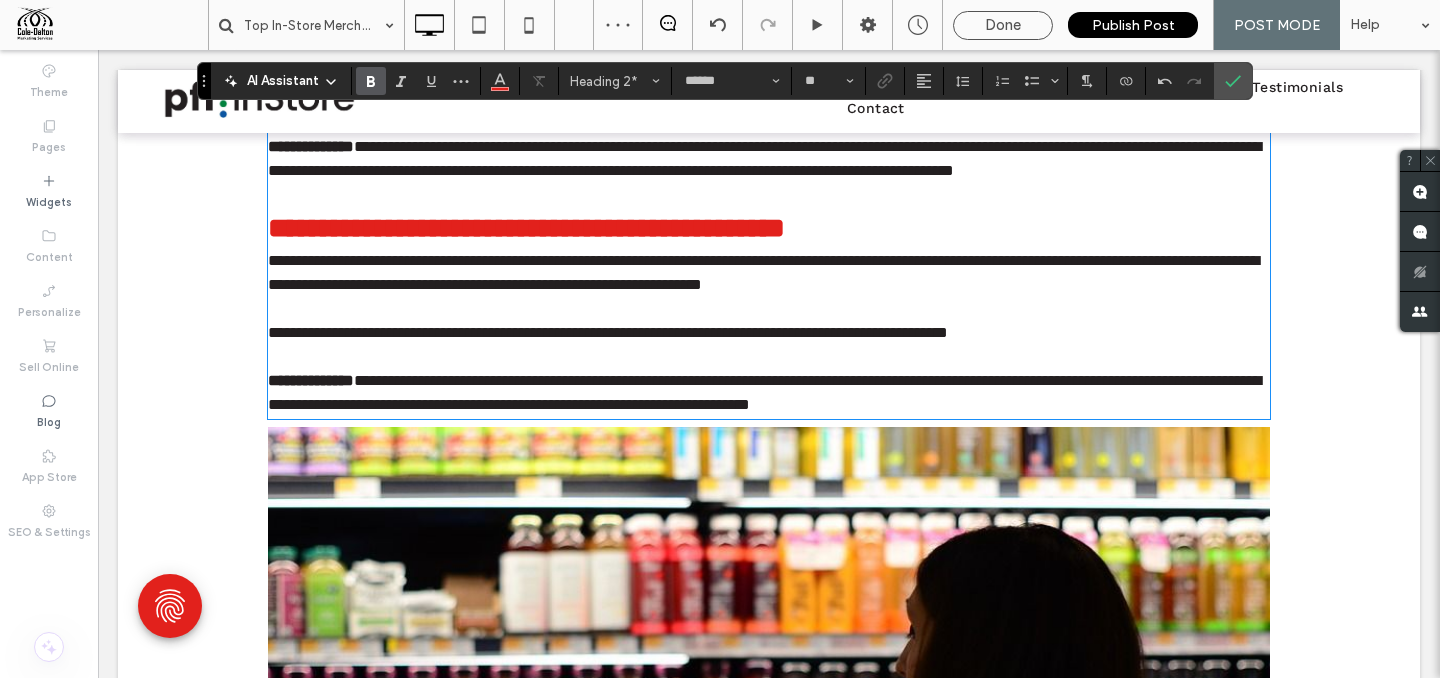 scroll, scrollTop: 2814, scrollLeft: 0, axis: vertical 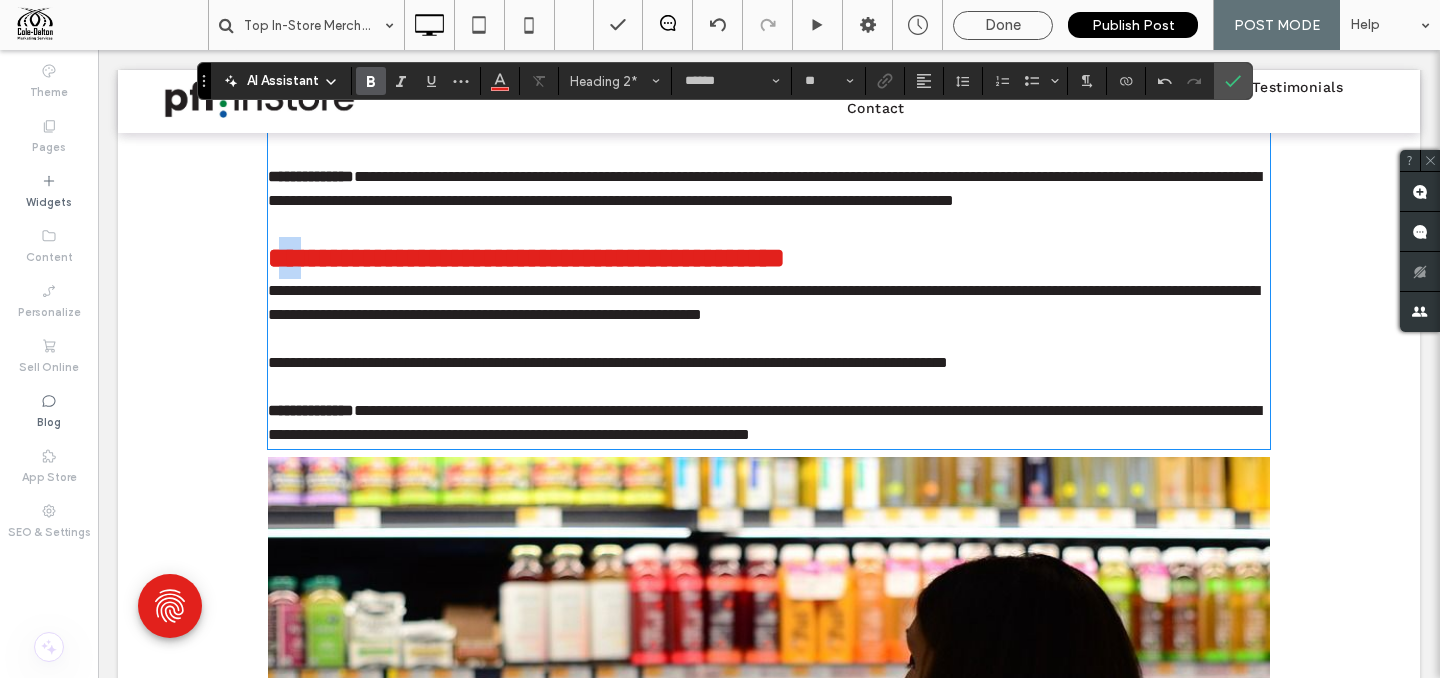 drag, startPoint x: 279, startPoint y: 282, endPoint x: 258, endPoint y: 285, distance: 21.213203 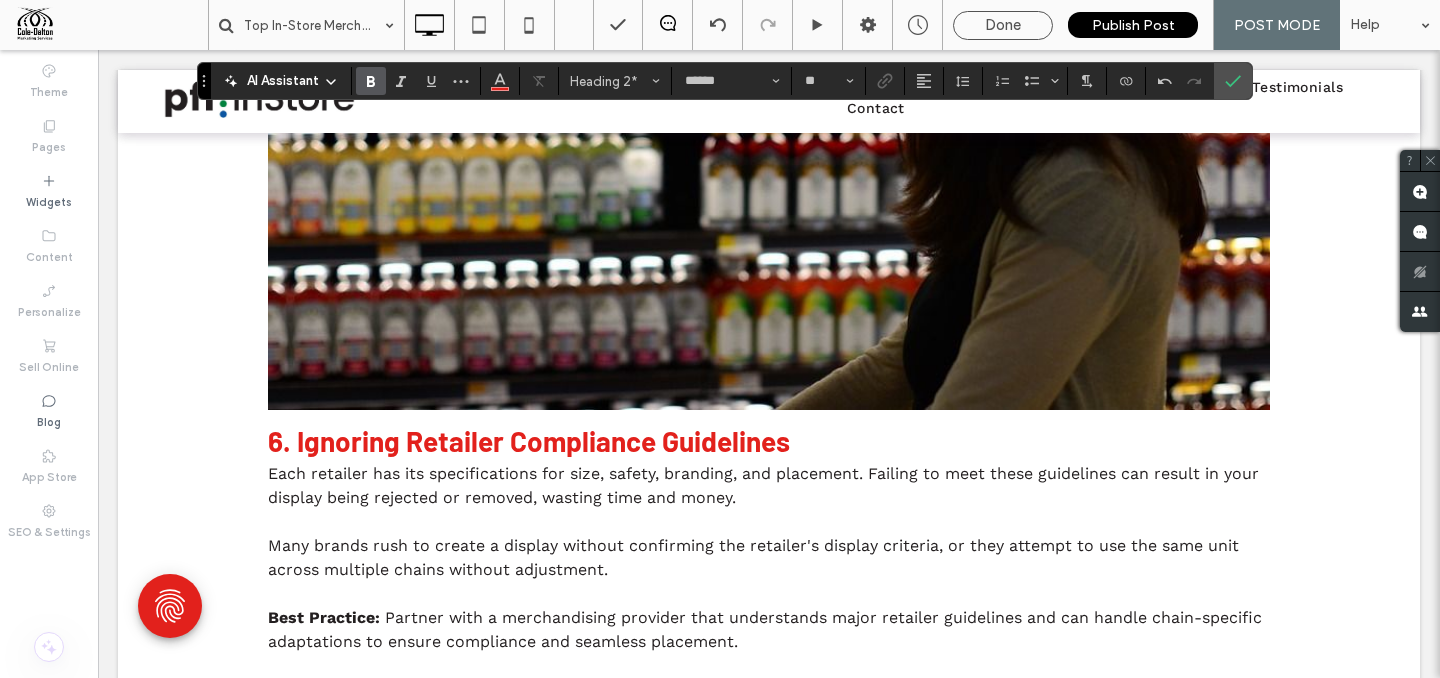 scroll, scrollTop: 3550, scrollLeft: 0, axis: vertical 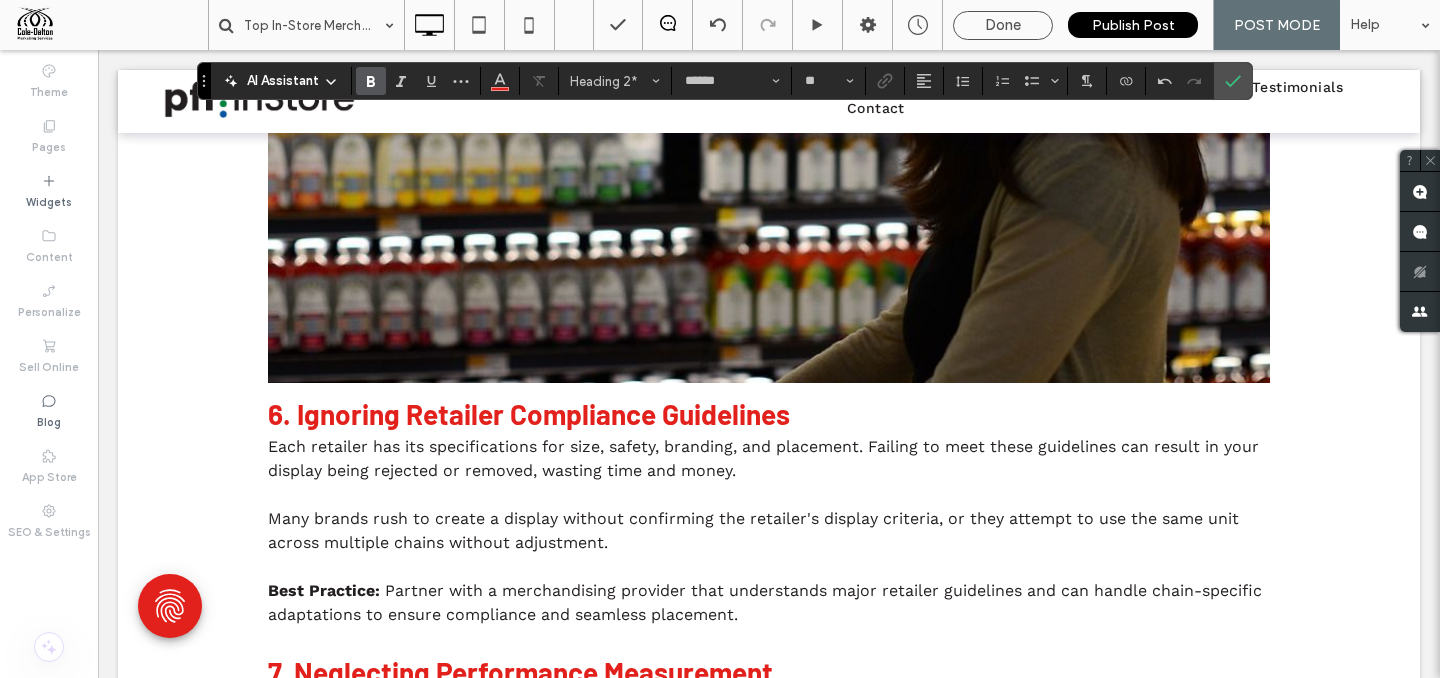 click on "6. Ignoring Retailer Compliance Guidelines" at bounding box center (529, 414) 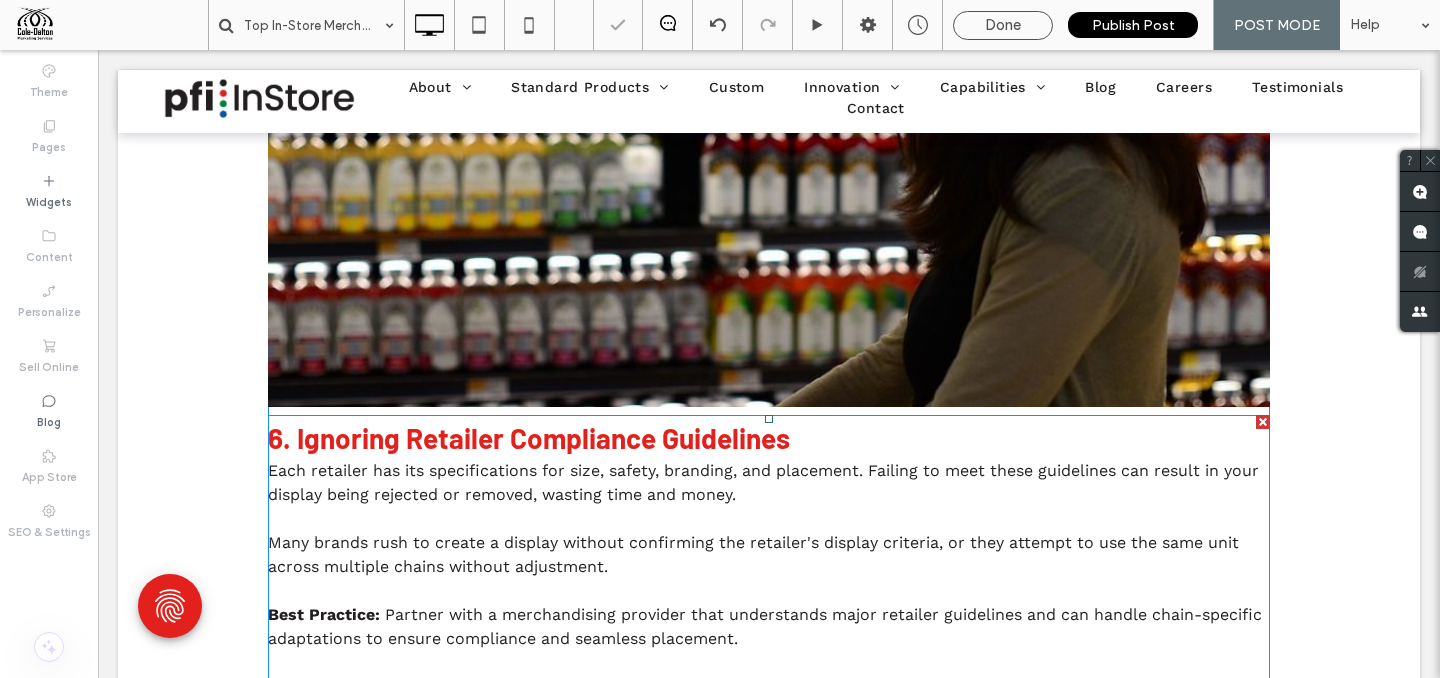 click on "6. Ignoring Retailer Compliance Guidelines" at bounding box center [529, 438] 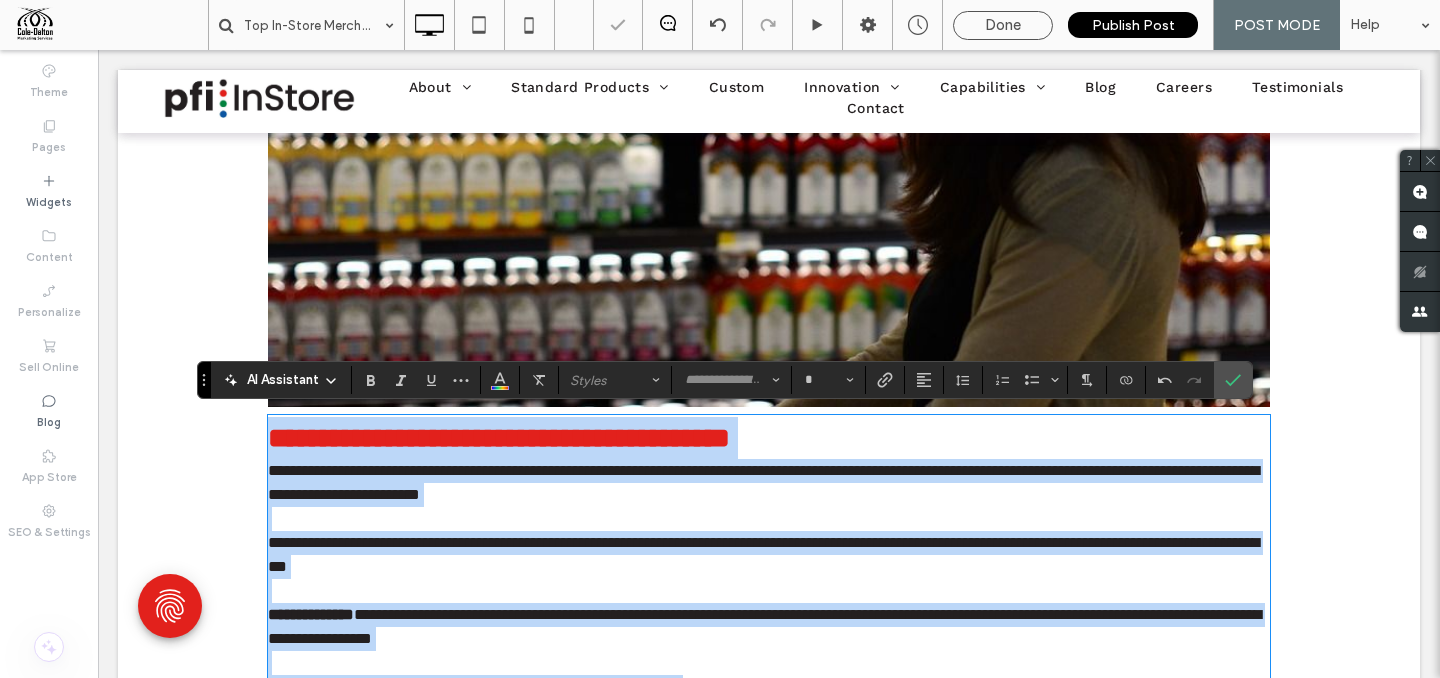 click on "**********" at bounding box center [499, 438] 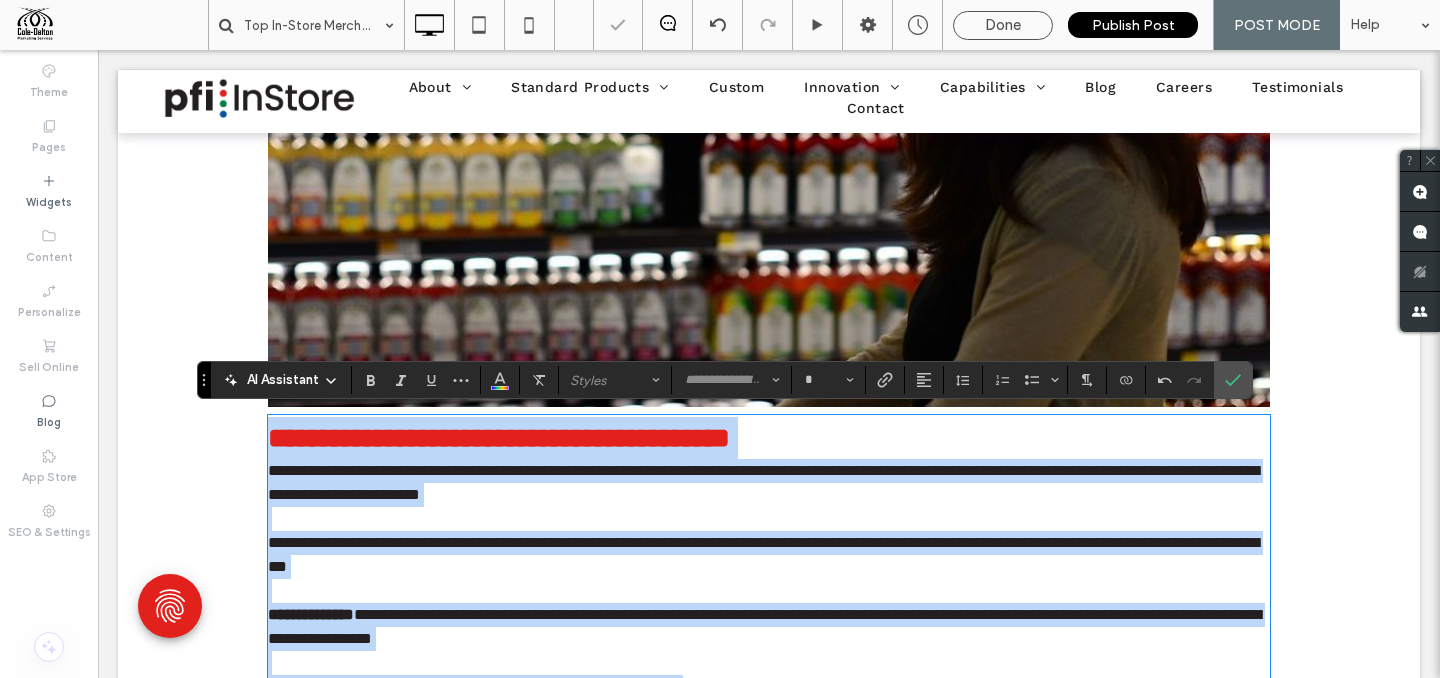 type on "******" 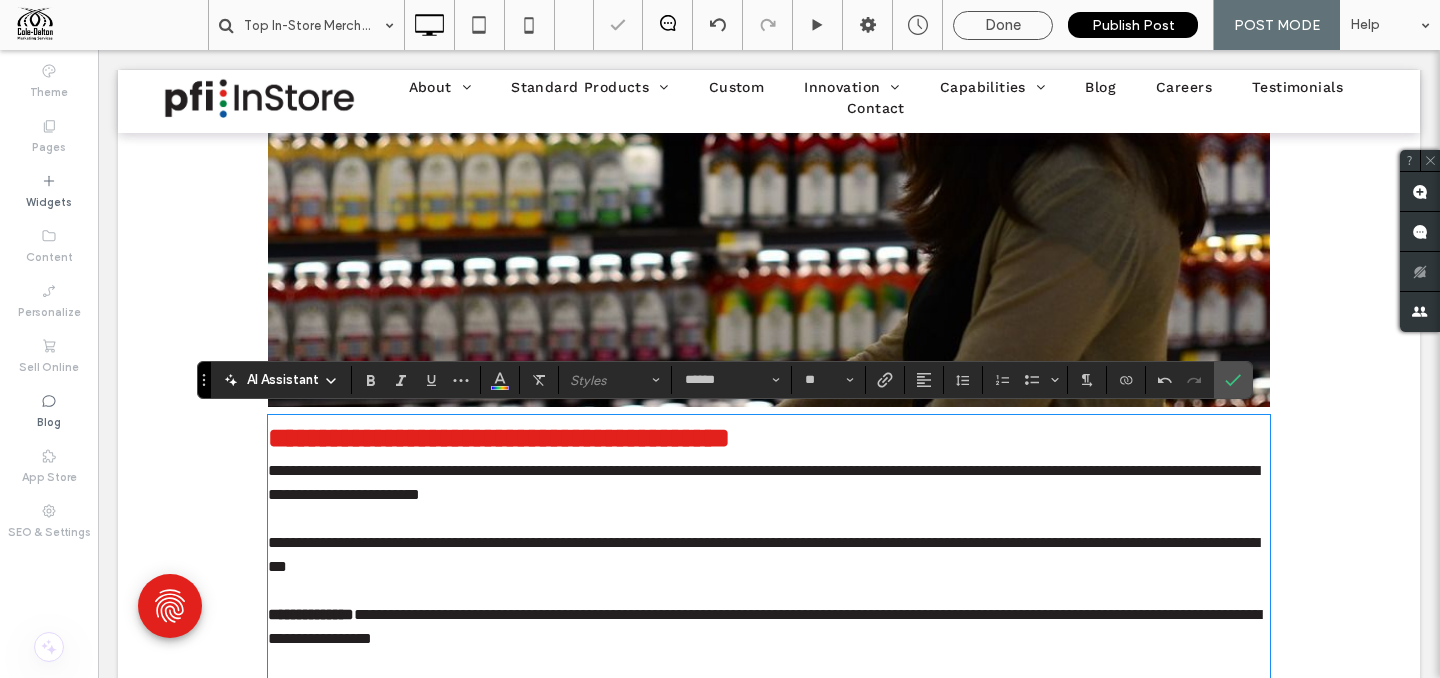 click on "**********" at bounding box center [499, 438] 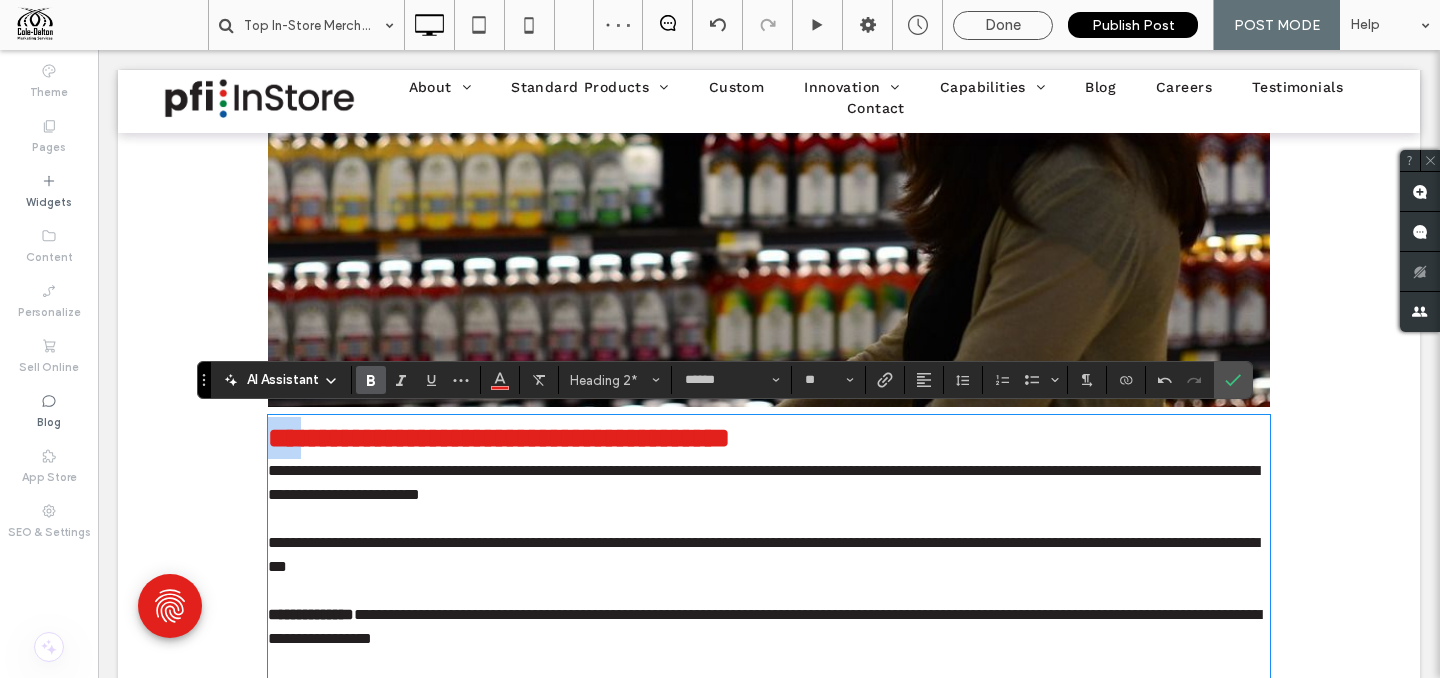 drag, startPoint x: 294, startPoint y: 440, endPoint x: 268, endPoint y: 439, distance: 26.019224 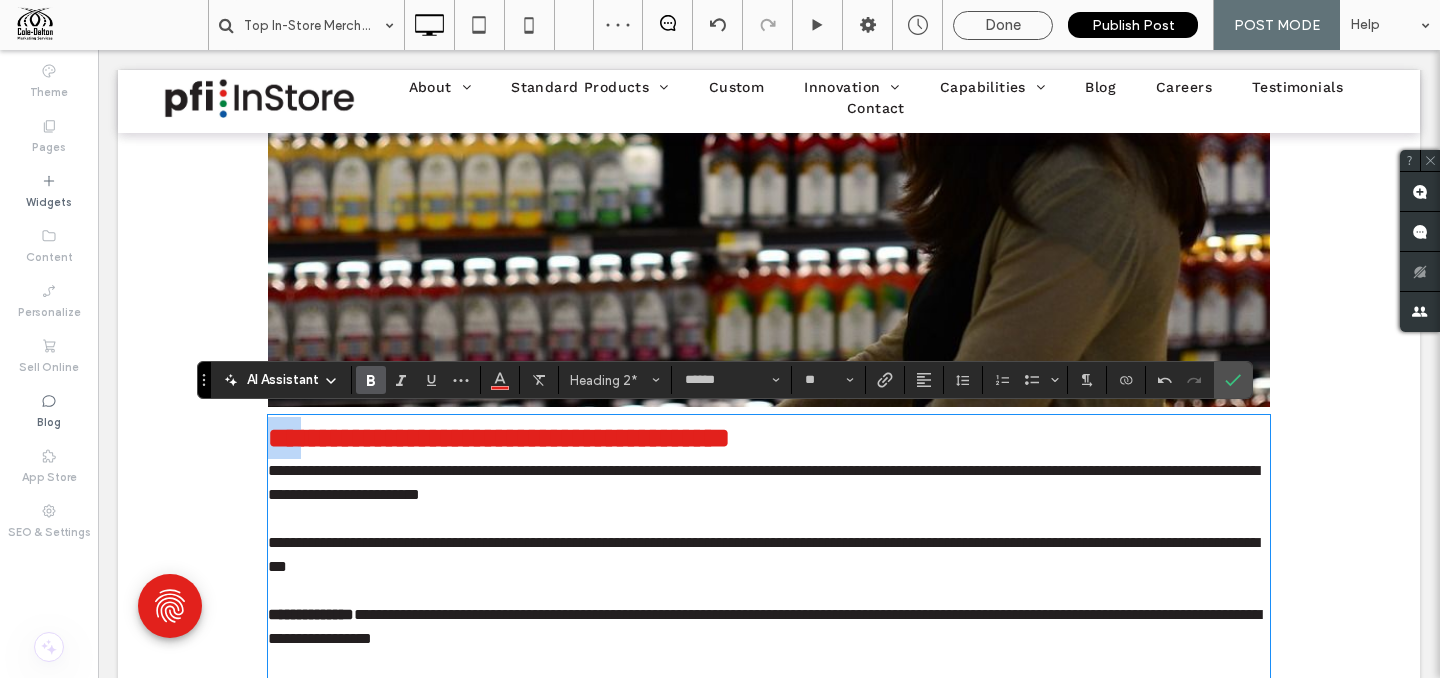 click on "**********" at bounding box center [499, 438] 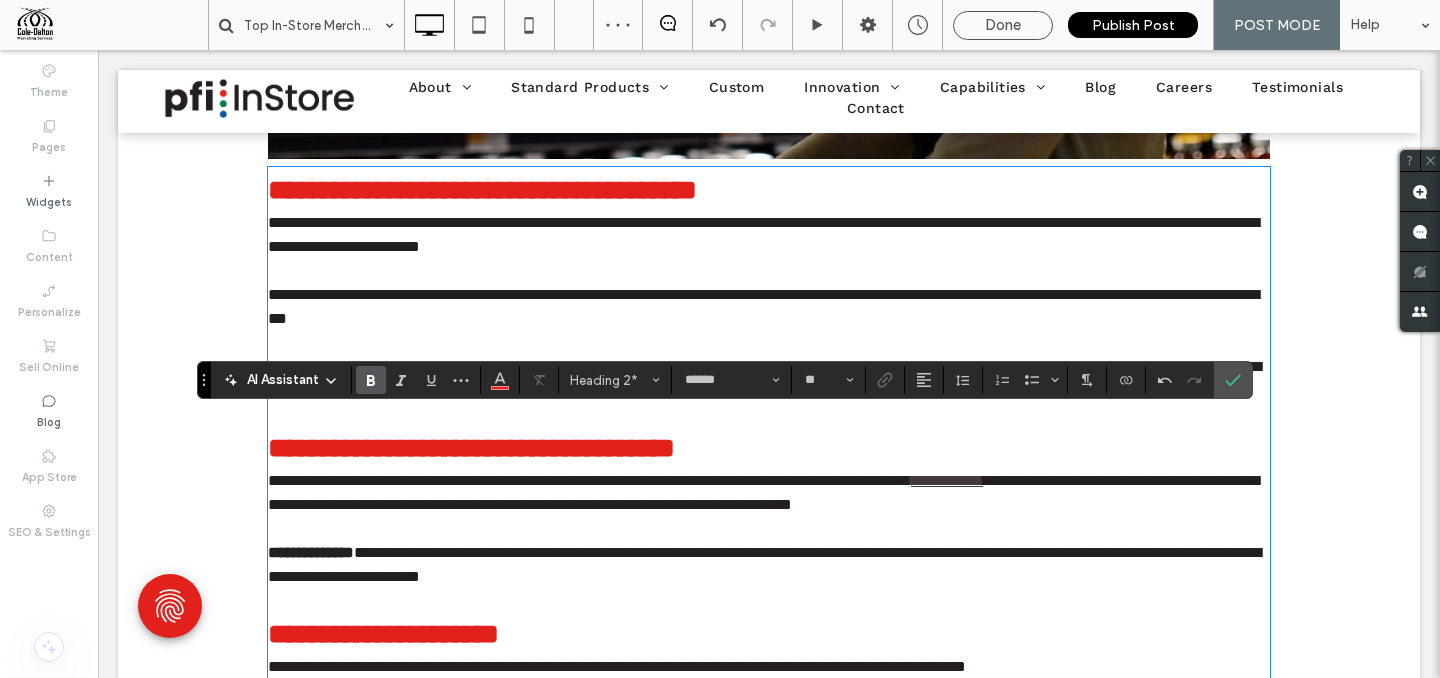 scroll, scrollTop: 3976, scrollLeft: 0, axis: vertical 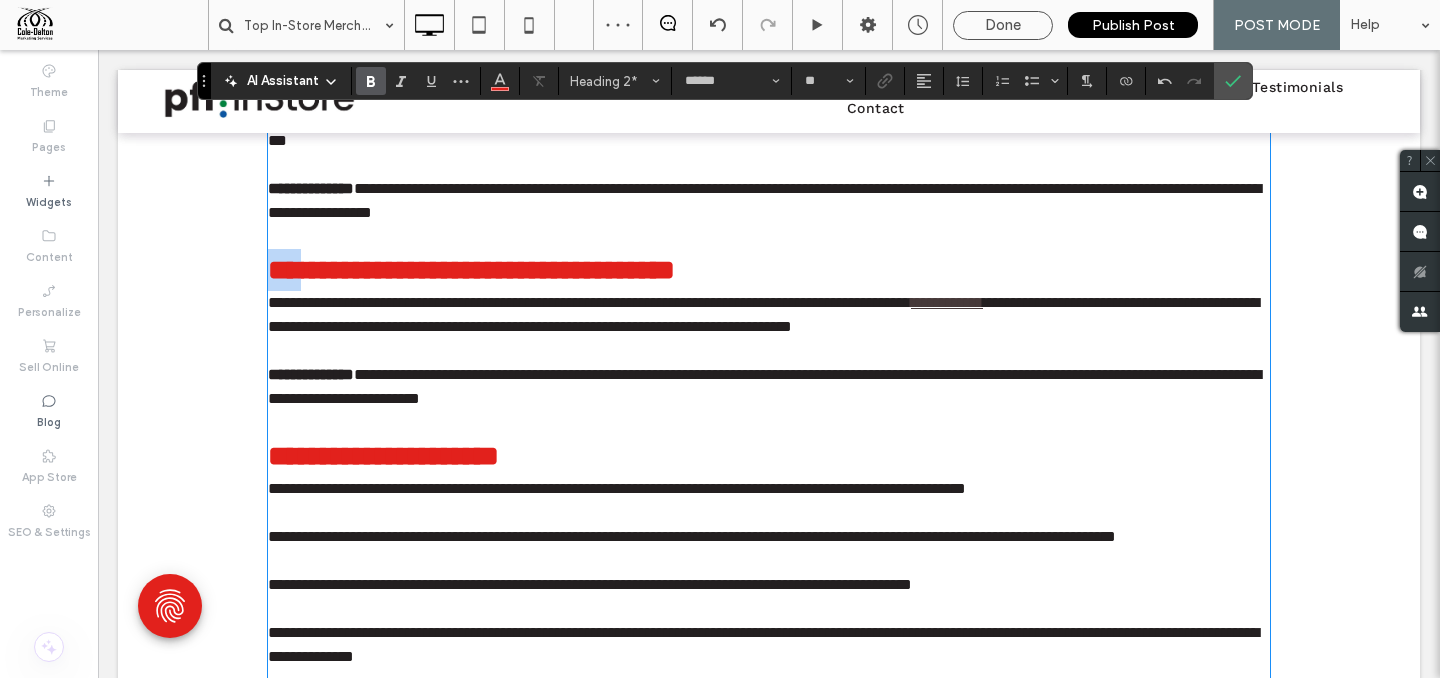 drag, startPoint x: 294, startPoint y: 277, endPoint x: 257, endPoint y: 271, distance: 37.48333 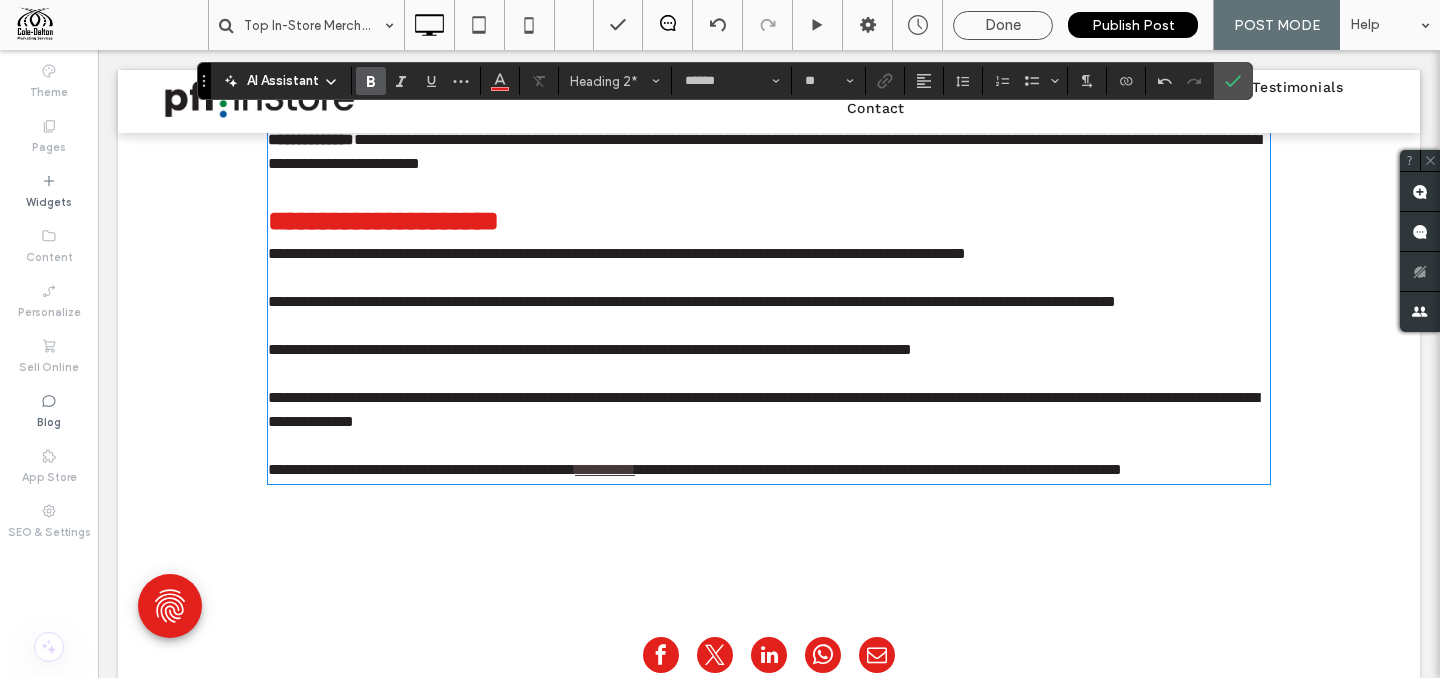 scroll, scrollTop: 4226, scrollLeft: 0, axis: vertical 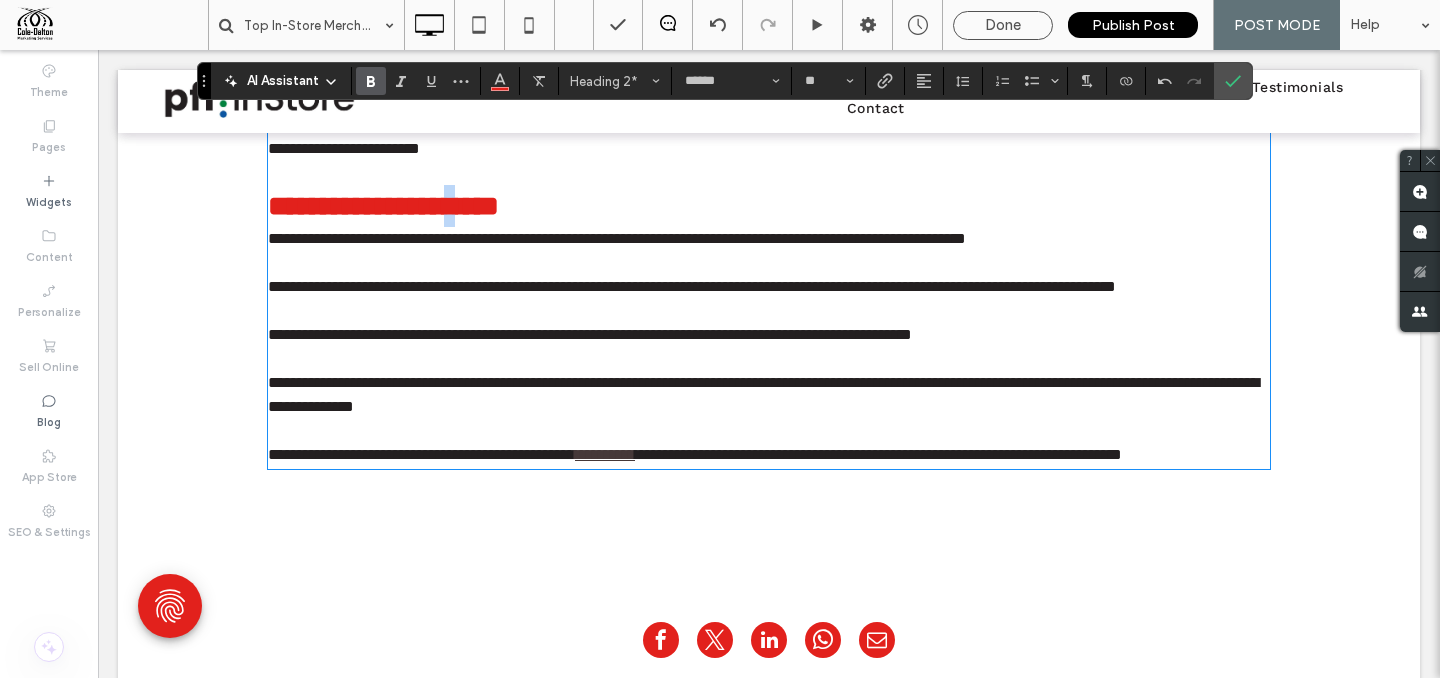 click on "**********" at bounding box center [383, 206] 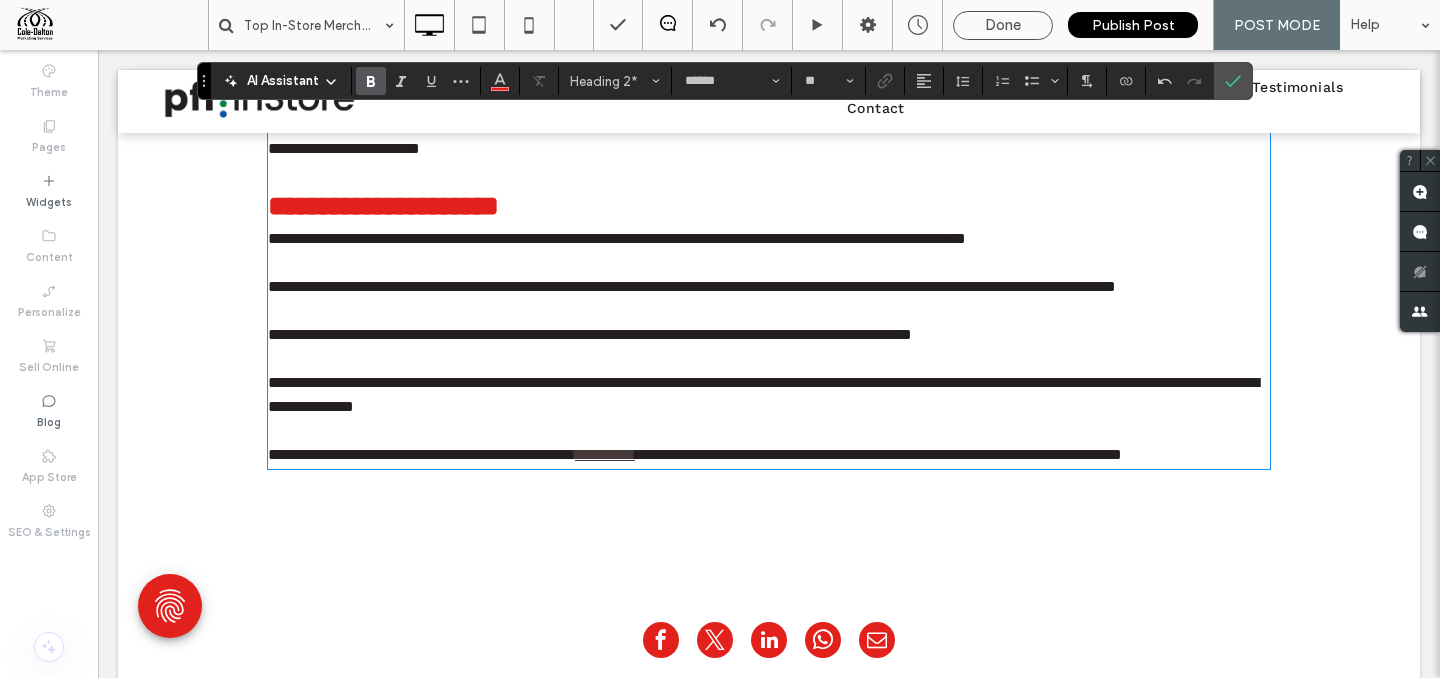 type on "*********" 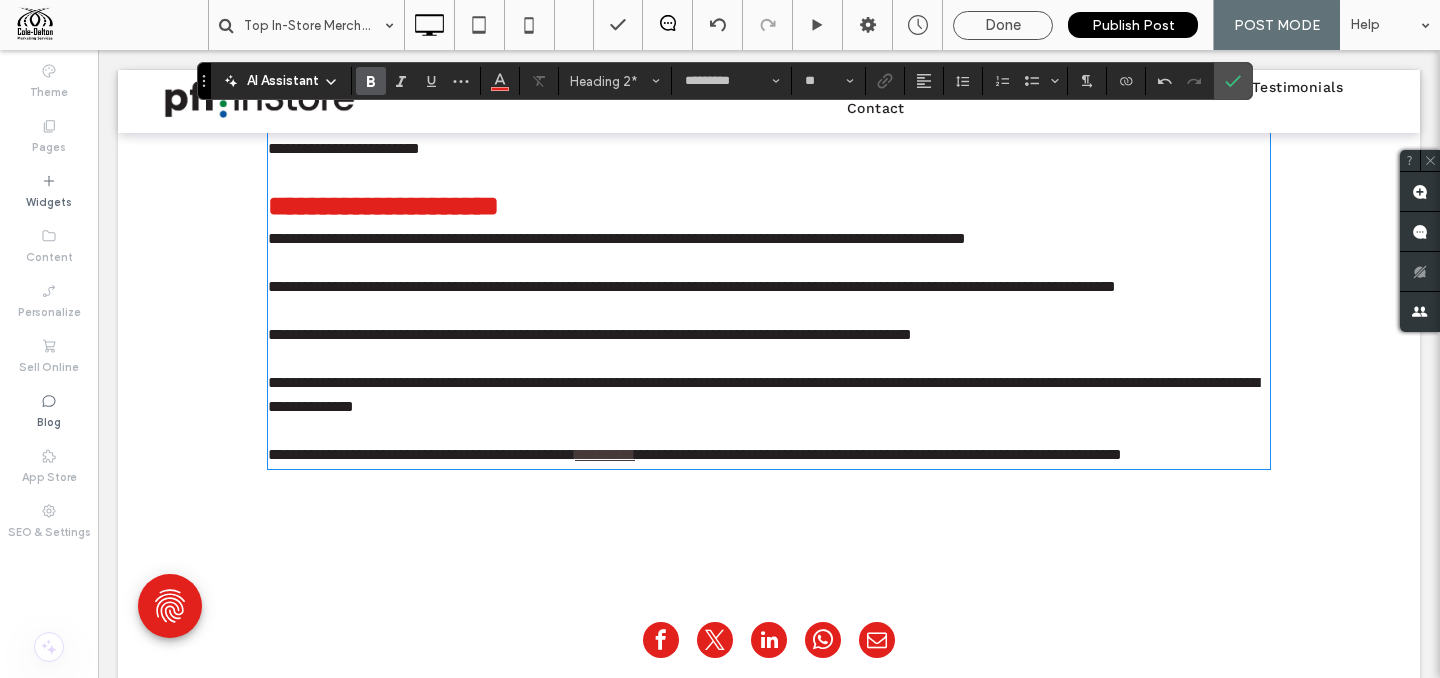 click on "**********" at bounding box center [769, 239] 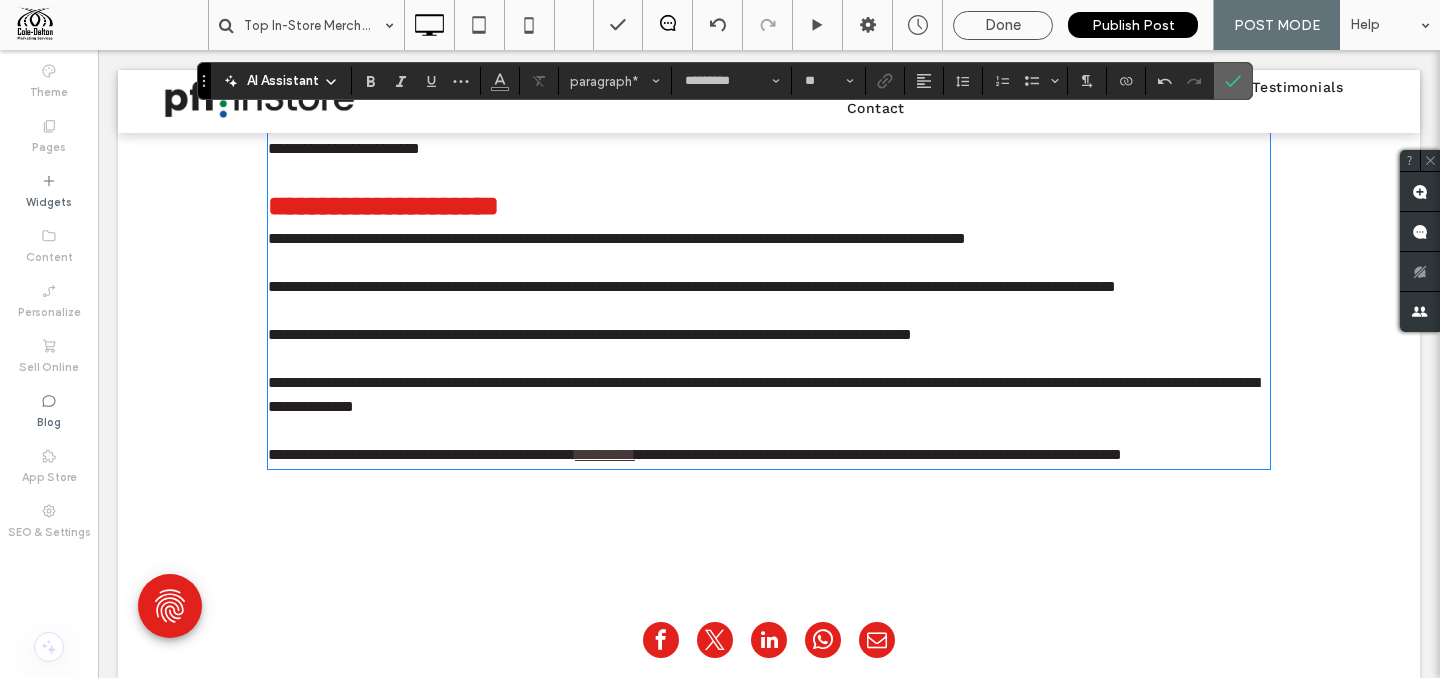 click 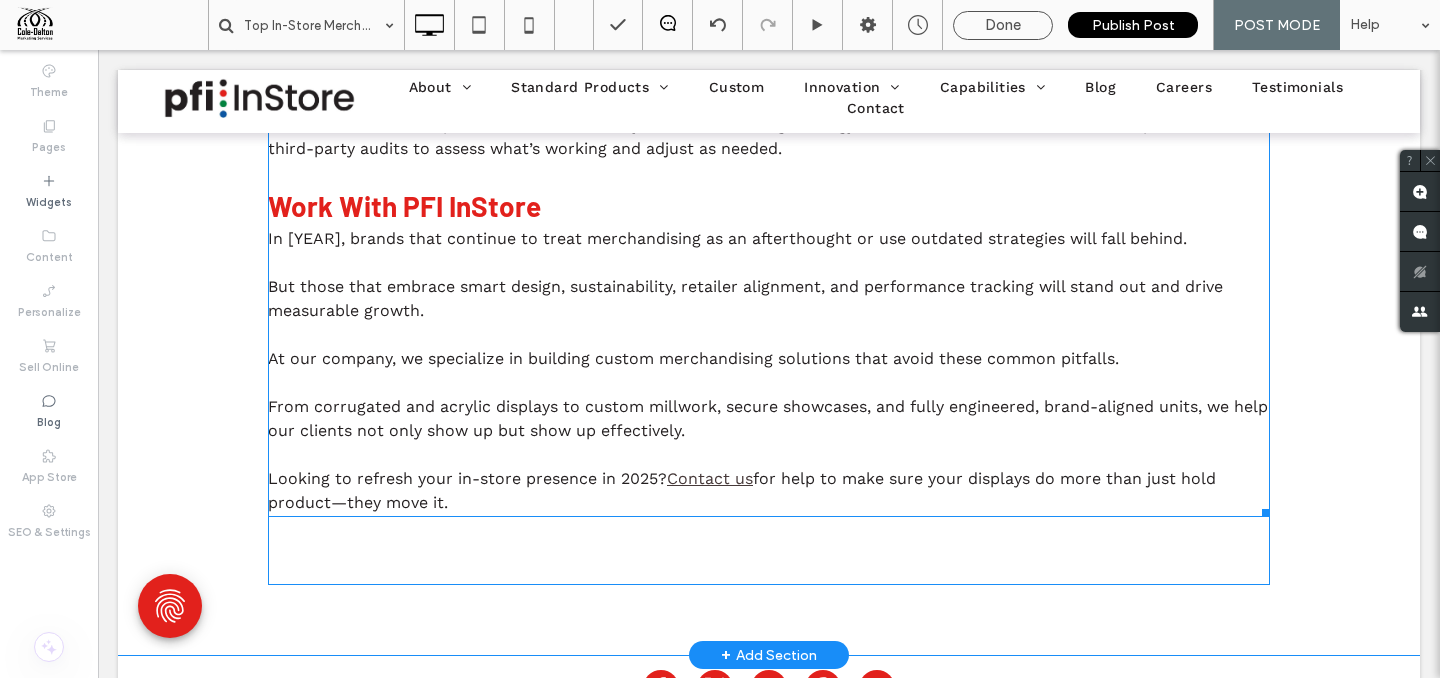 click on "Looking to refresh your in-store presence in 2025?" at bounding box center (467, 478) 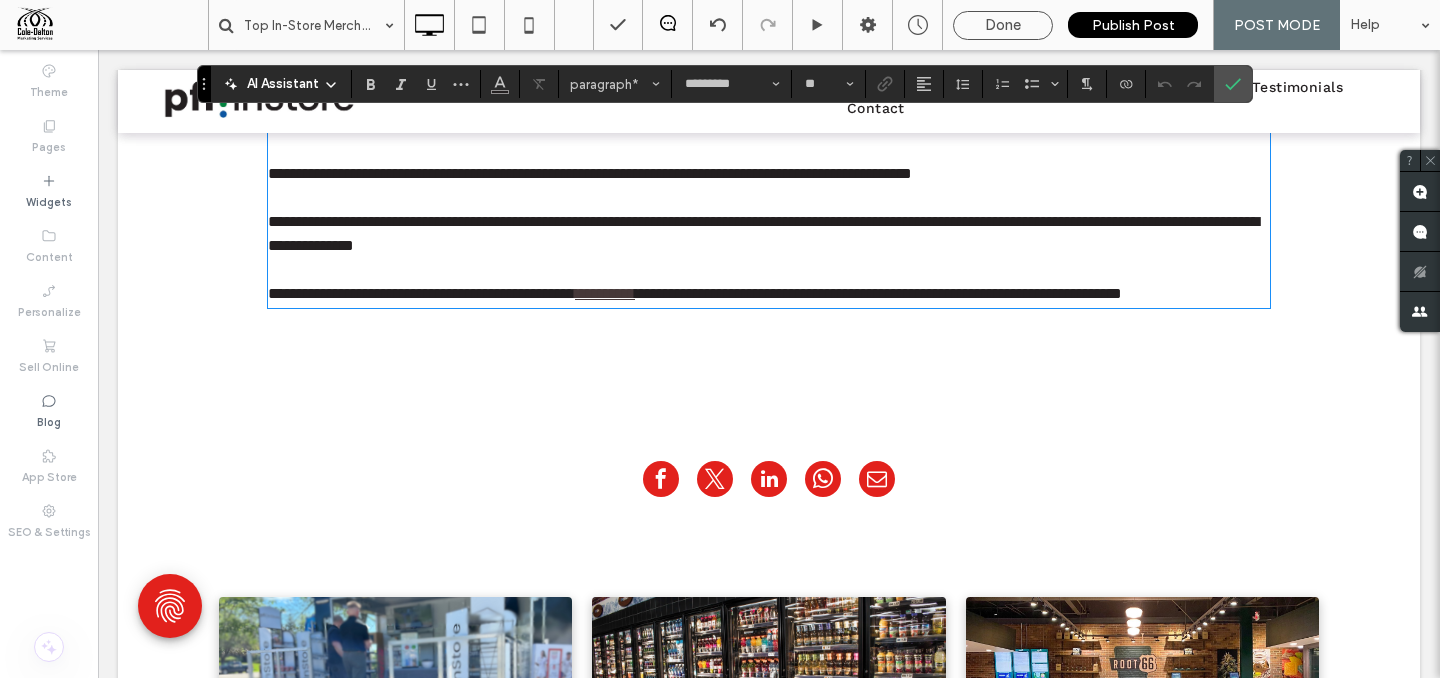 scroll, scrollTop: 4486, scrollLeft: 0, axis: vertical 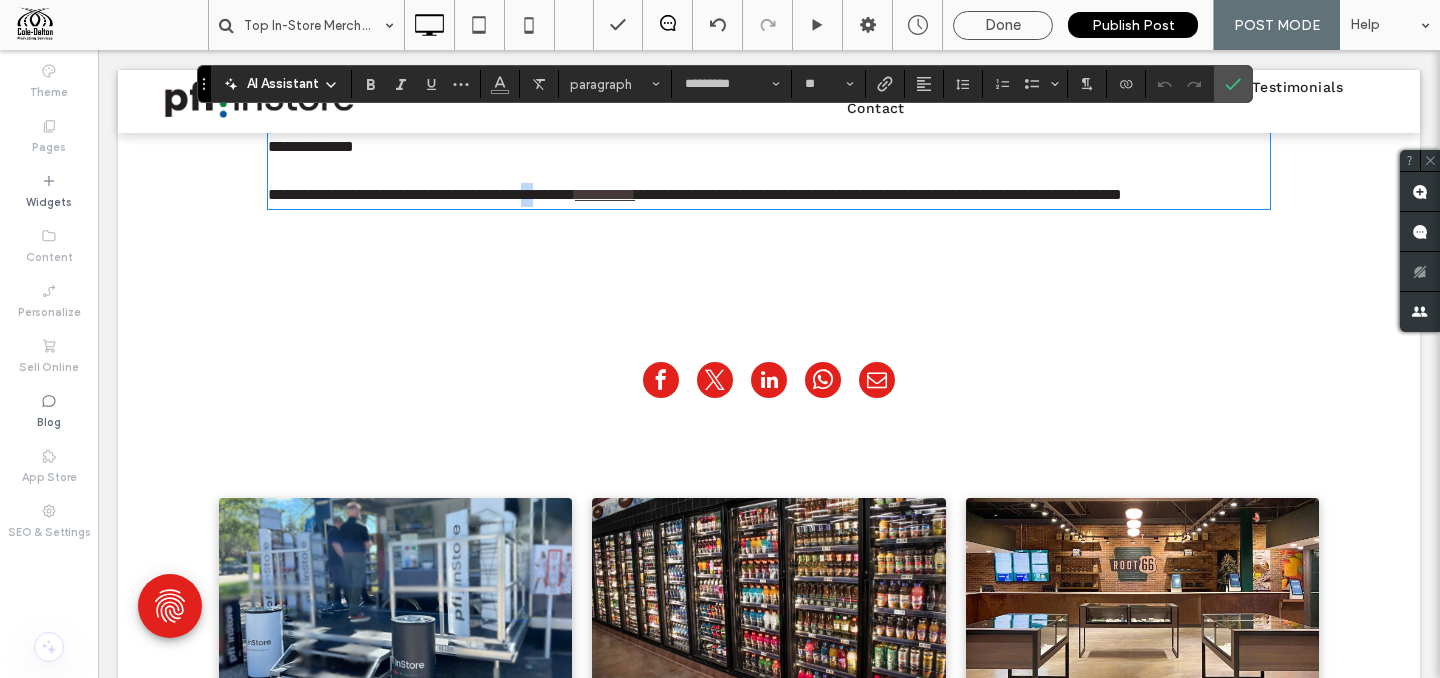 drag, startPoint x: 599, startPoint y: 245, endPoint x: 610, endPoint y: 246, distance: 11.045361 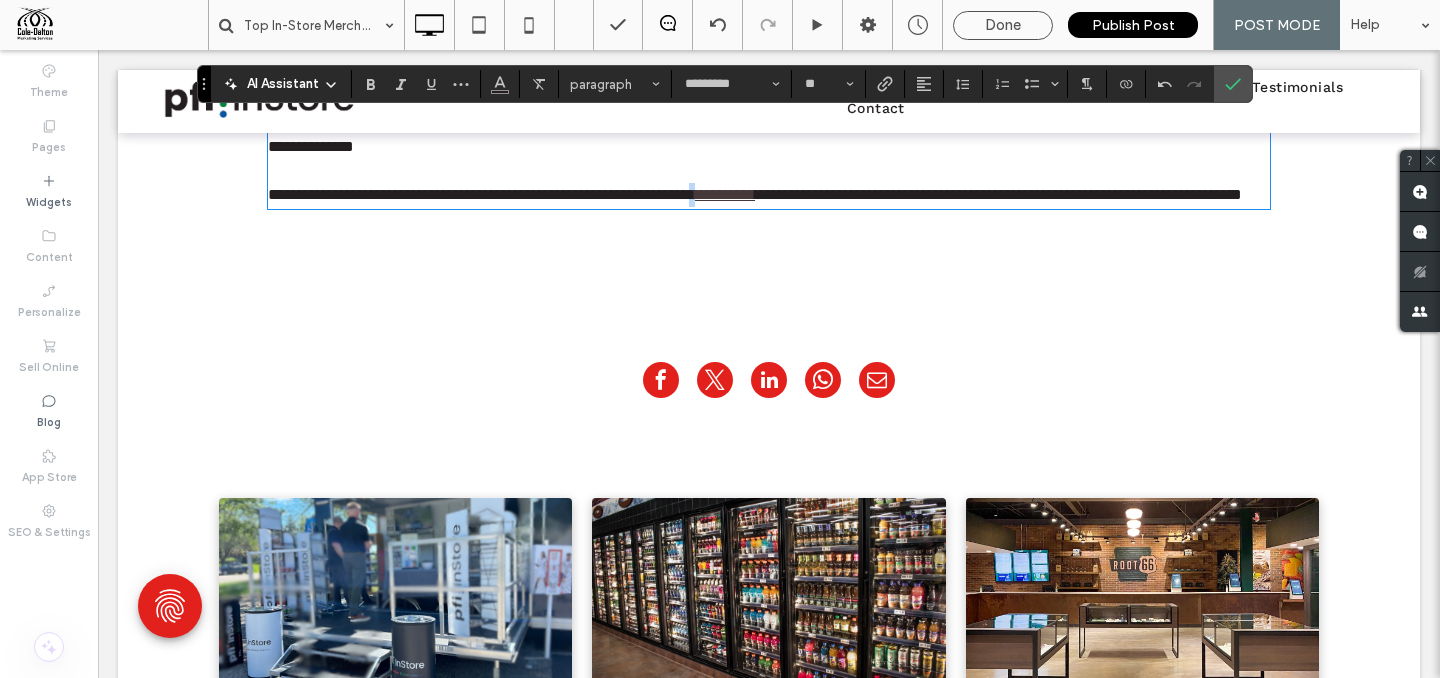 click on "**********" at bounding box center (769, 195) 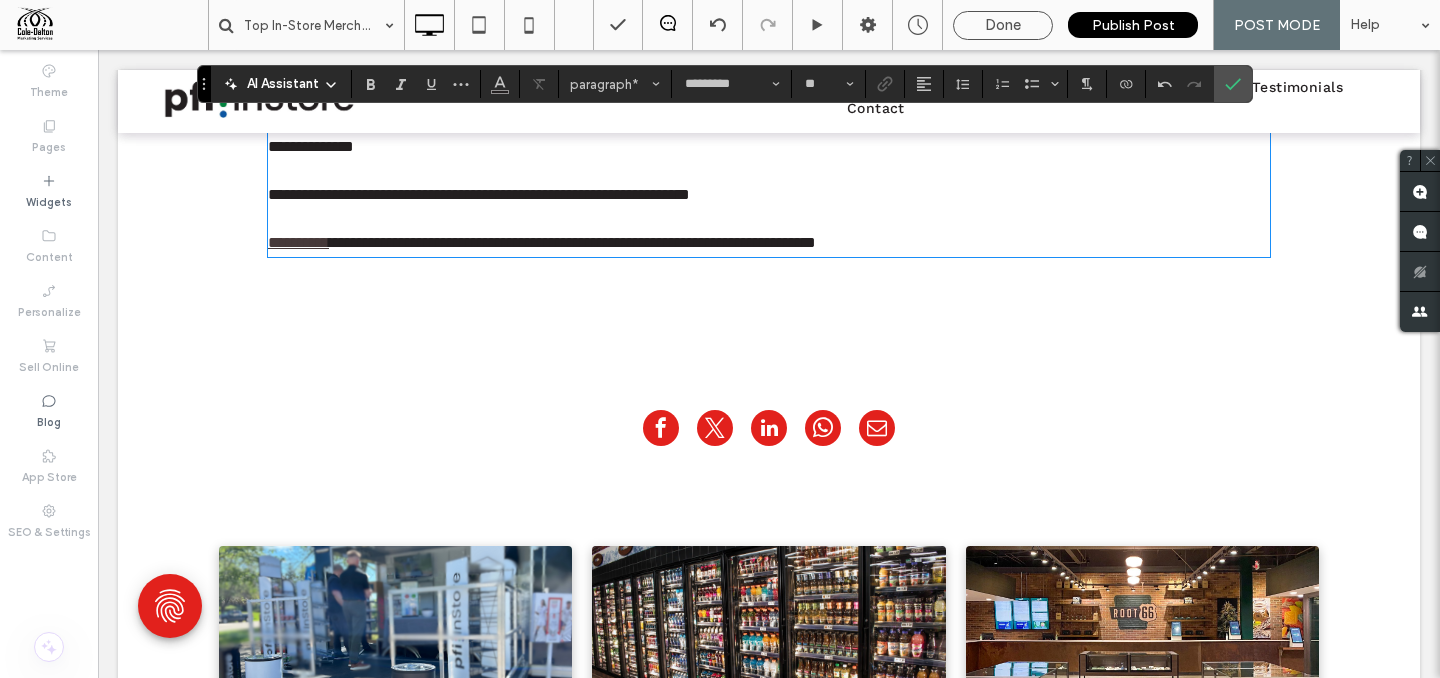 drag, startPoint x: 387, startPoint y: 283, endPoint x: 341, endPoint y: 246, distance: 59.03389 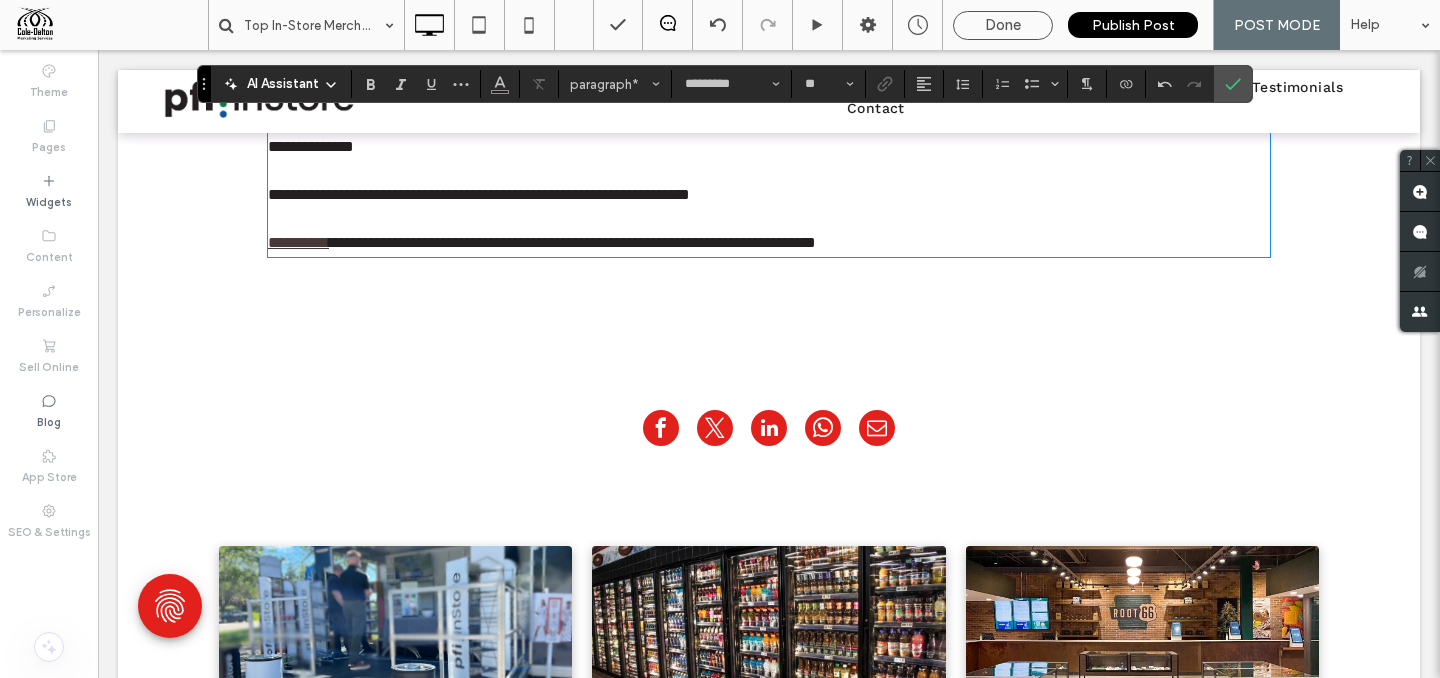 click on "**********" at bounding box center [479, 194] 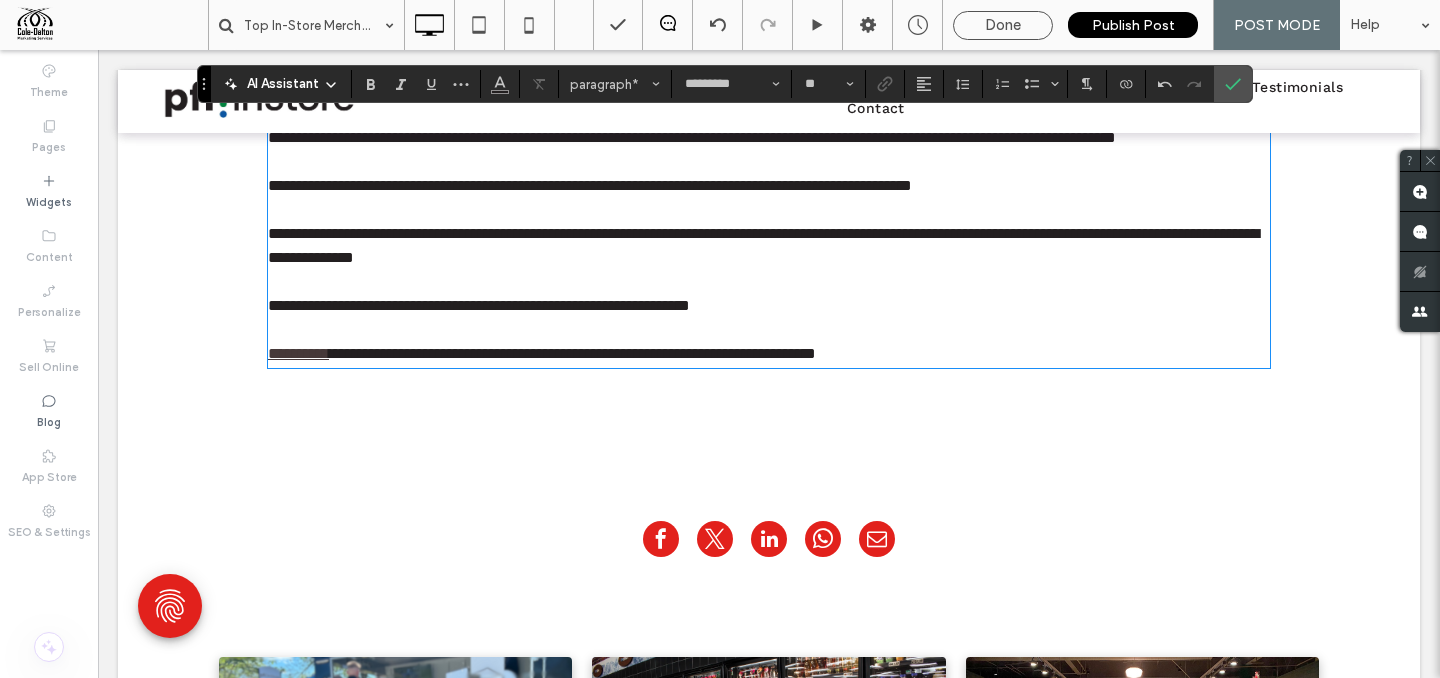 scroll, scrollTop: 4294, scrollLeft: 0, axis: vertical 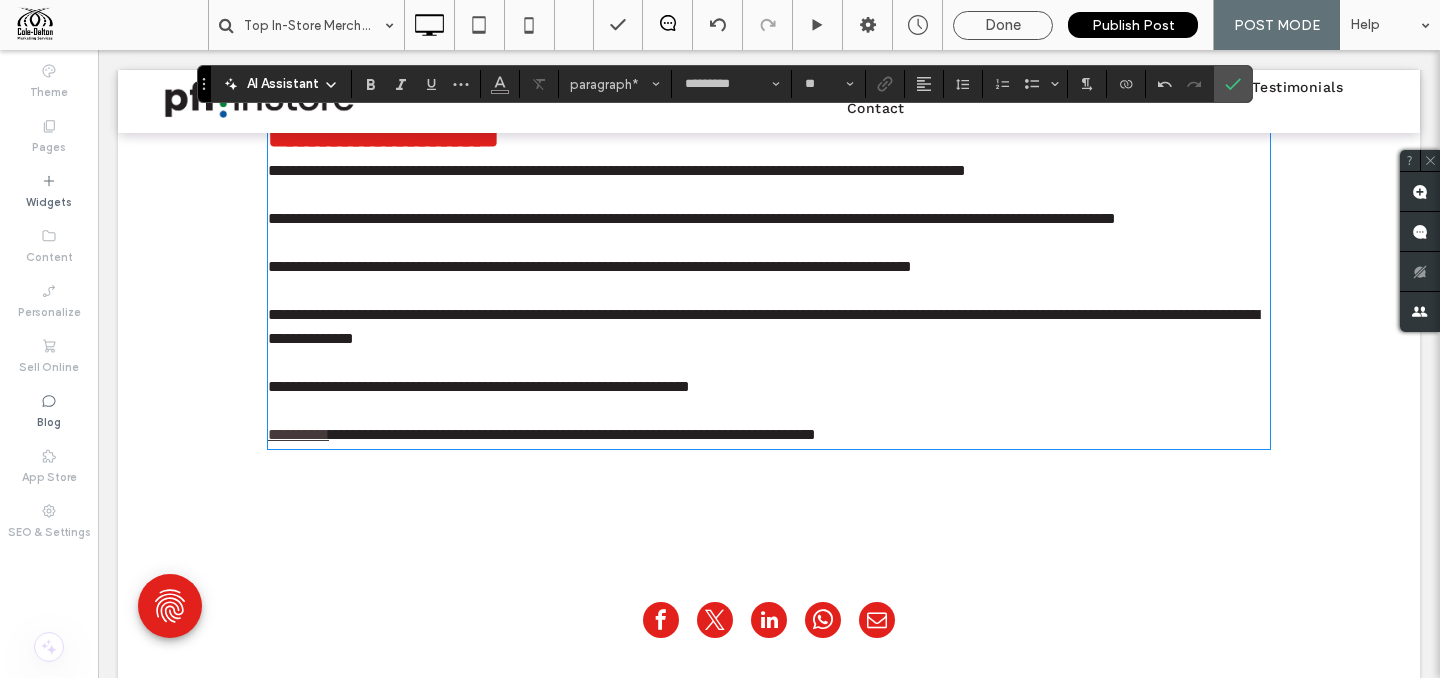 click on "**********" at bounding box center [769, 219] 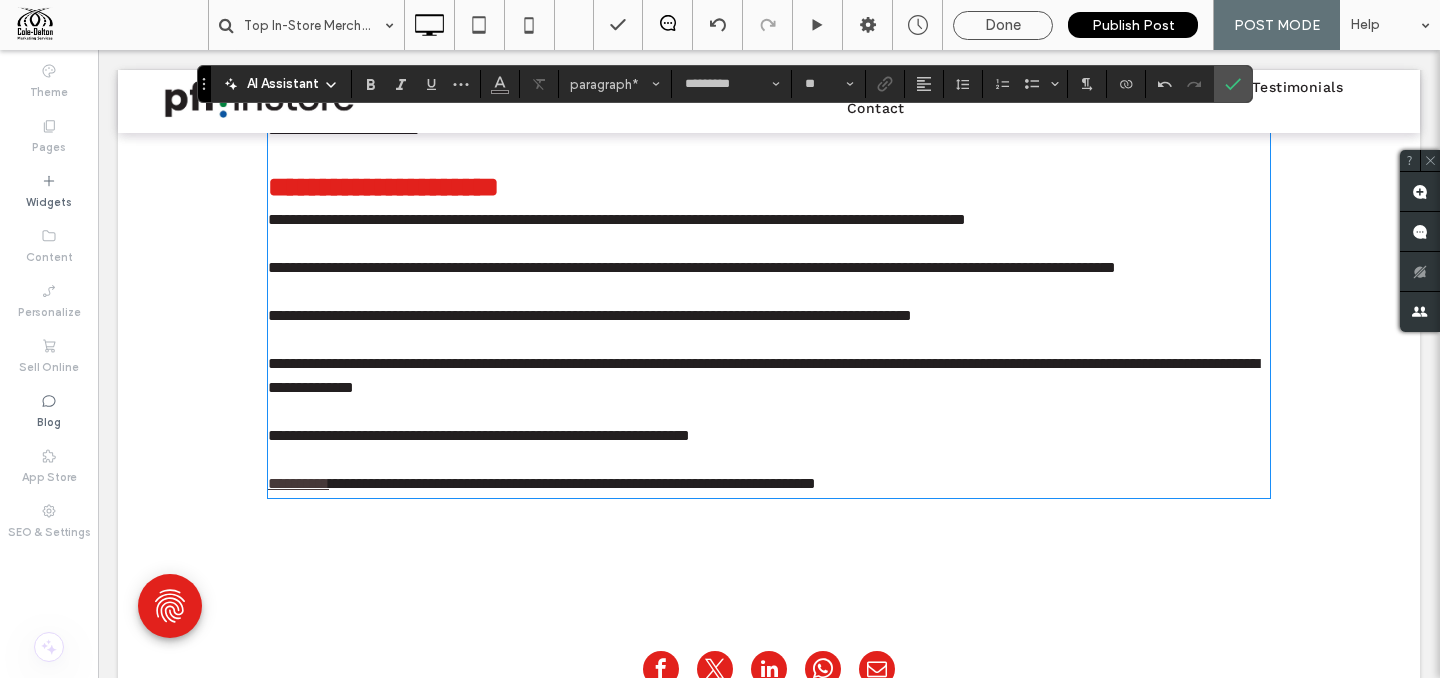 scroll, scrollTop: 4136, scrollLeft: 0, axis: vertical 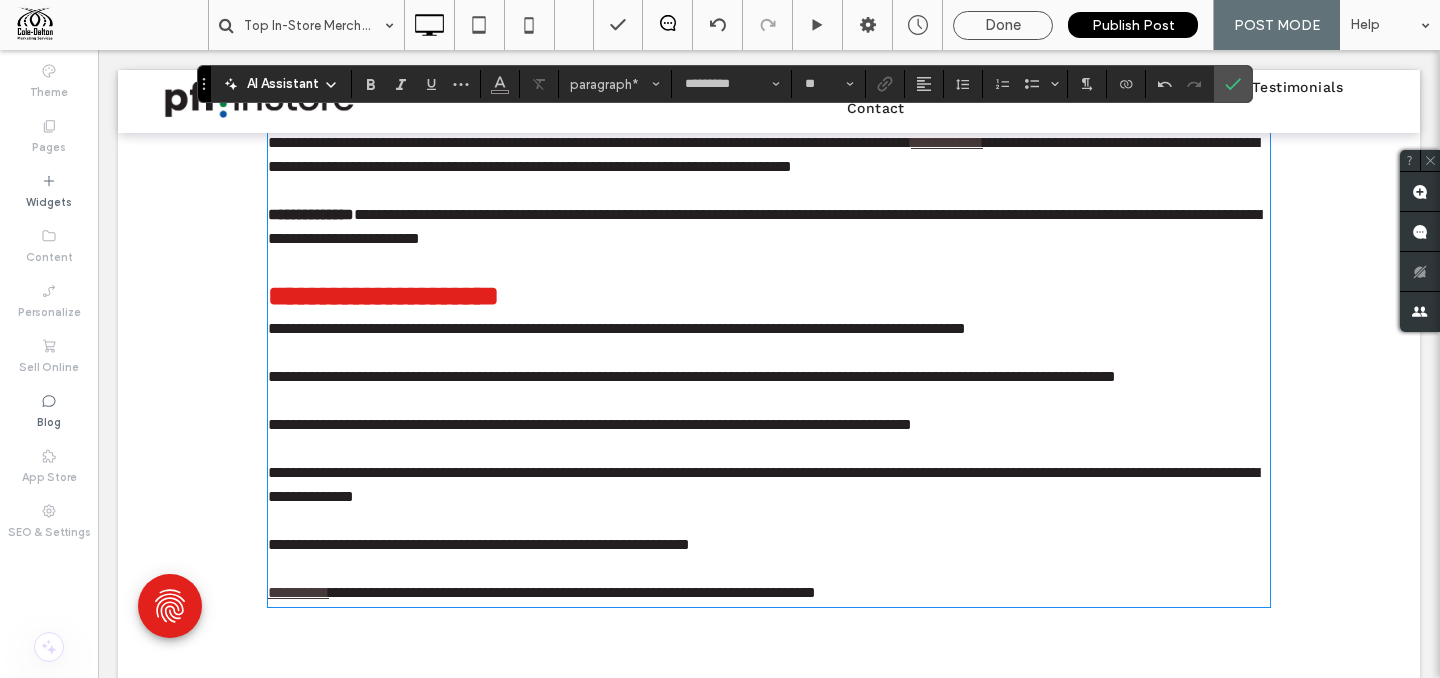 type on "******" 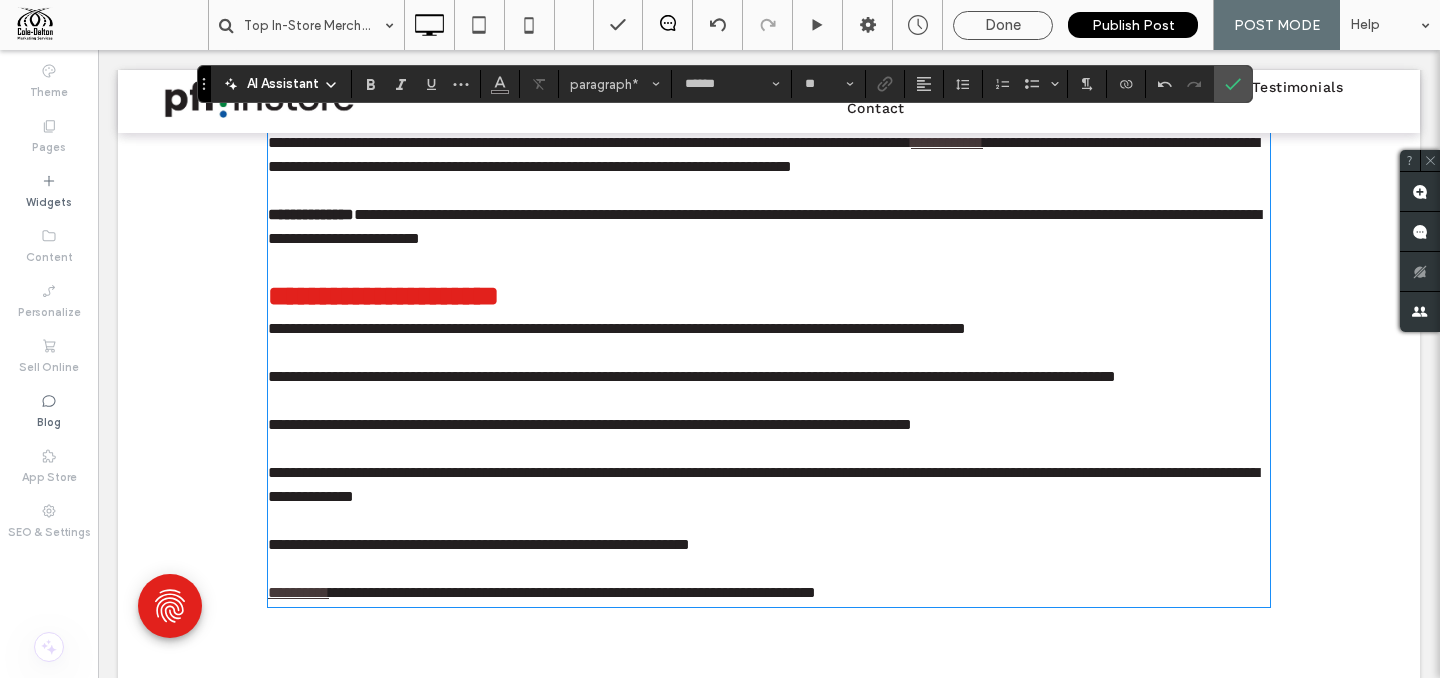 click on "**********" at bounding box center [383, 296] 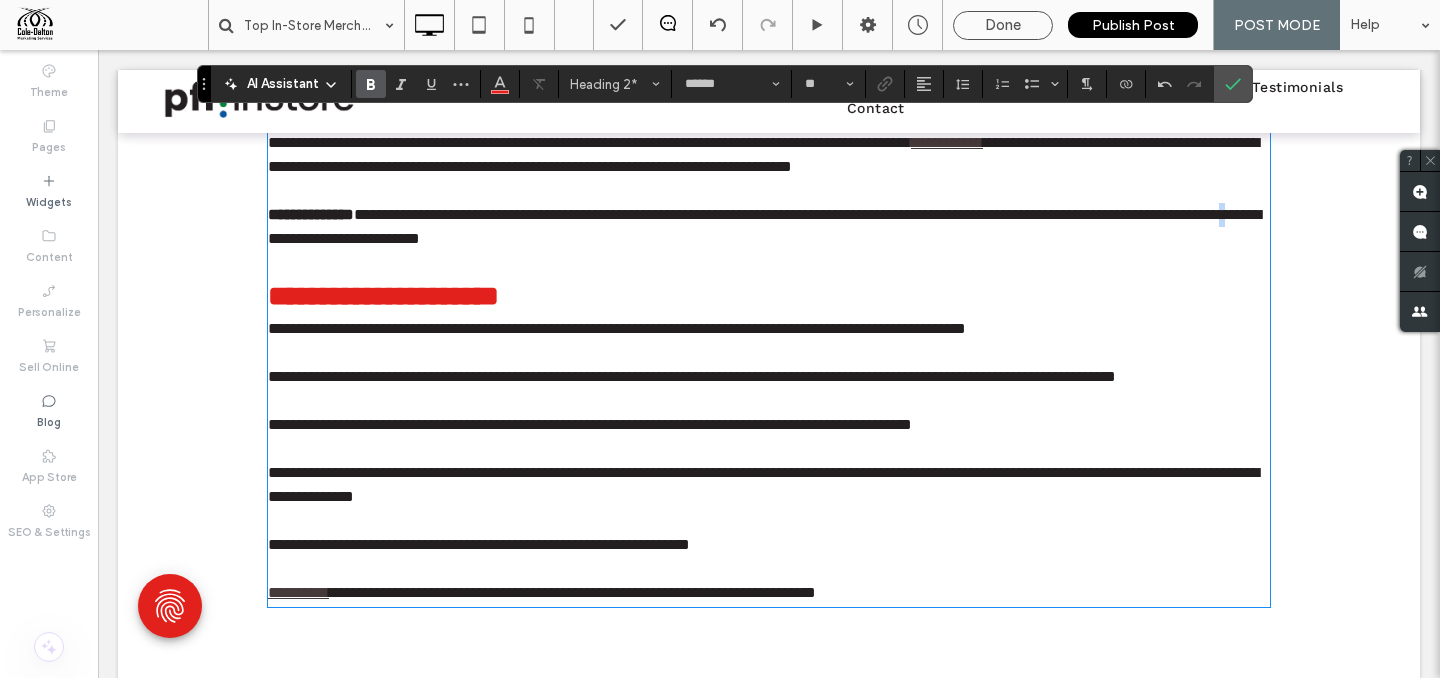 type on "*********" 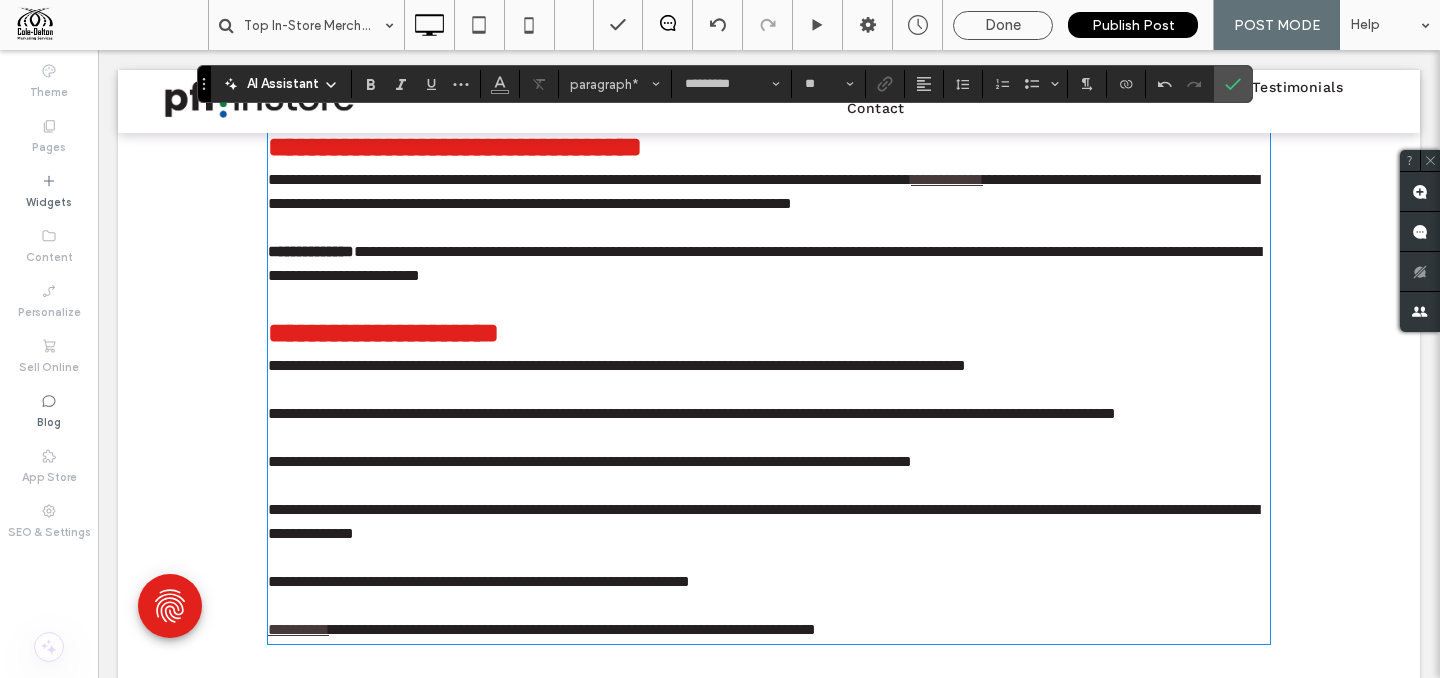 scroll, scrollTop: 4098, scrollLeft: 0, axis: vertical 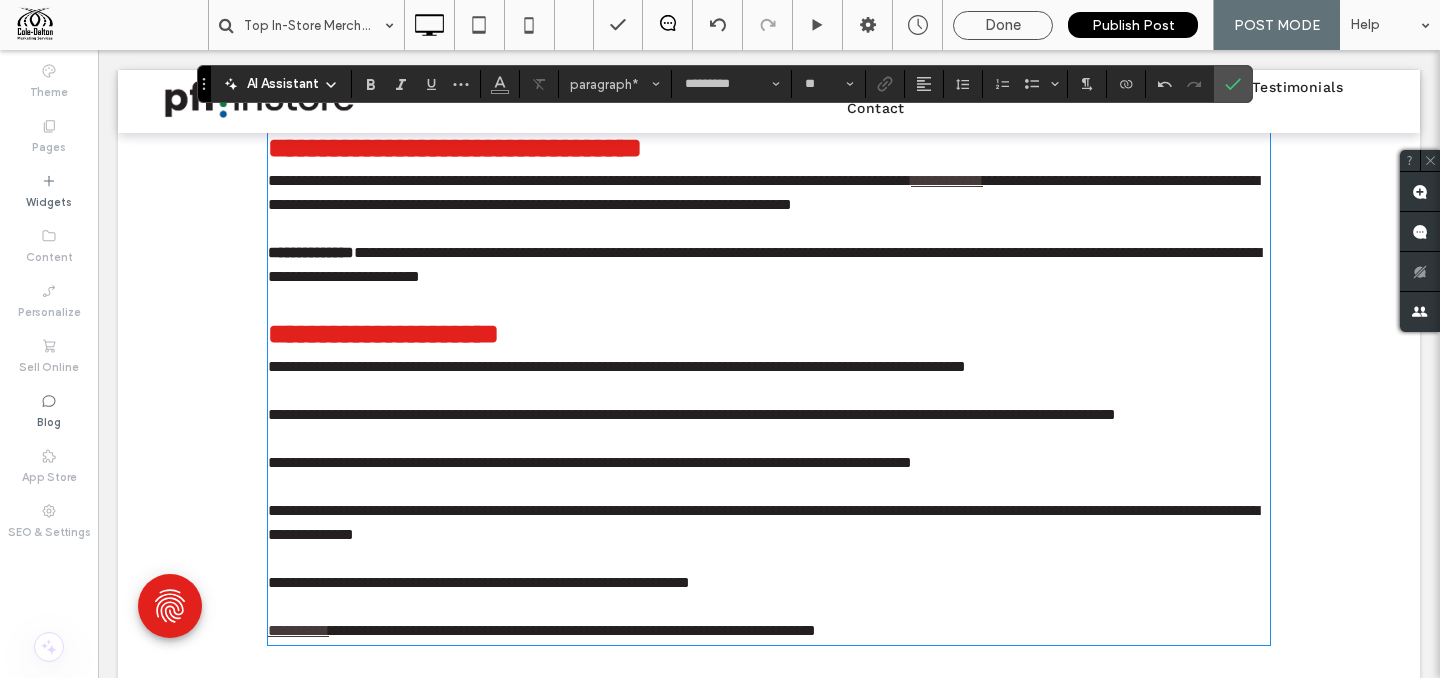 click on "**********" at bounding box center [763, 192] 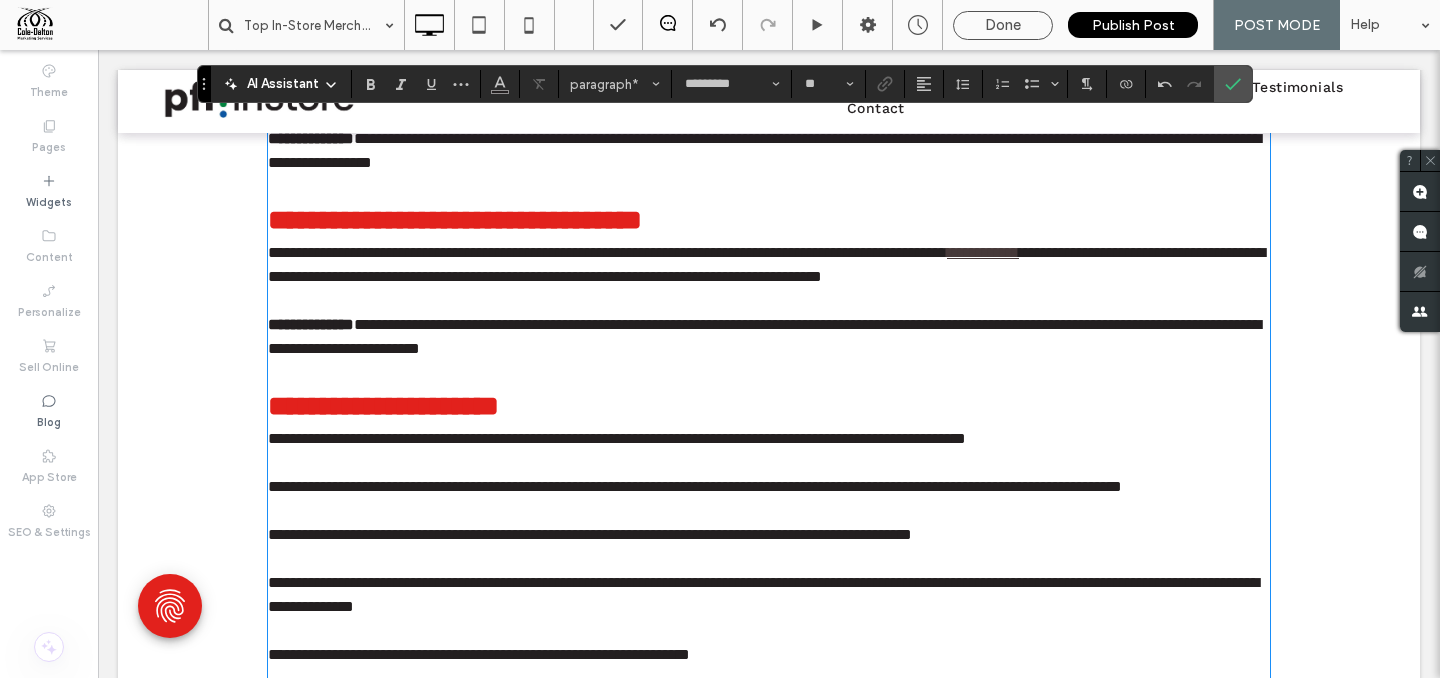 scroll, scrollTop: 3714, scrollLeft: 0, axis: vertical 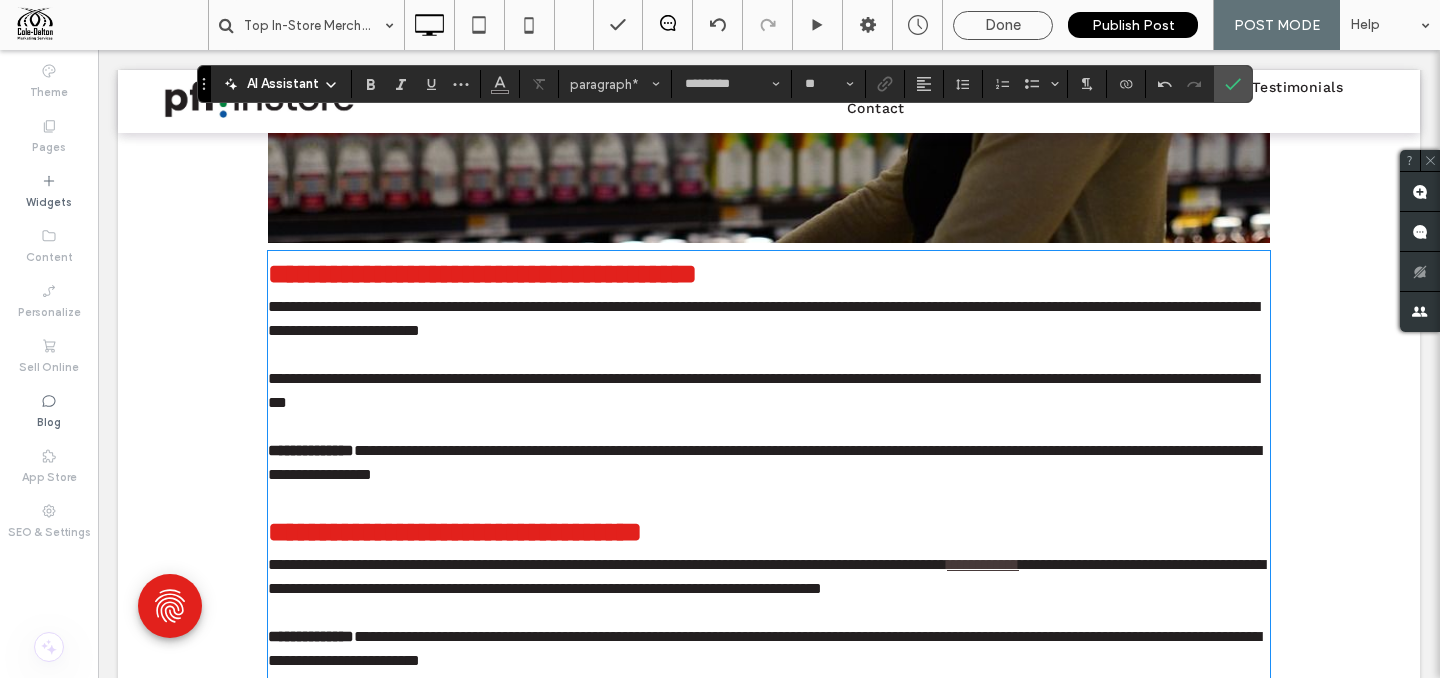 click at bounding box center [769, 355] 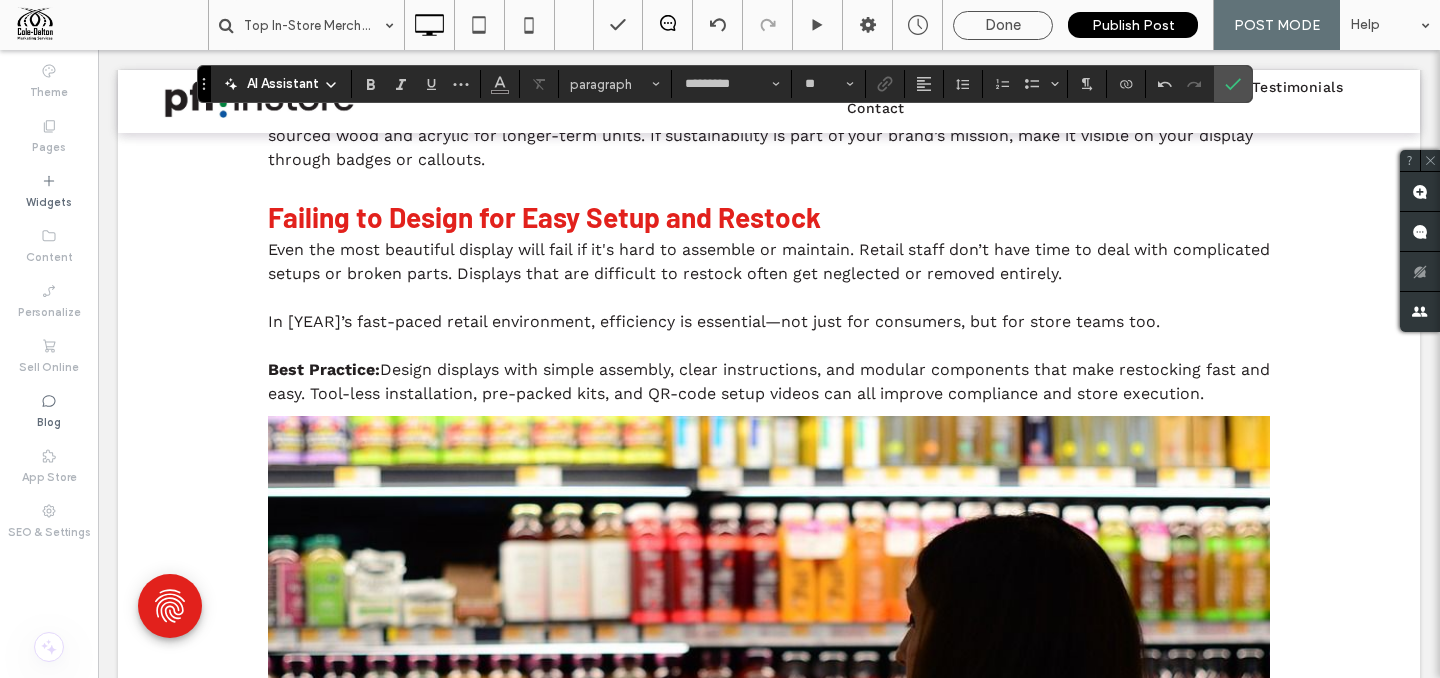 scroll, scrollTop: 2732, scrollLeft: 0, axis: vertical 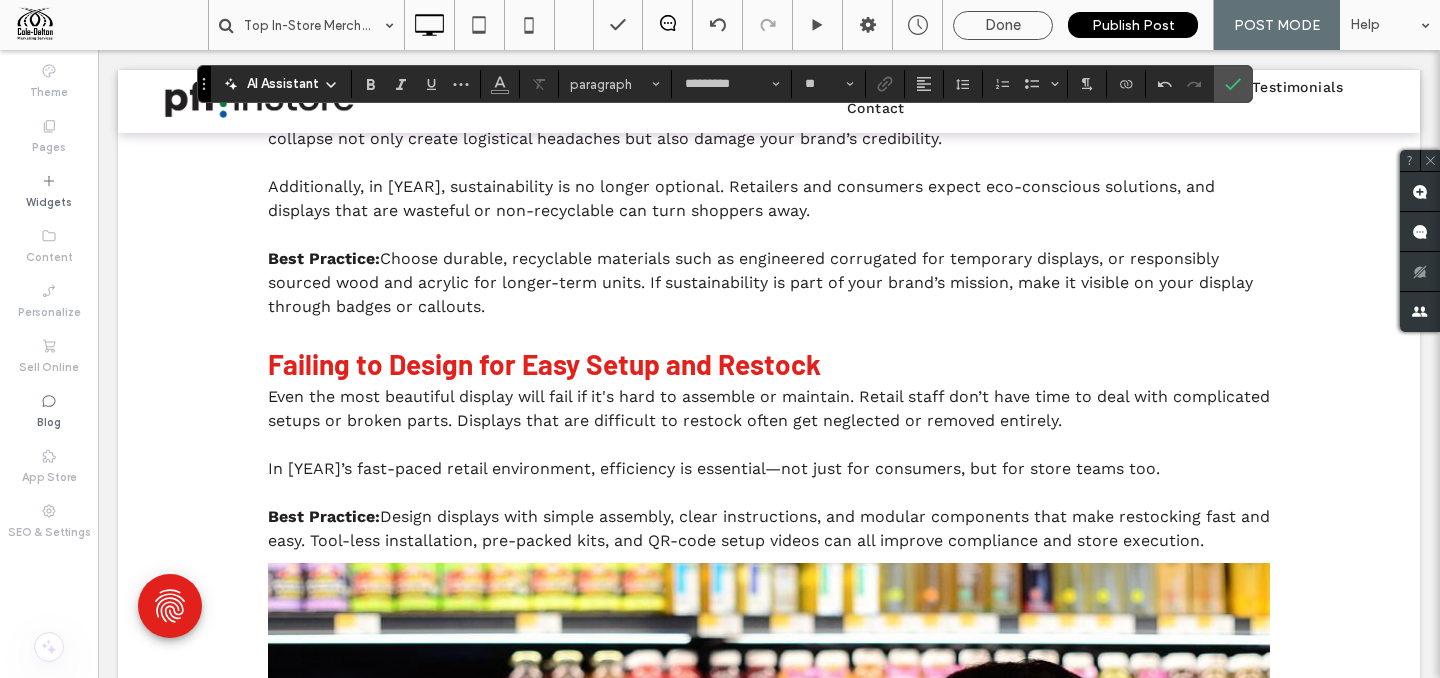 click on "Even the most beautiful display will fail if it's hard to assemble or maintain. Retail staff don’t have time to deal with complicated setups or broken parts. Displays that are difficult to restock often get neglected or removed entirely." at bounding box center [769, 408] 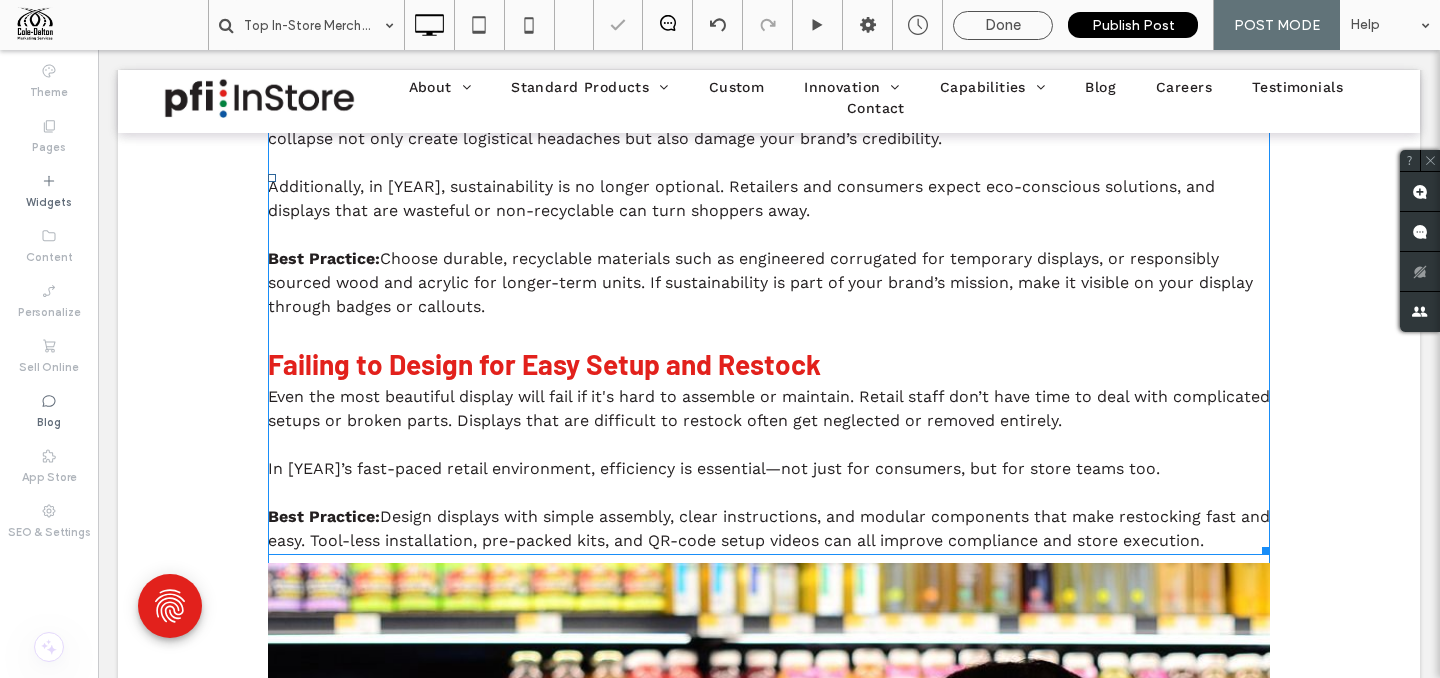 click at bounding box center (769, 445) 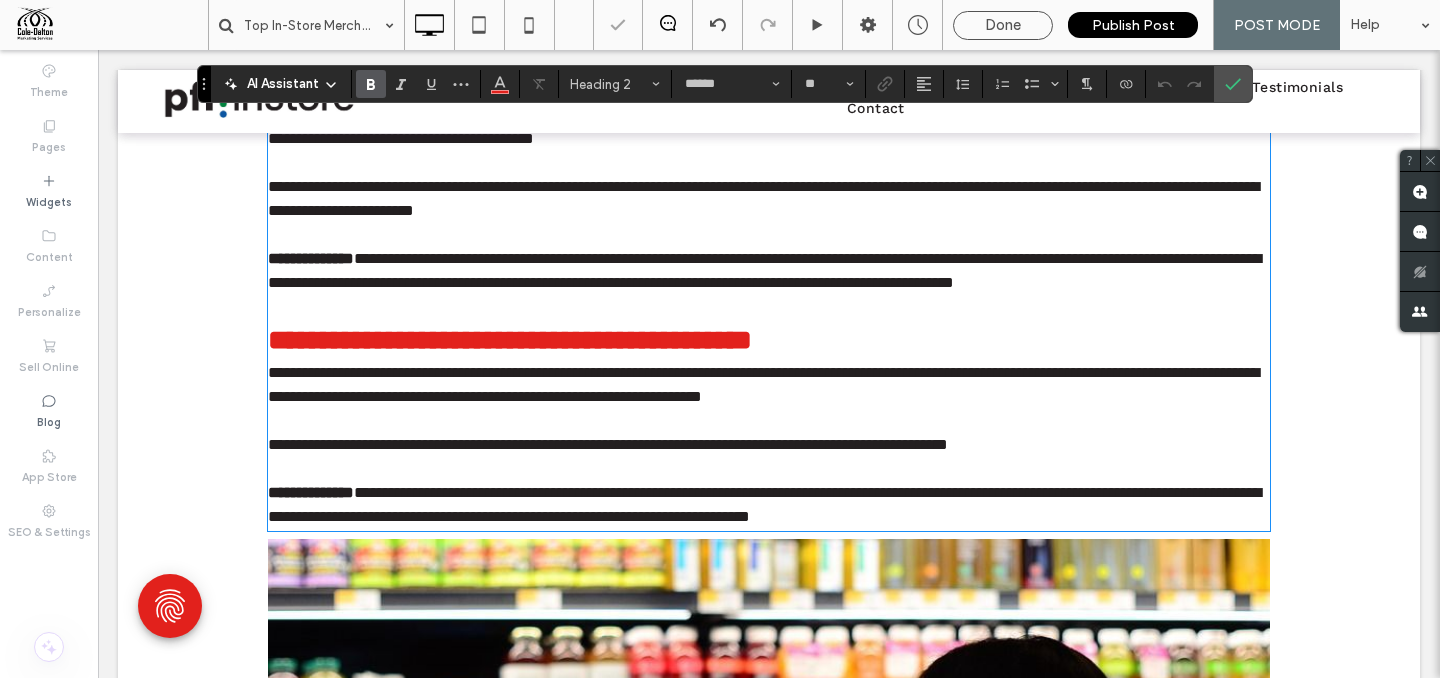 scroll, scrollTop: 2191, scrollLeft: 0, axis: vertical 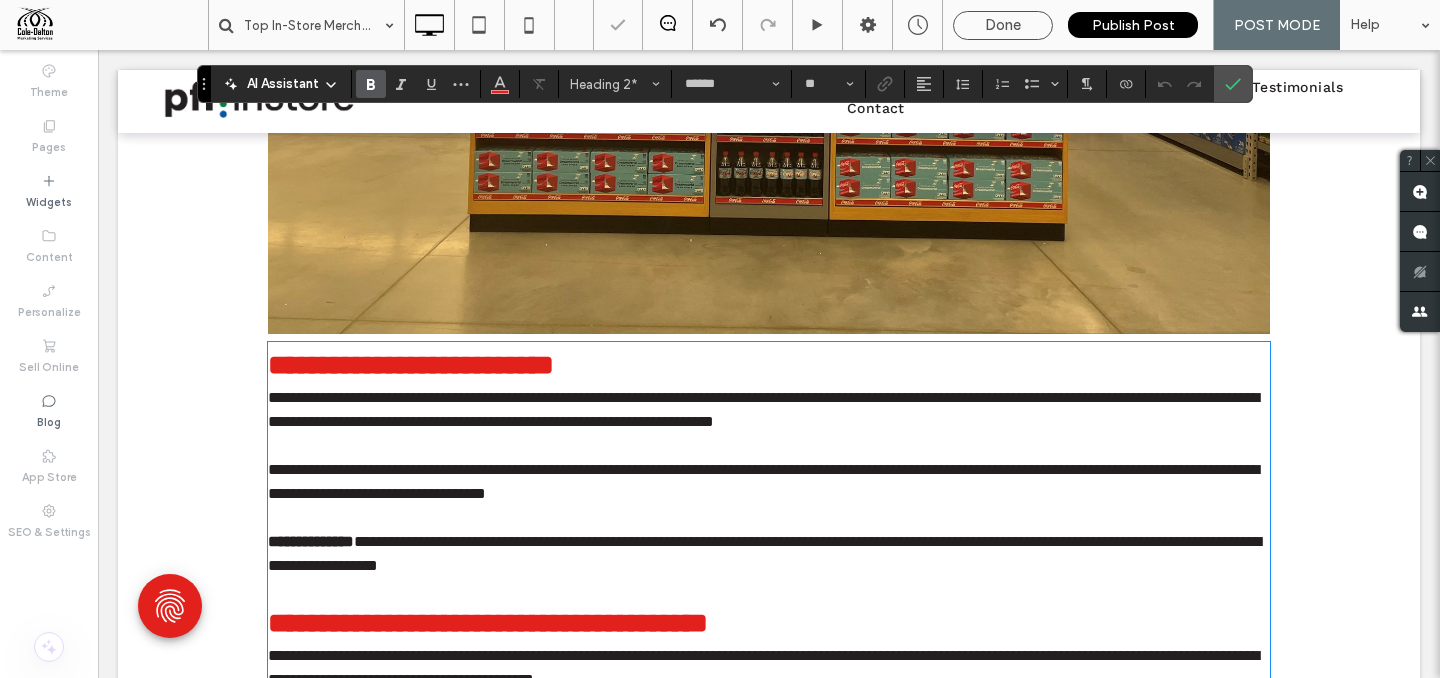 click on "**********" at bounding box center (763, 409) 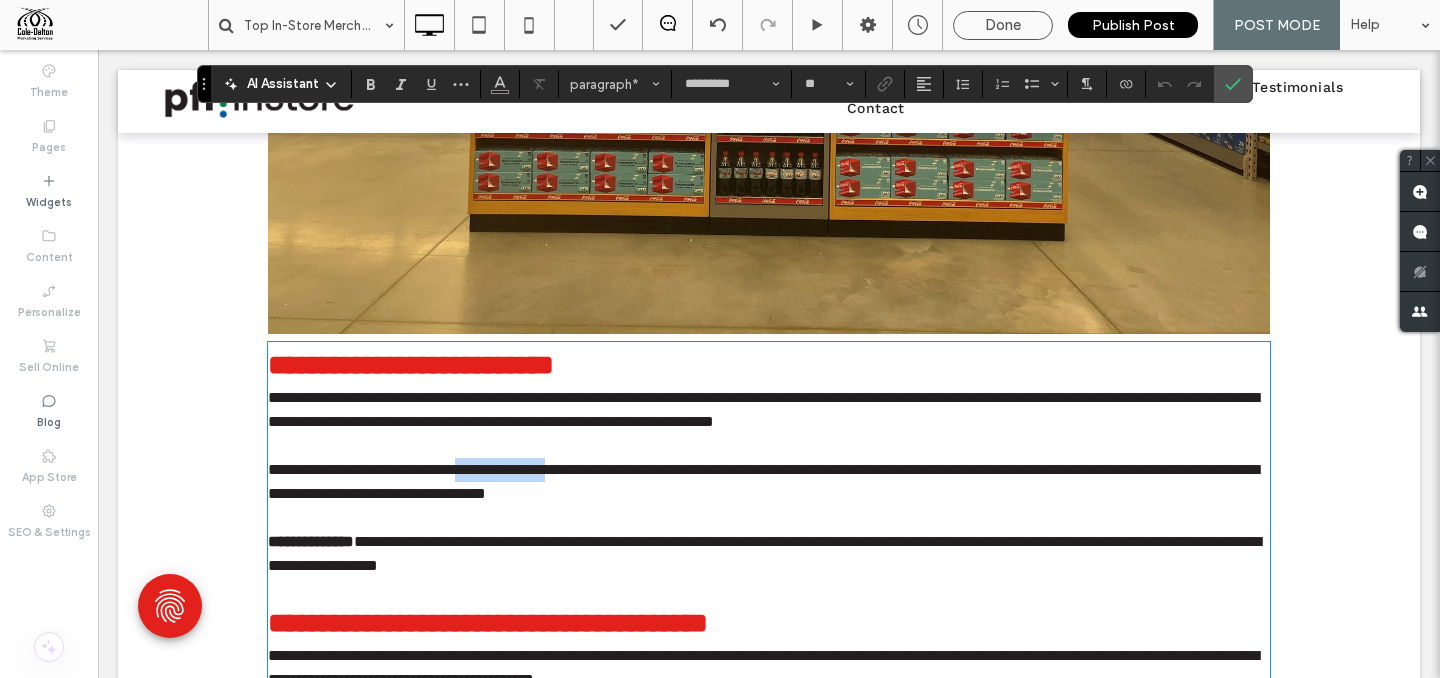 type 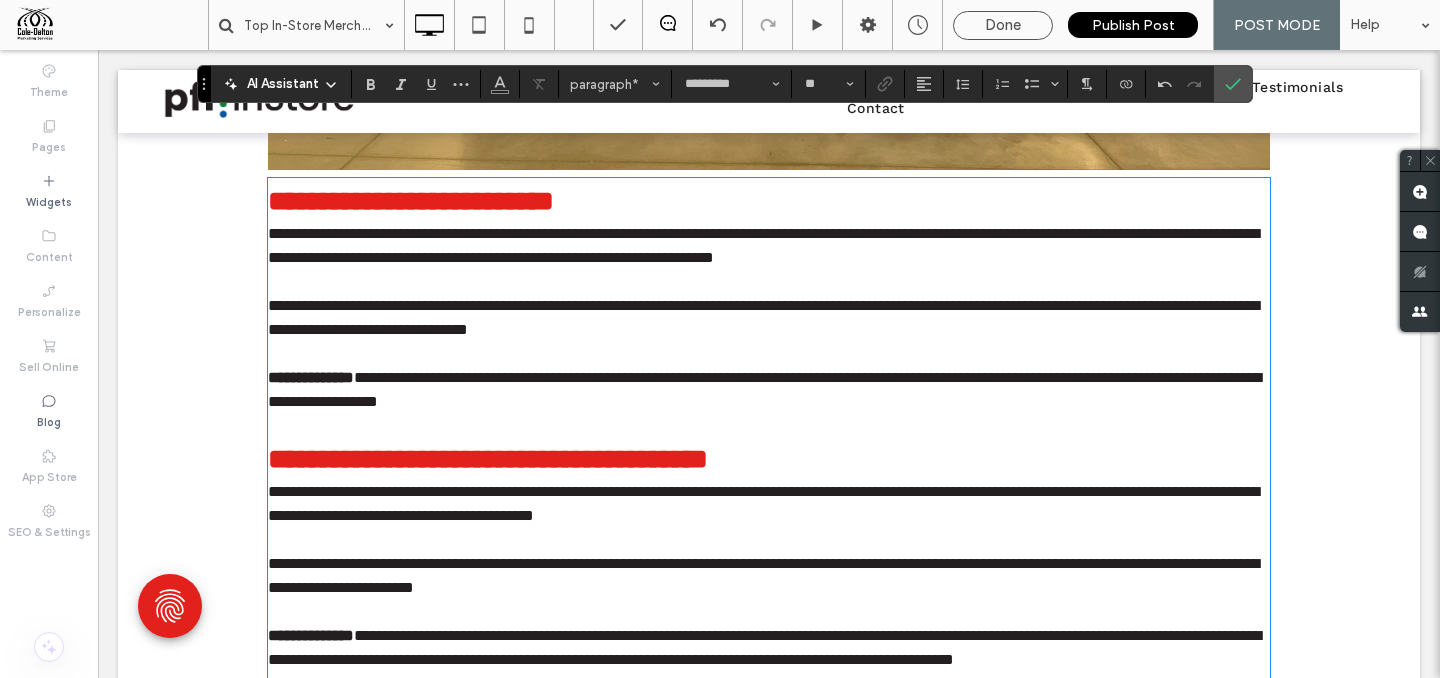 scroll, scrollTop: 2300, scrollLeft: 0, axis: vertical 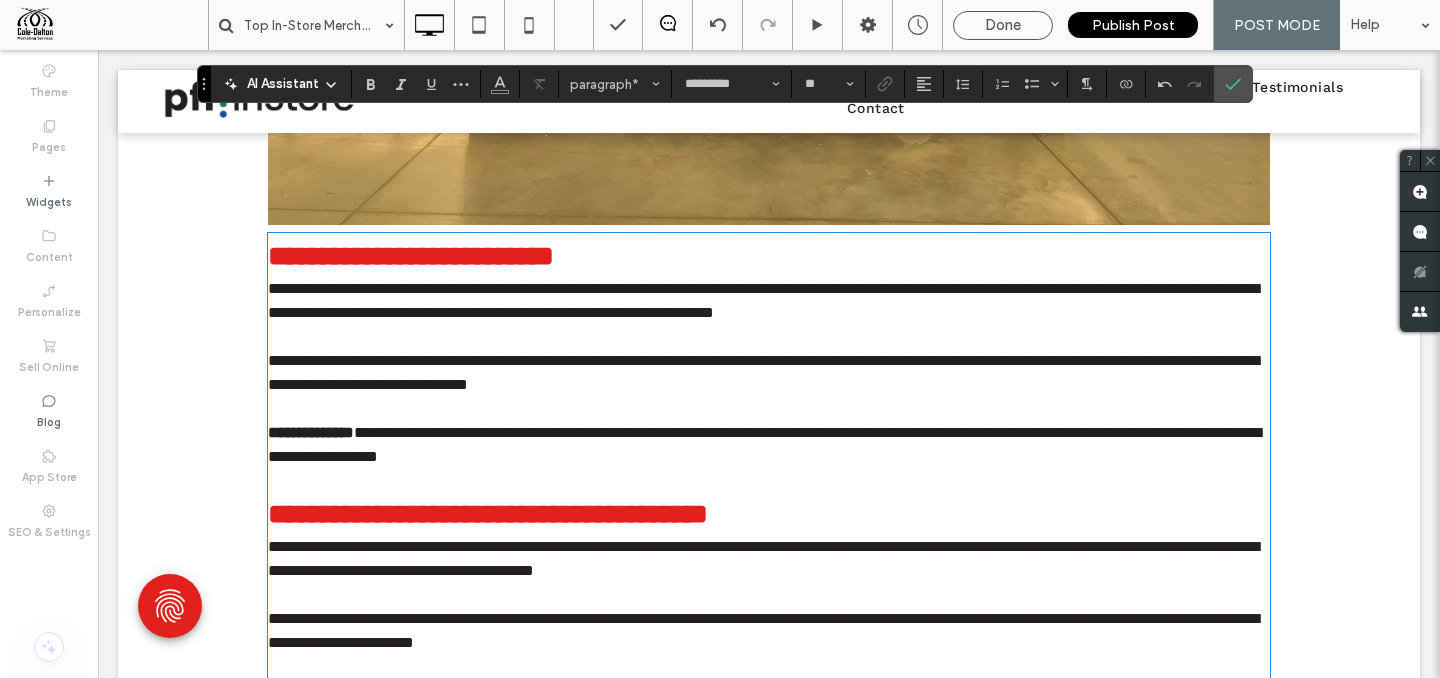 click on "**********" at bounding box center [764, 444] 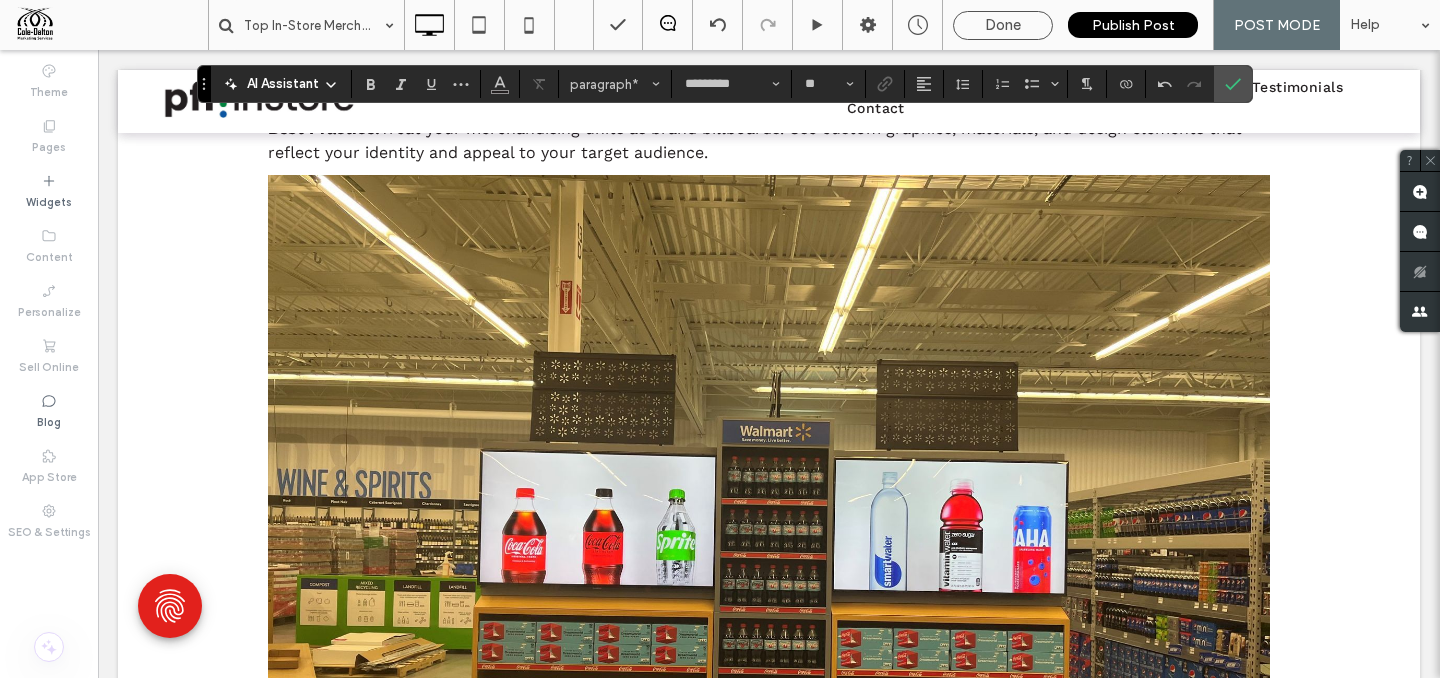 scroll, scrollTop: 1184, scrollLeft: 0, axis: vertical 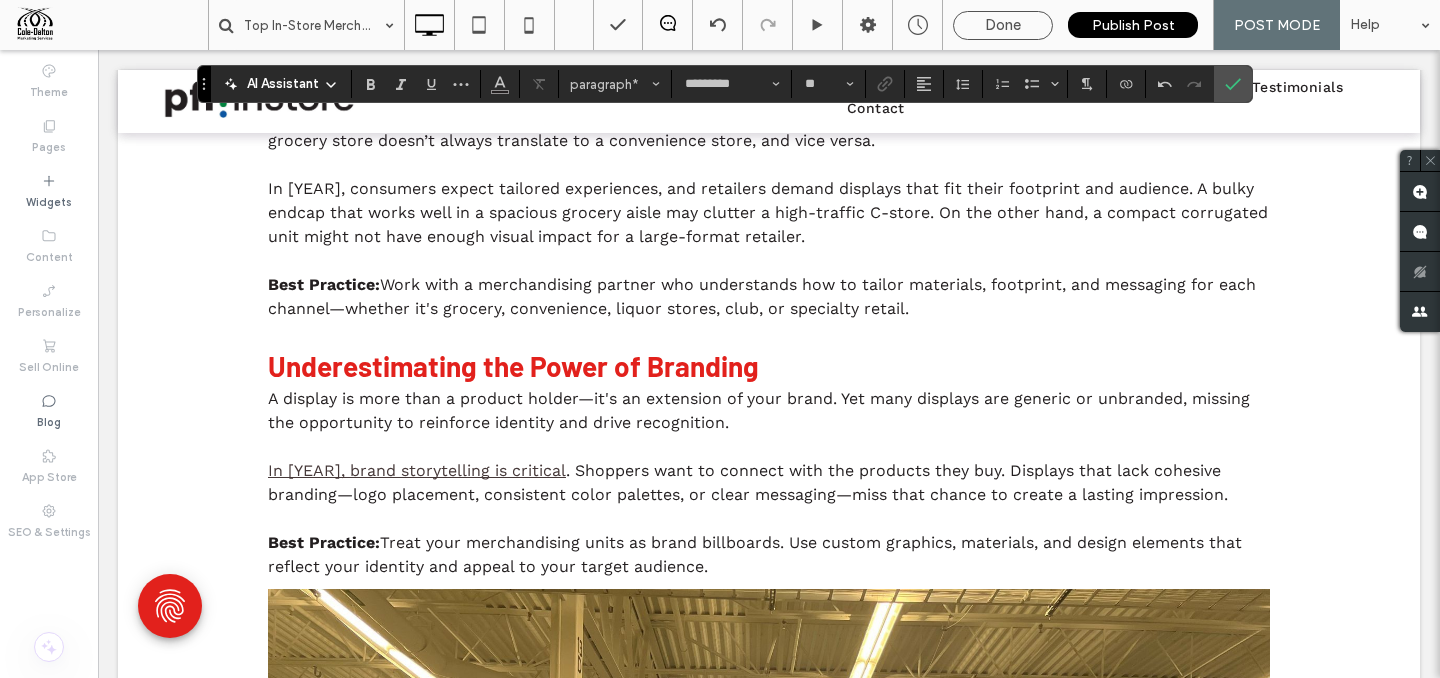 click at bounding box center [769, 447] 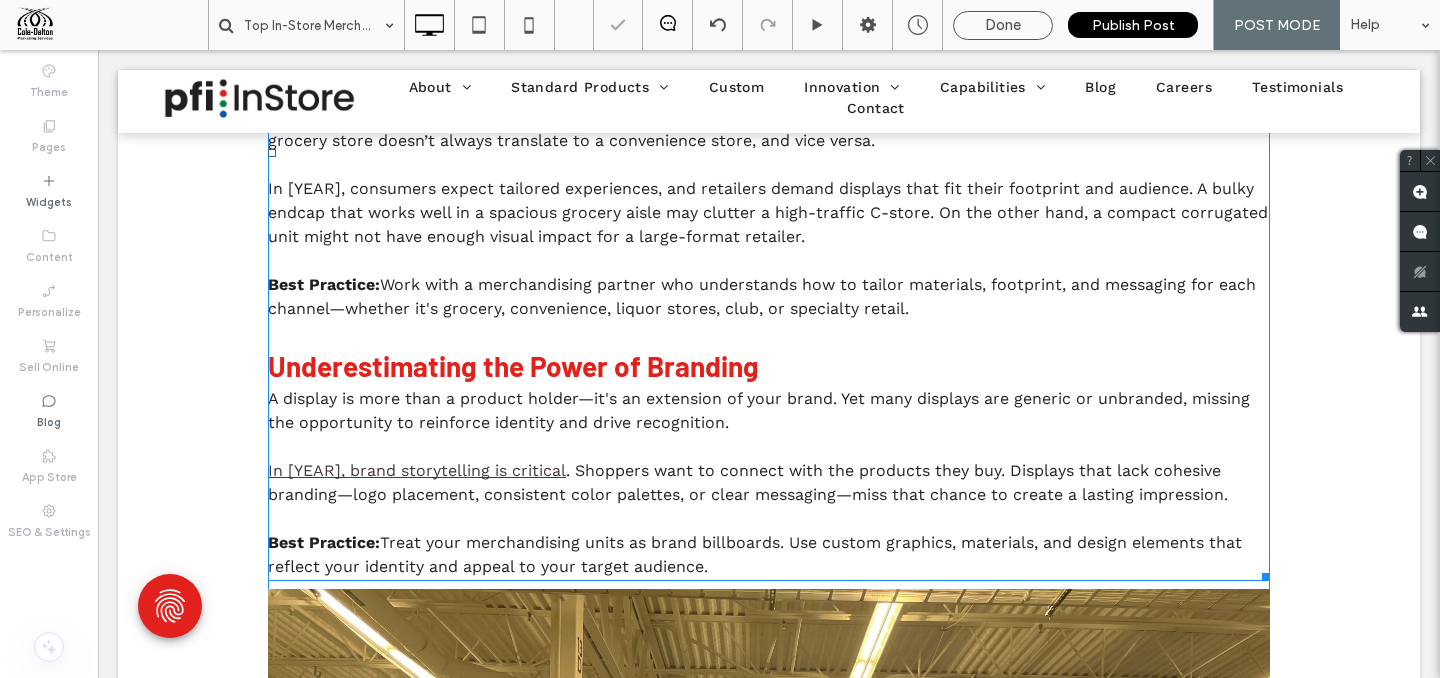 click at bounding box center [769, 447] 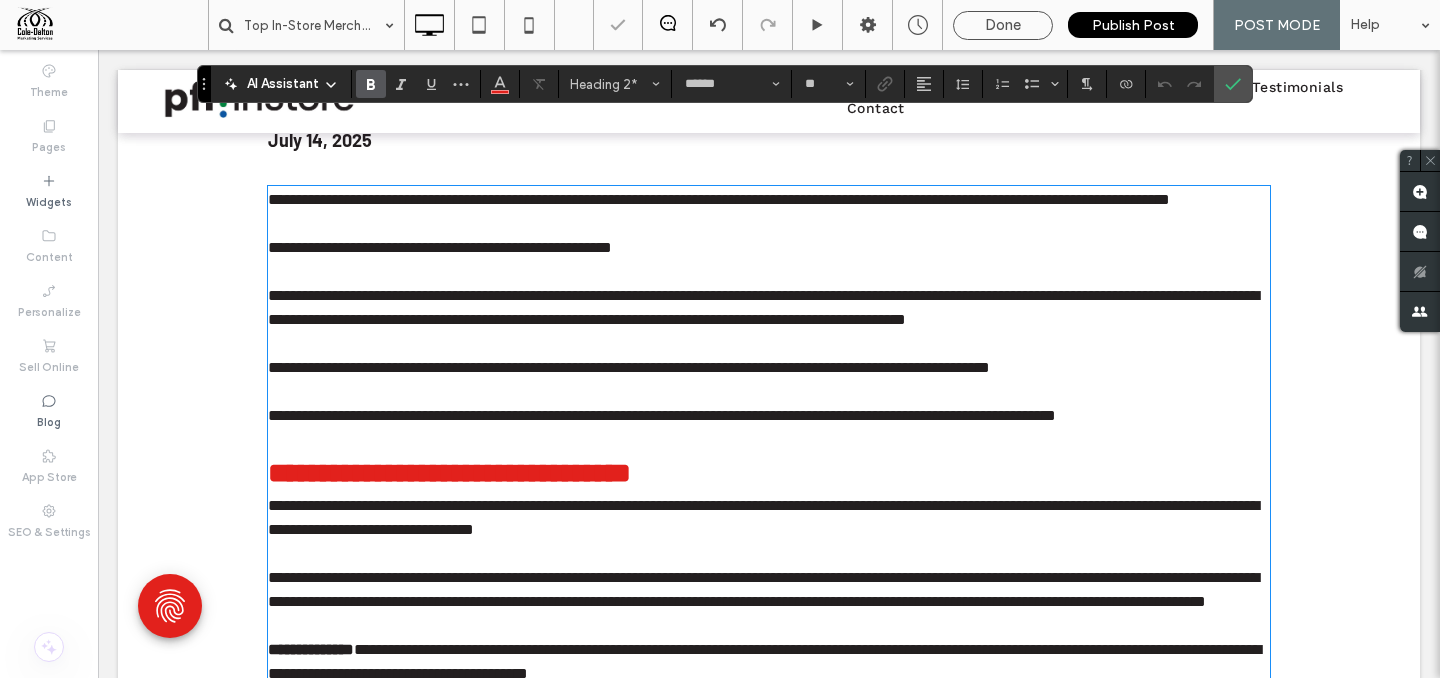 scroll, scrollTop: 754, scrollLeft: 0, axis: vertical 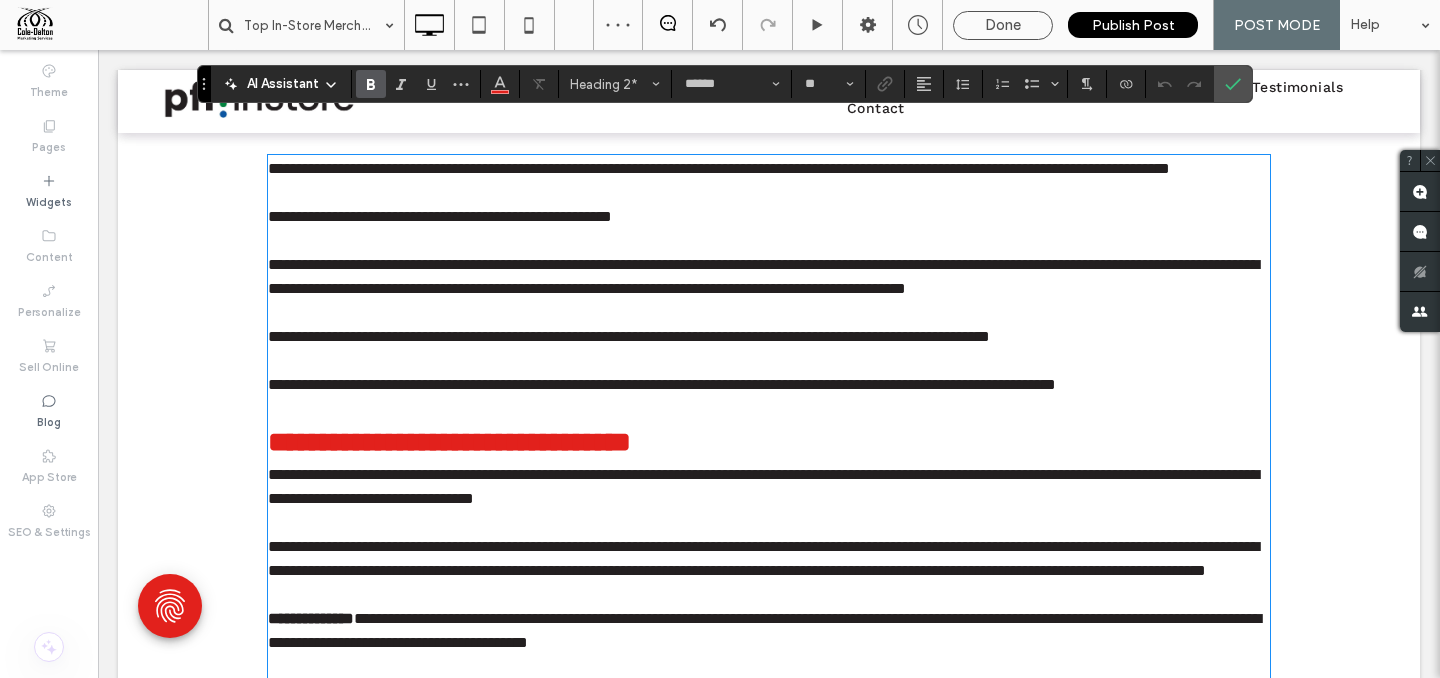 type on "*********" 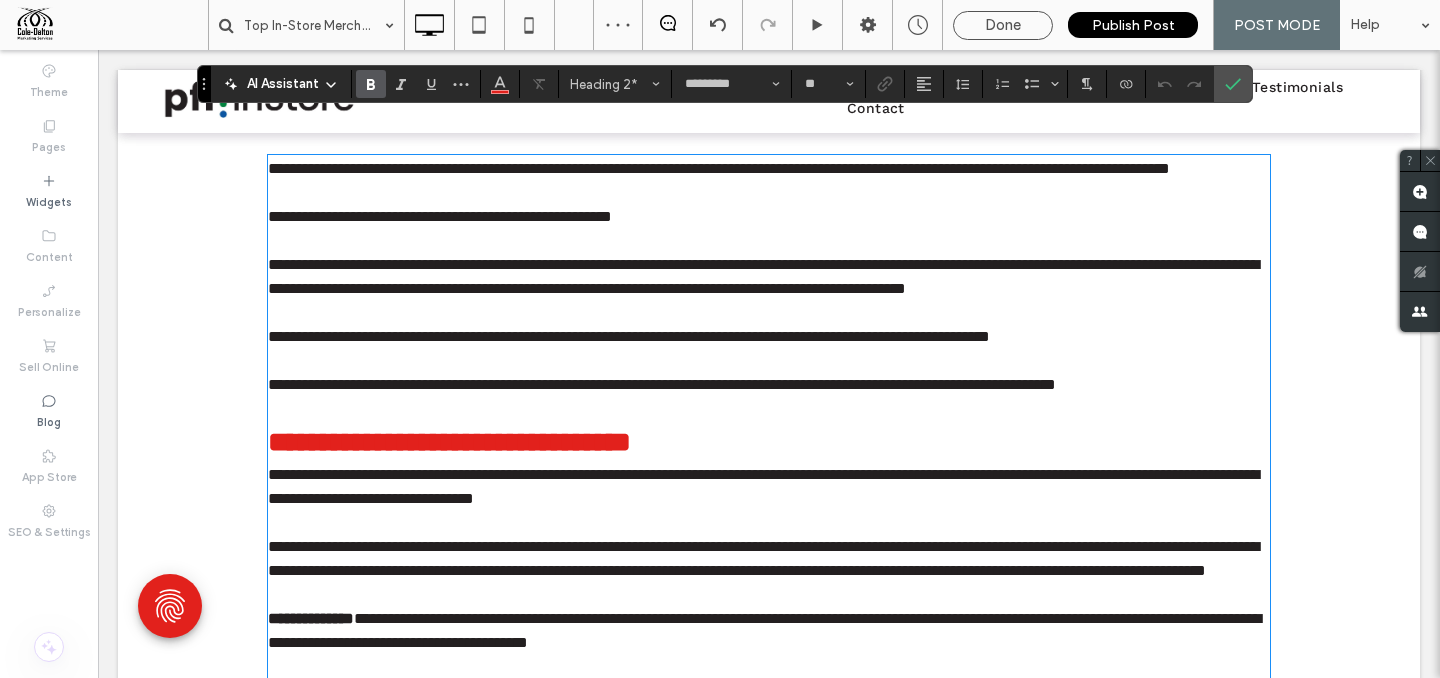 click on "**********" at bounding box center [629, 336] 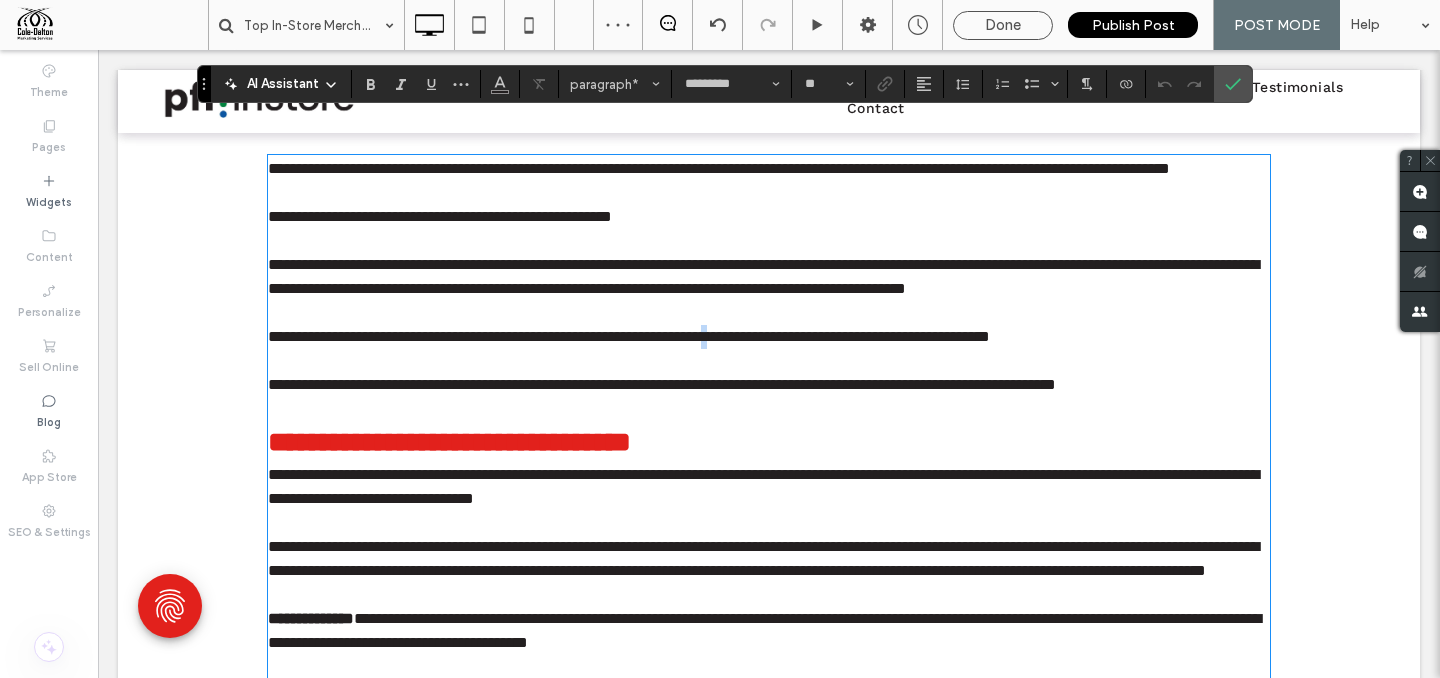 type 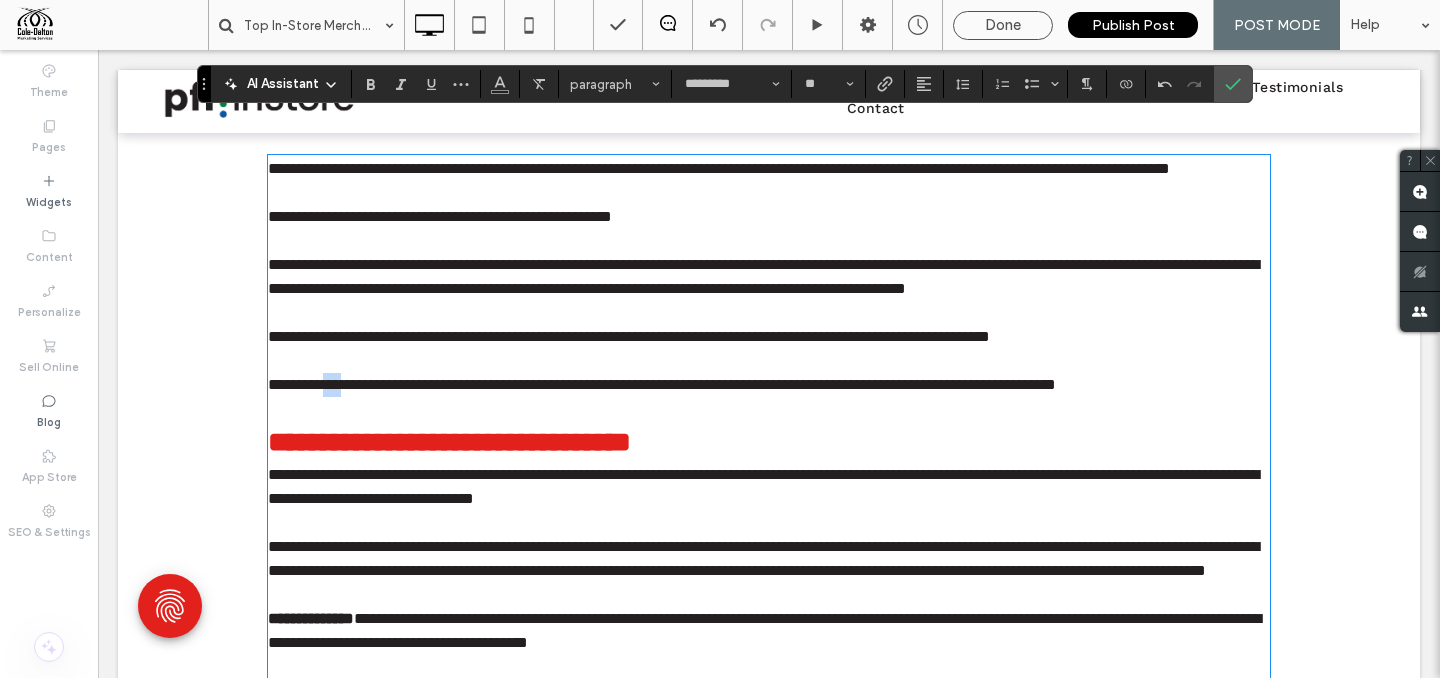 drag, startPoint x: 342, startPoint y: 434, endPoint x: 362, endPoint y: 430, distance: 20.396078 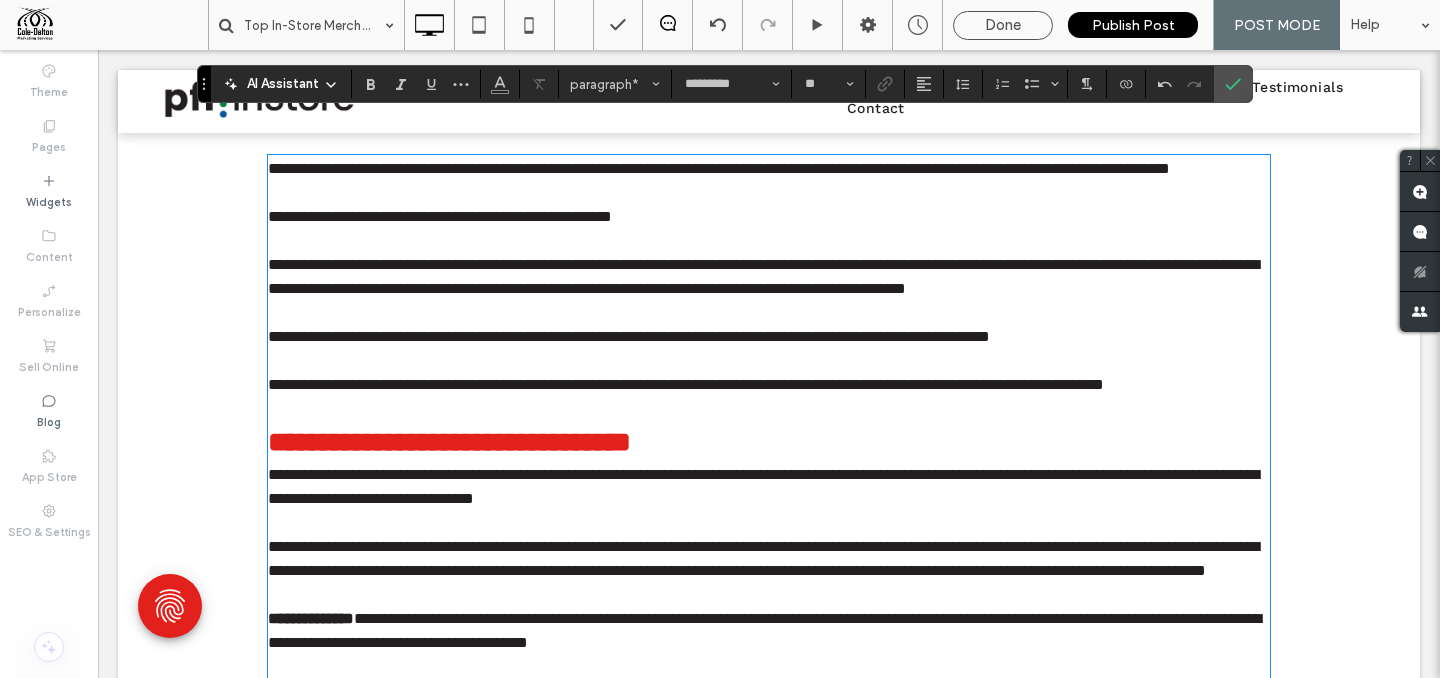 click on "**********" at bounding box center [686, 384] 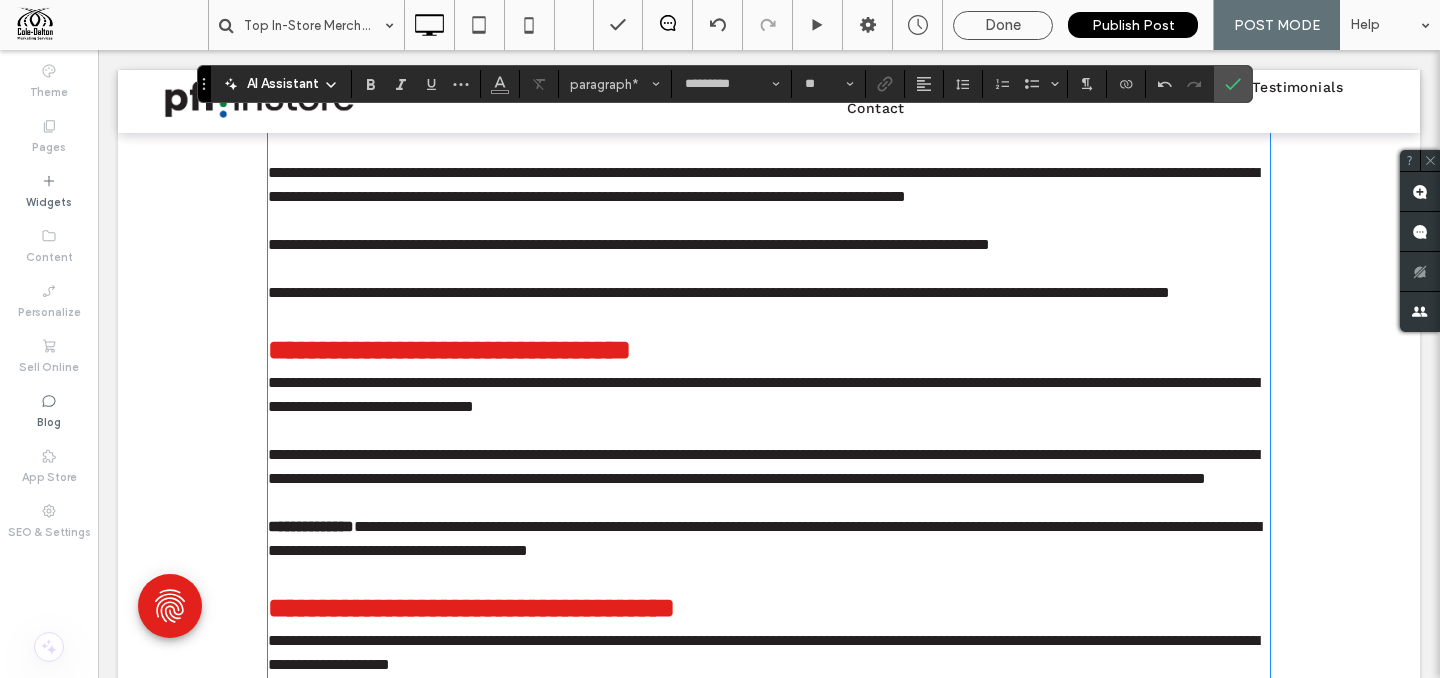 scroll, scrollTop: 930, scrollLeft: 0, axis: vertical 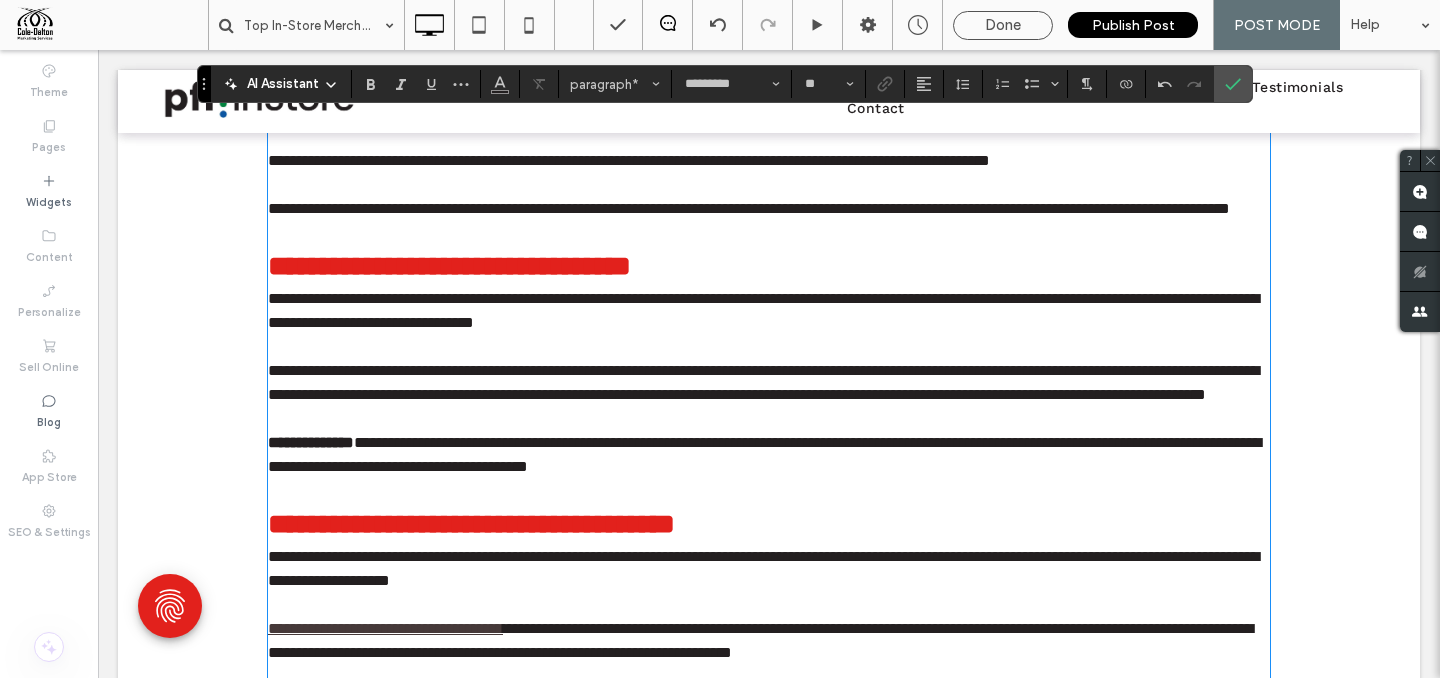 click on "**********" at bounding box center (769, 311) 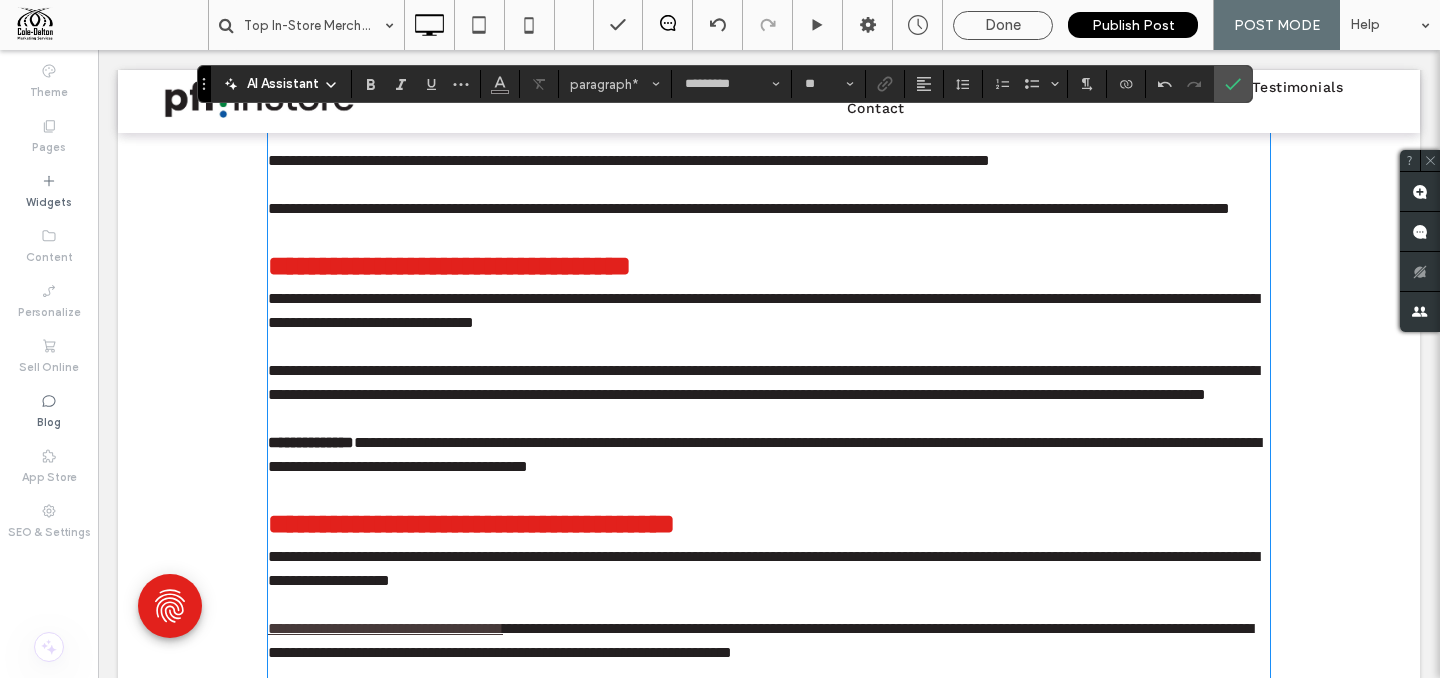 click on "**********" at bounding box center (763, 382) 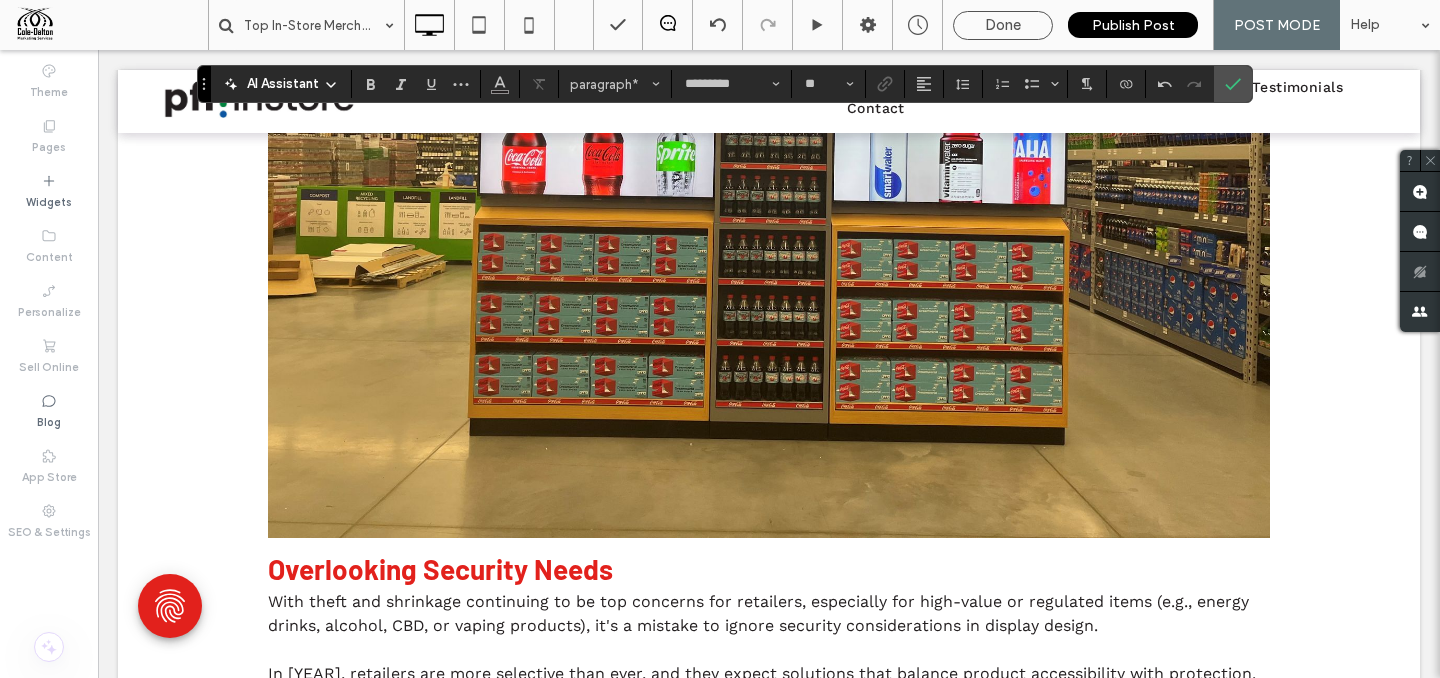 scroll, scrollTop: 2161, scrollLeft: 0, axis: vertical 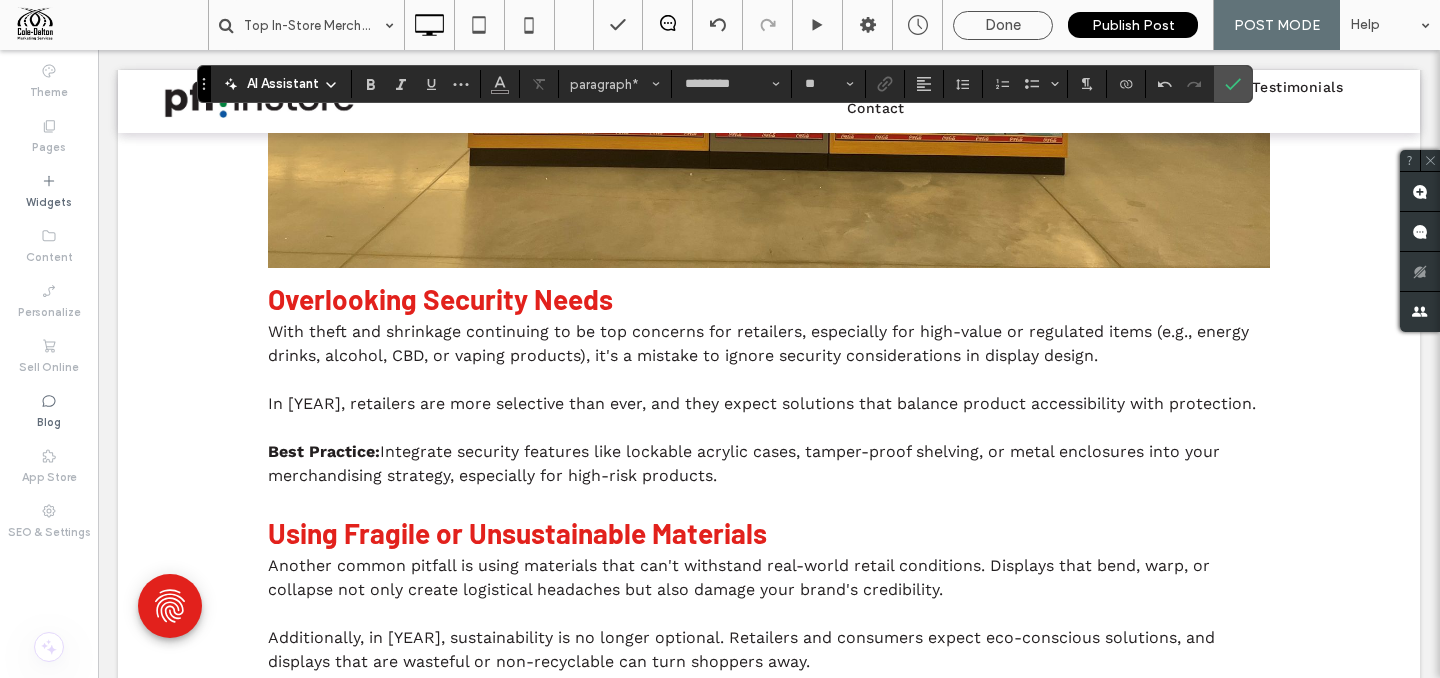 click at bounding box center [769, -108] 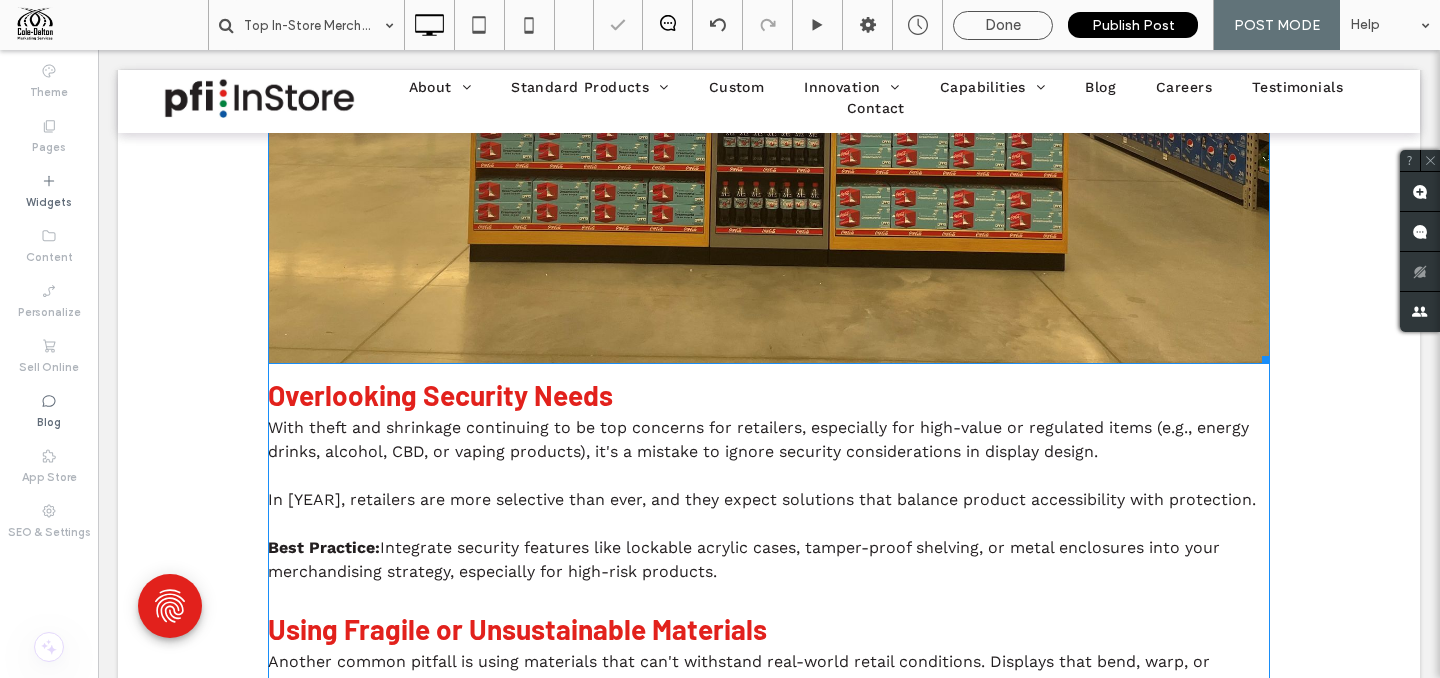 click at bounding box center (769, -12) 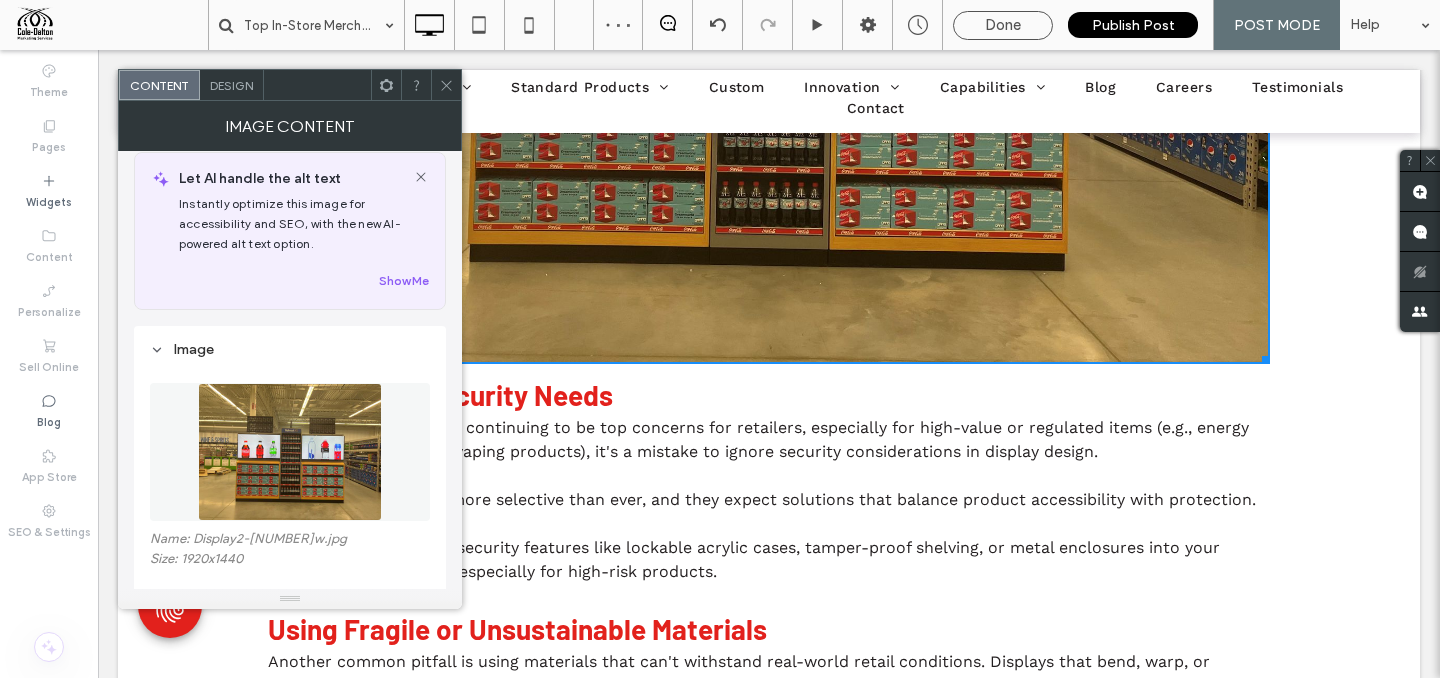 scroll, scrollTop: 34, scrollLeft: 0, axis: vertical 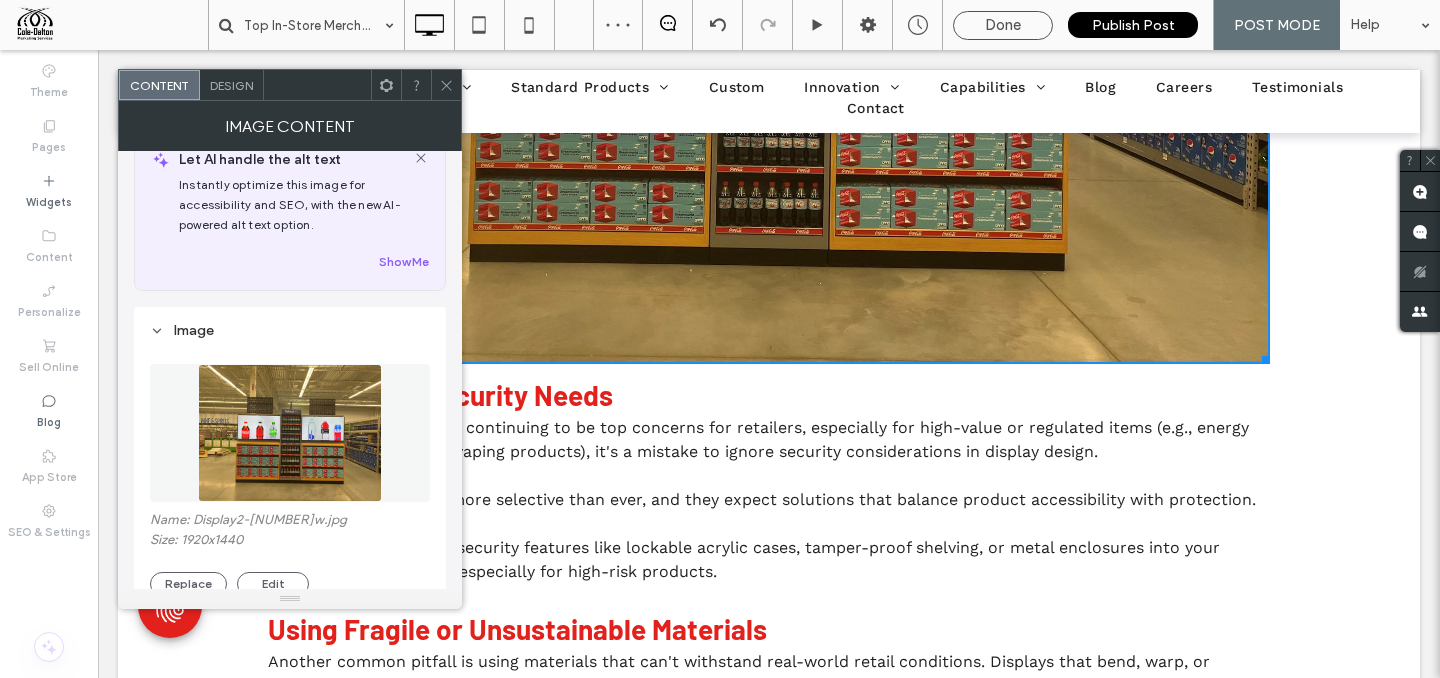 click 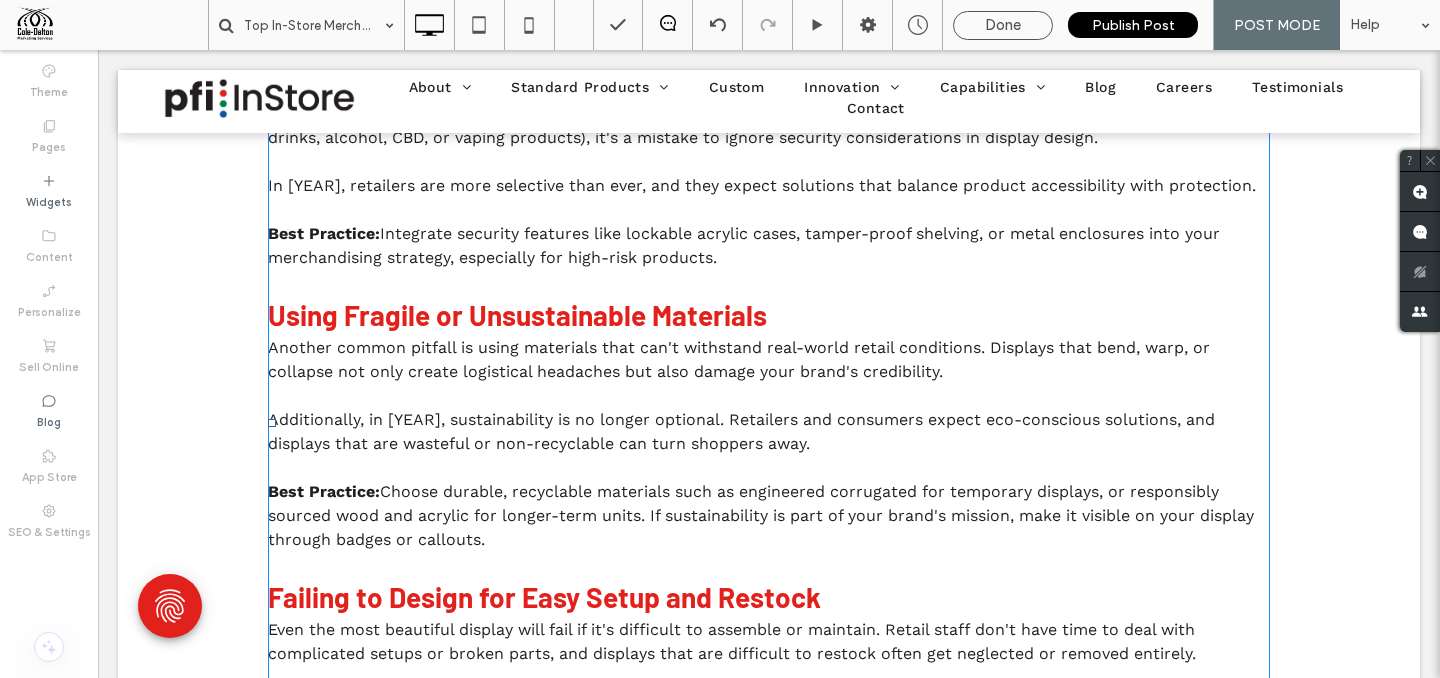 scroll, scrollTop: 2498, scrollLeft: 0, axis: vertical 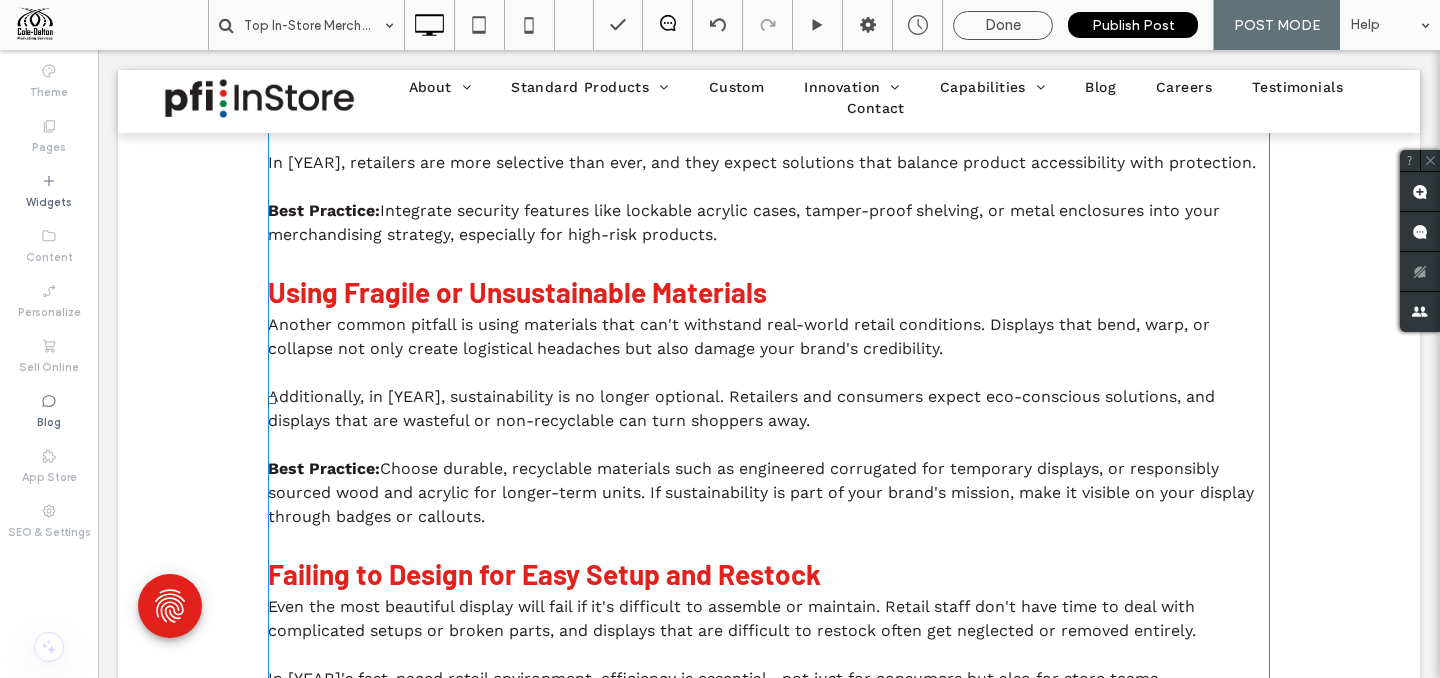 click at bounding box center (769, 187) 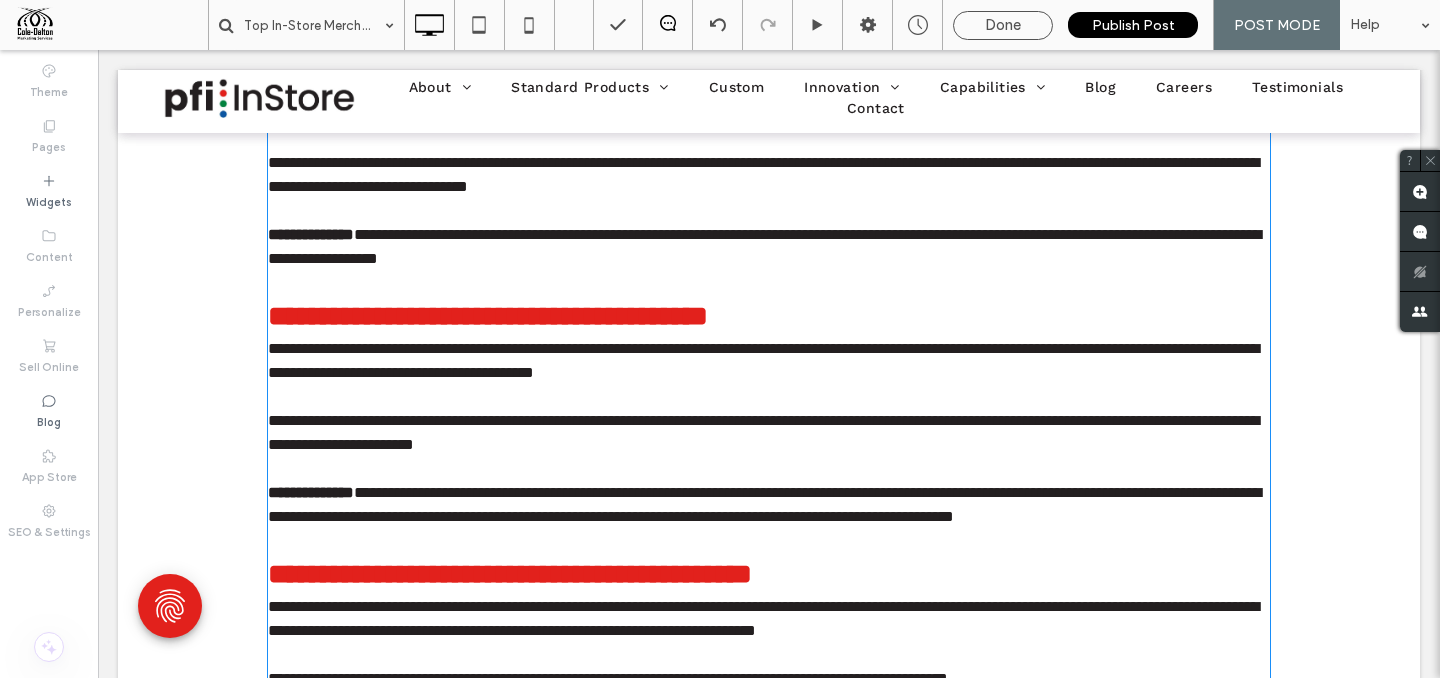 type on "*********" 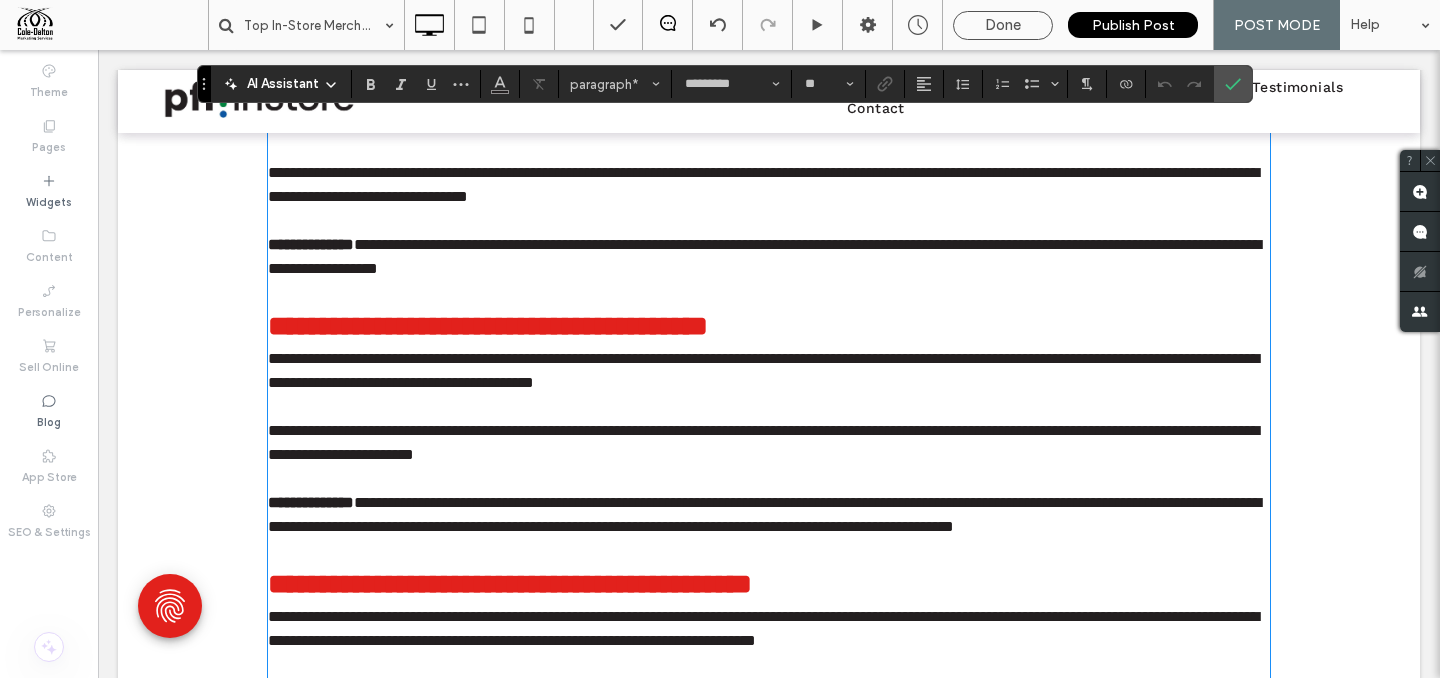 click on "**********" at bounding box center [764, 256] 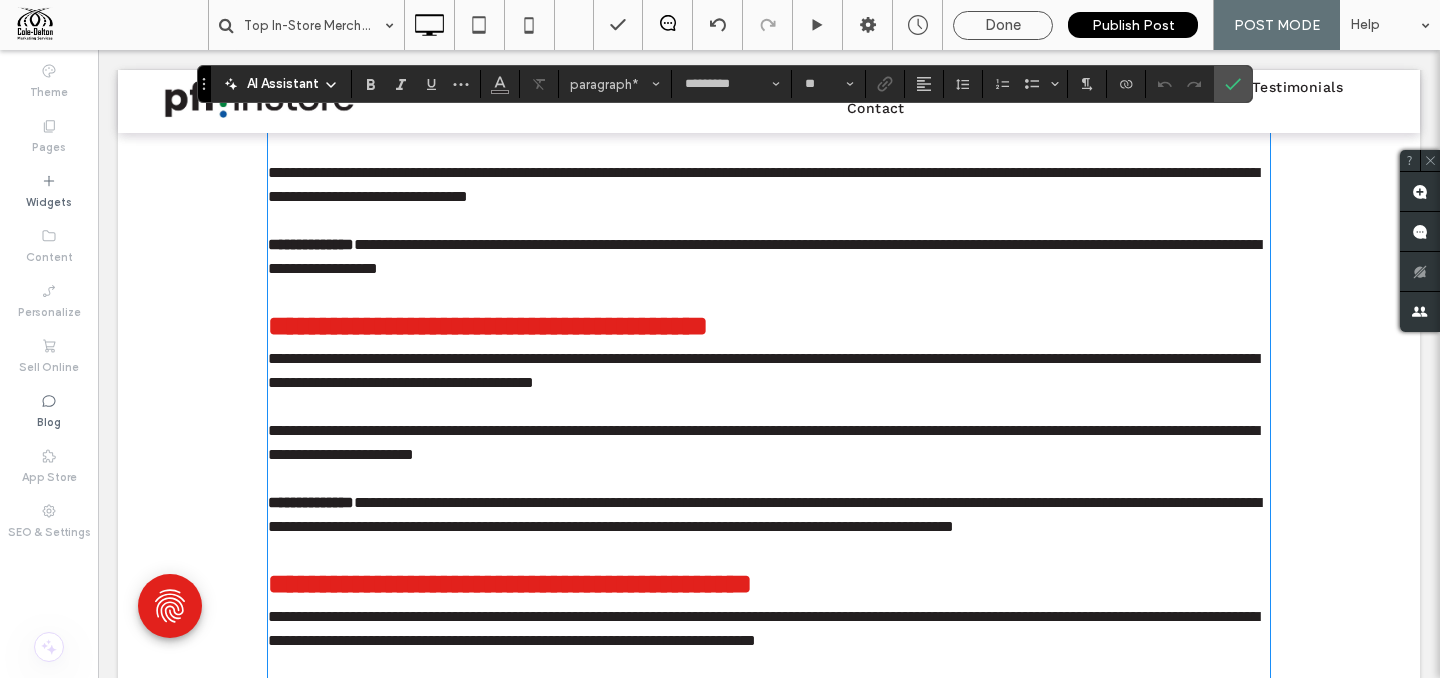 click on "**********" at bounding box center (764, 256) 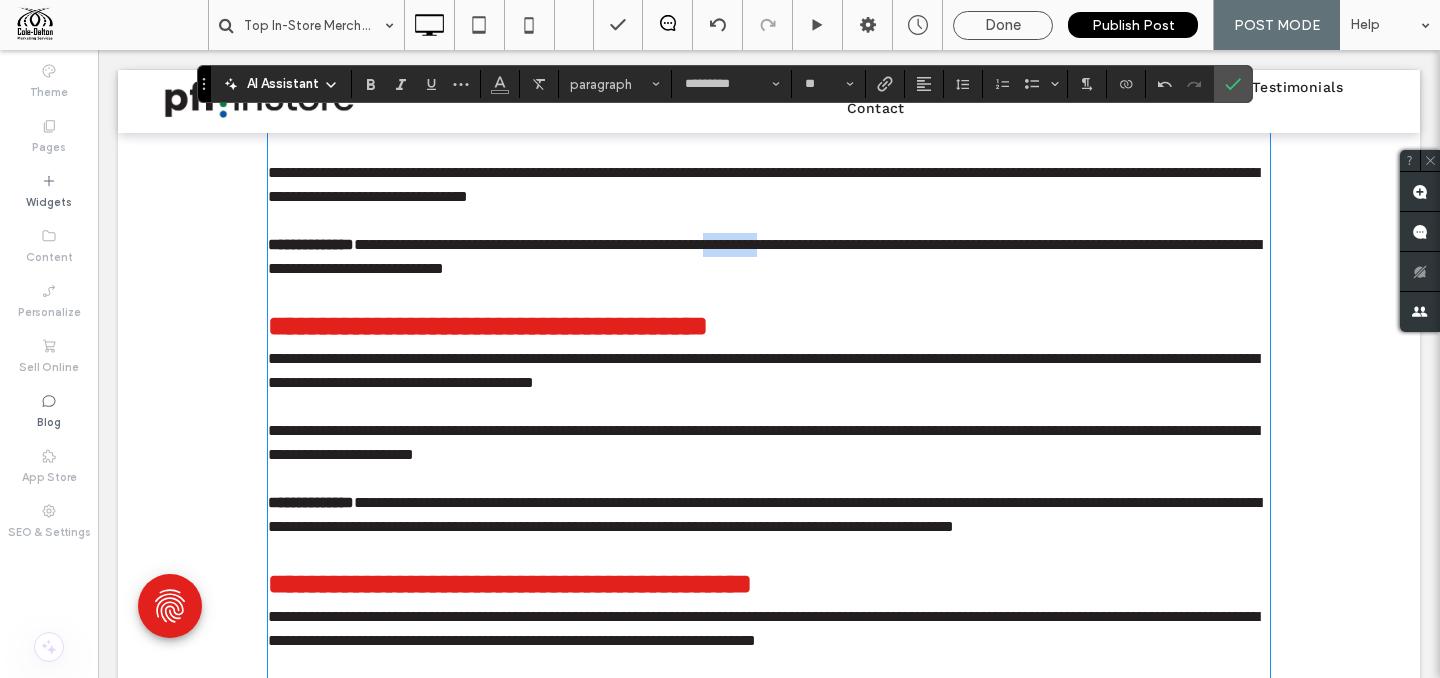 drag, startPoint x: 813, startPoint y: 236, endPoint x: 890, endPoint y: 238, distance: 77.02597 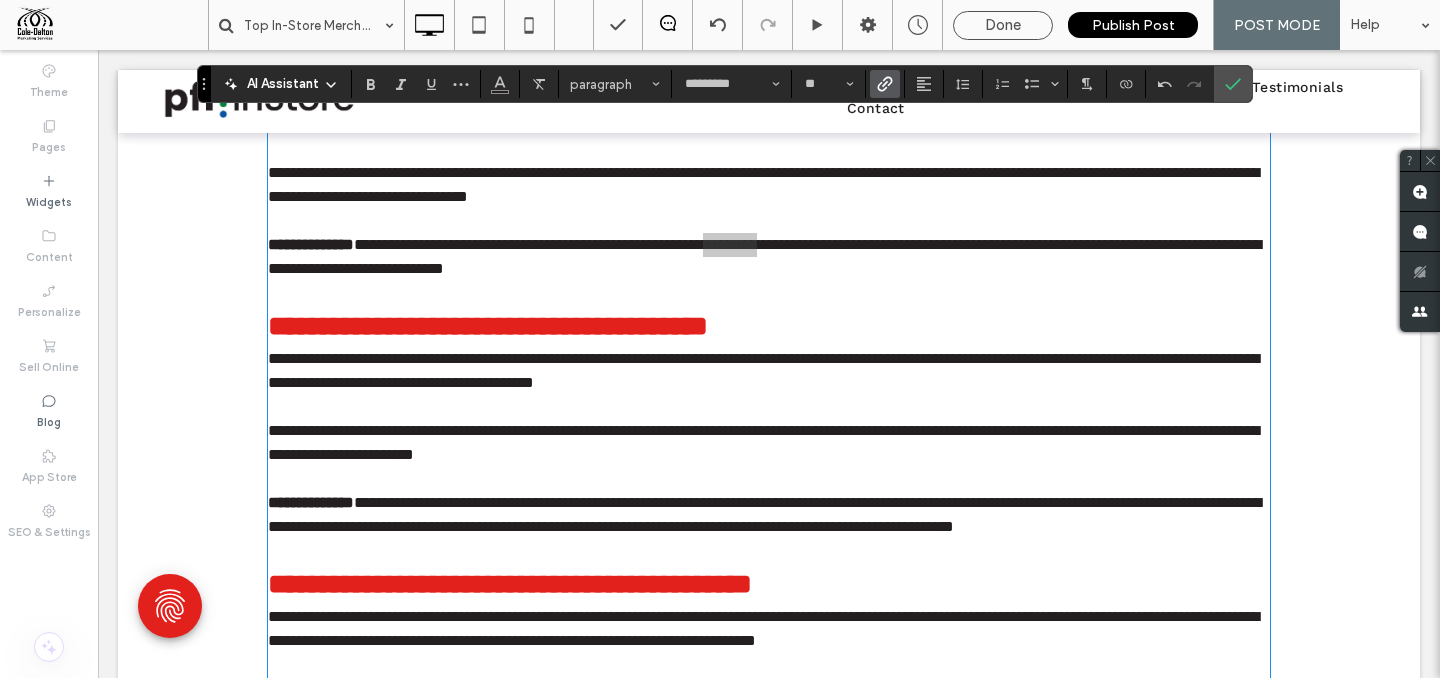 click at bounding box center (885, 84) 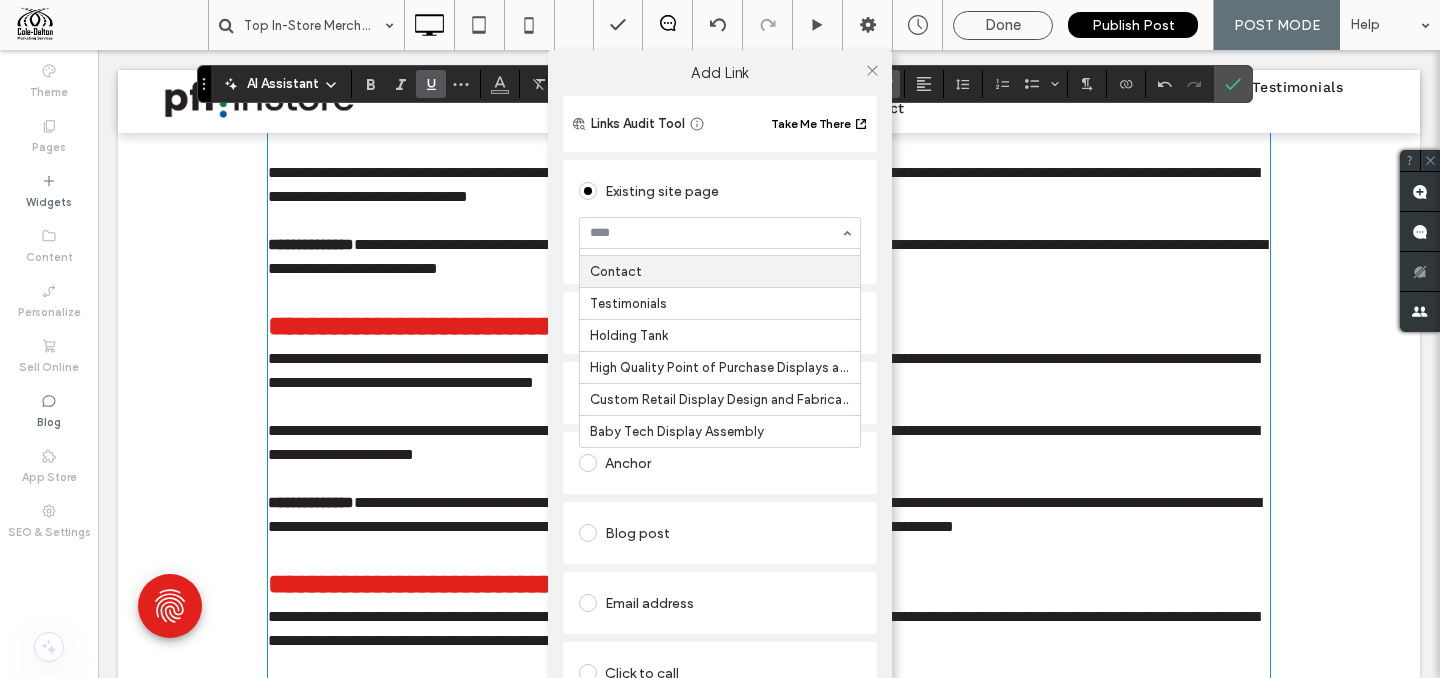 scroll, scrollTop: 1286, scrollLeft: 0, axis: vertical 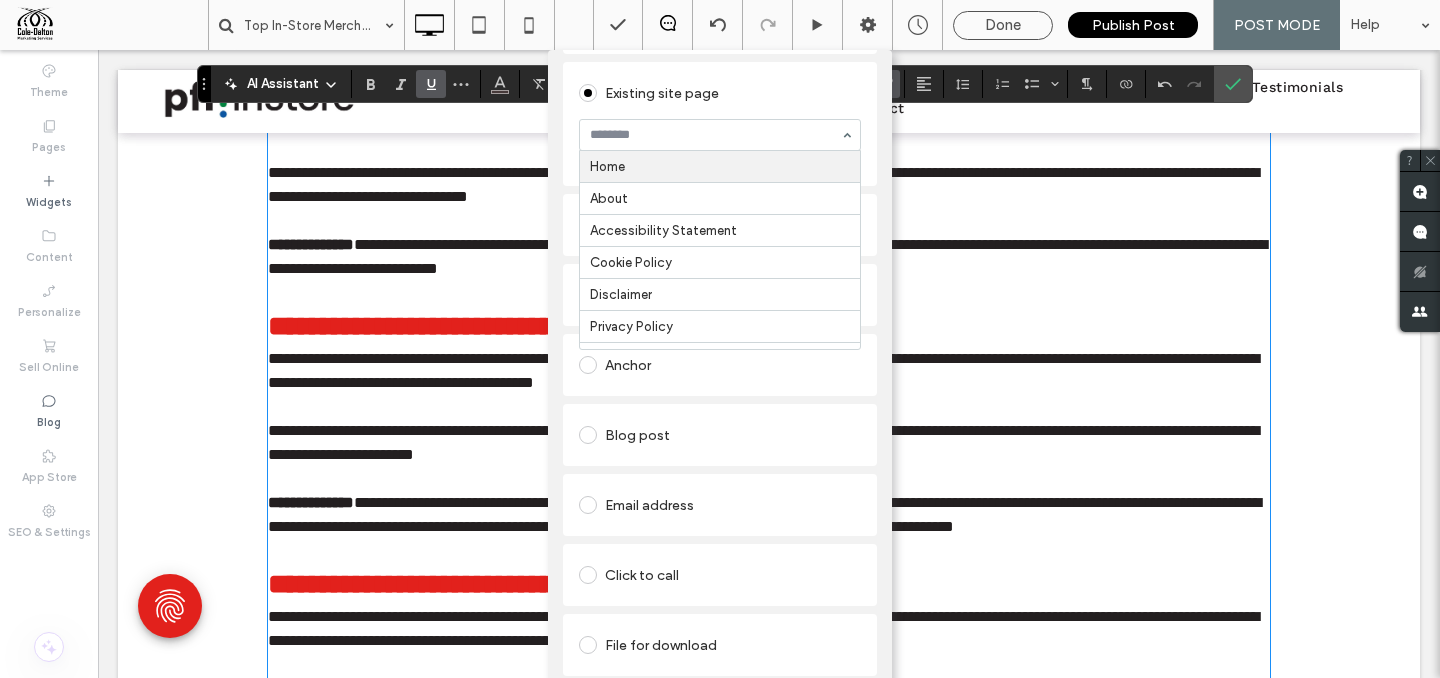 click on "Add Link Links Audit Tool Take Me There Existing site page Home About Accessibility Statement Cookie Policy Disclaimer Privacy Policy Terms of Service Standard Products Beverage Merchandising Showcases Security Acrylic Merchandisers Corrugated Millwork Custom Innovation Sustainability Technology Capabilities Design and Engineering CNC and Laser Die Cutting and Label Mounting Injection Molding and Vacuum Forming Digital Print Metal-Fab Assembly Storage and Fulfillment Mobile Showroom Case Studies Your Case Study Walmart Coke Walmart Floral Fixture Talking Rain End-Aisle Blog Careers Fulfillment Supervisor (2nd Shift) Human Resources Manager Client Relations Specialist Testimonials Contact Testimonials Holding Tank High Quality Point of Purchase Displays and Retail Fixtures Custom Retail Display Design and Fabrication Baby Tech Display Assembly Create new page Go to Page Web address Popup Anchor Blog post Email address Click to call File for download Remove link" at bounding box center [720, 389] 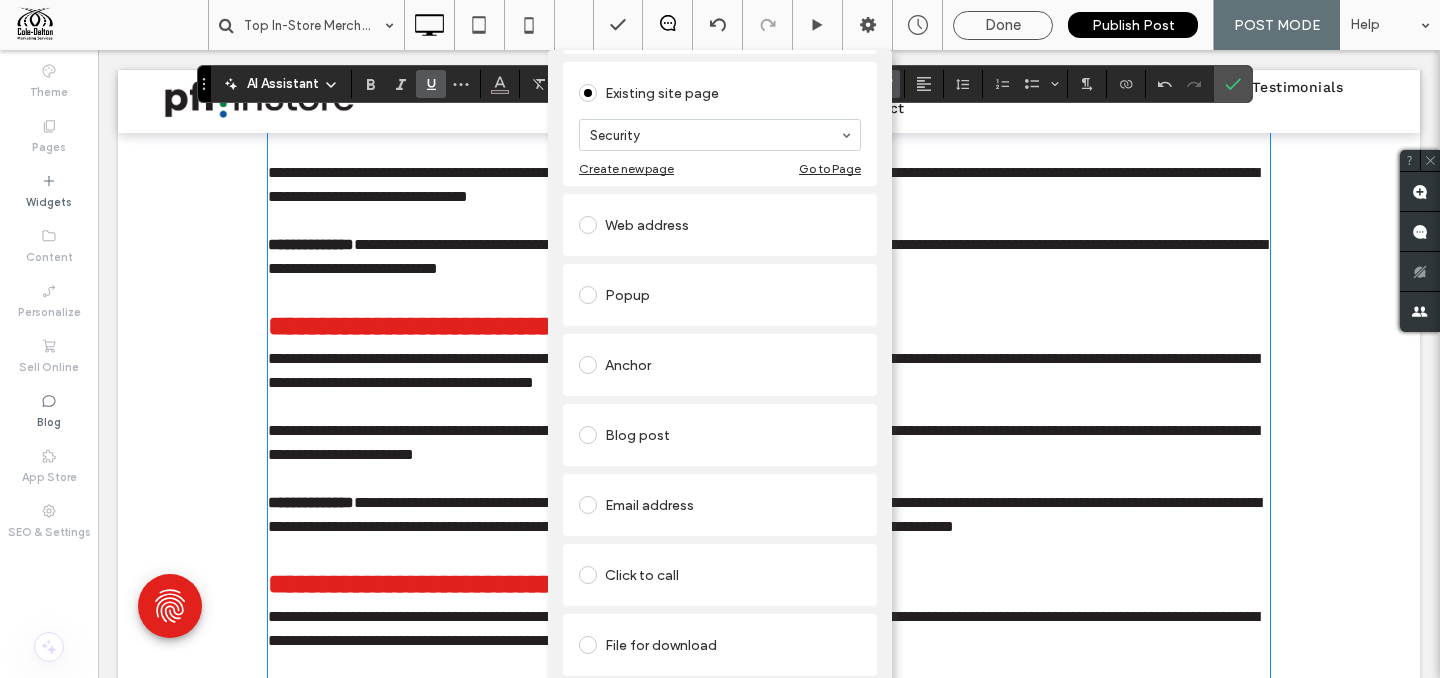 click on "Add Link Links Audit Tool Take Me There Existing site page Security Create new page Go to Page Web address Popup Anchor Blog post Email address Click to call File for download Remove link" at bounding box center (720, 389) 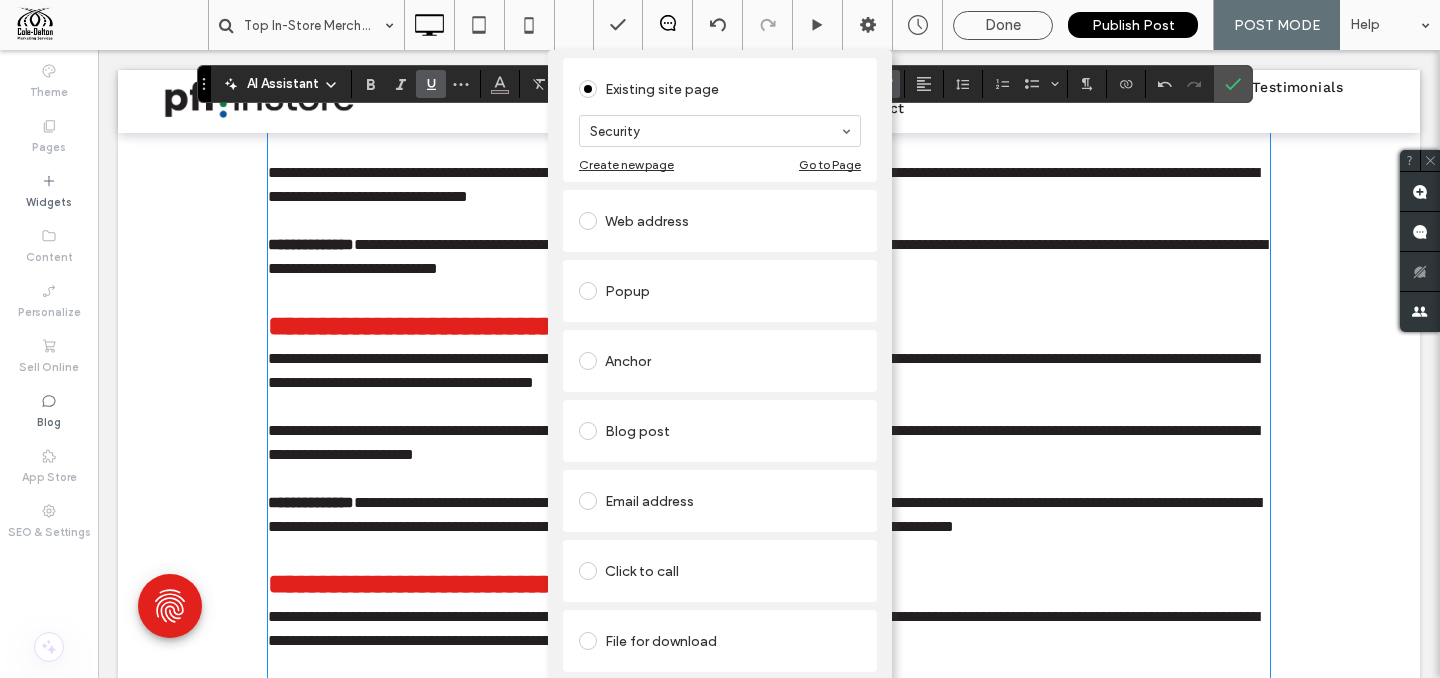click on "Add Link Links Audit Tool Take Me There Existing site page Security Create new page Go to Page Web address Popup Anchor Blog post Email address Click to call File for download Remove link" at bounding box center (720, 389) 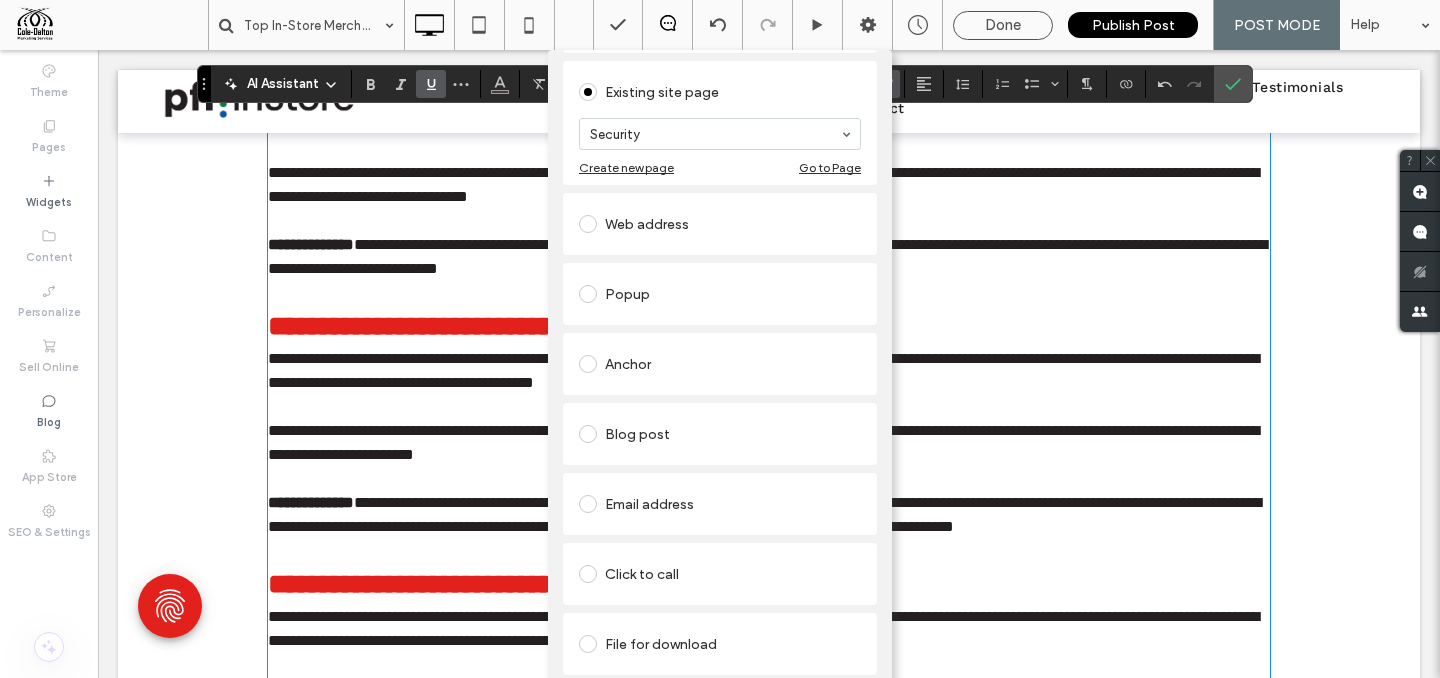 scroll, scrollTop: 102, scrollLeft: 0, axis: vertical 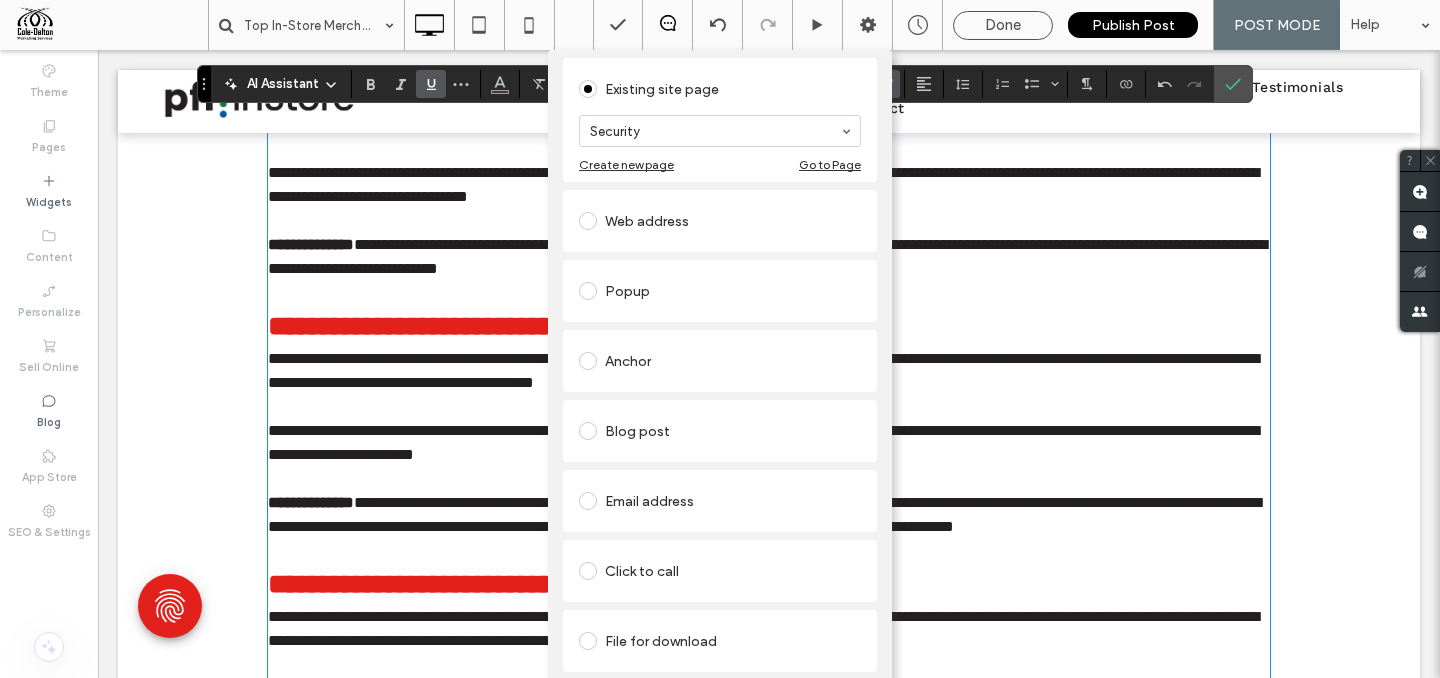 drag, startPoint x: 926, startPoint y: 254, endPoint x: 925, endPoint y: 223, distance: 31.016125 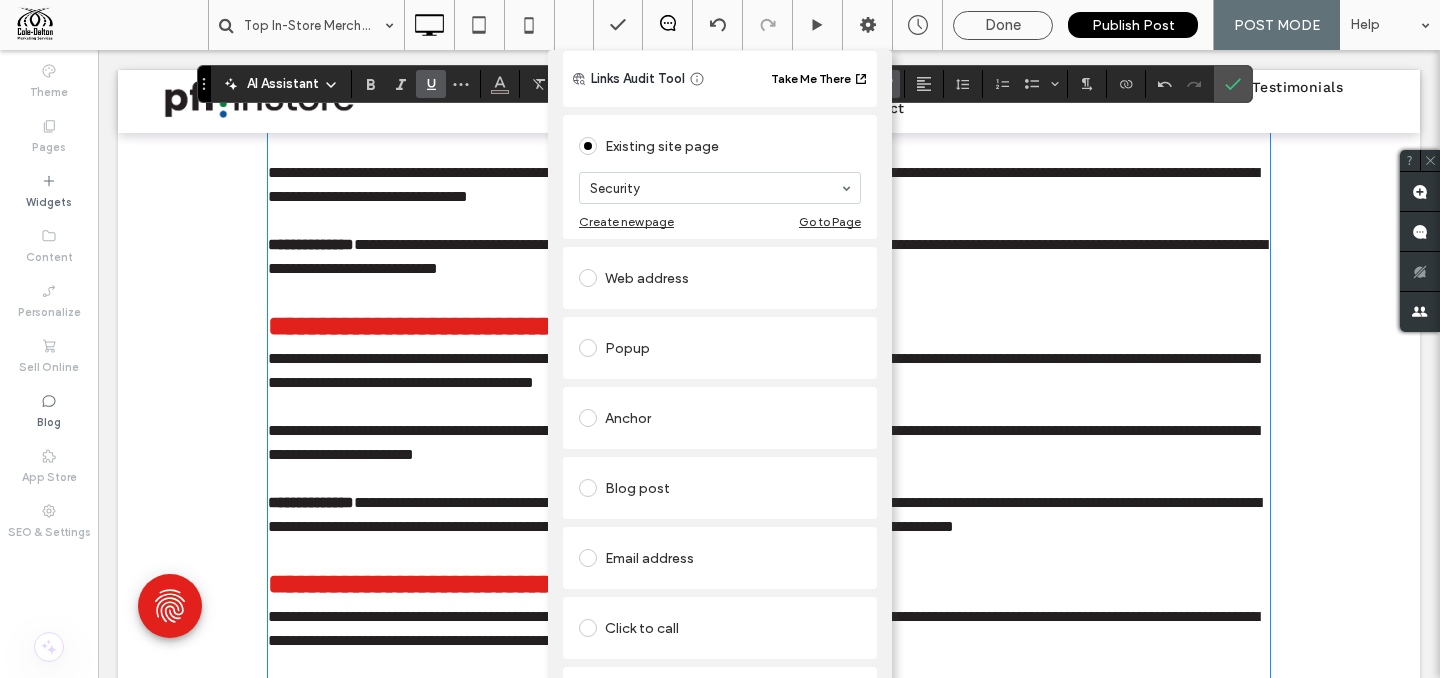 scroll, scrollTop: 0, scrollLeft: 0, axis: both 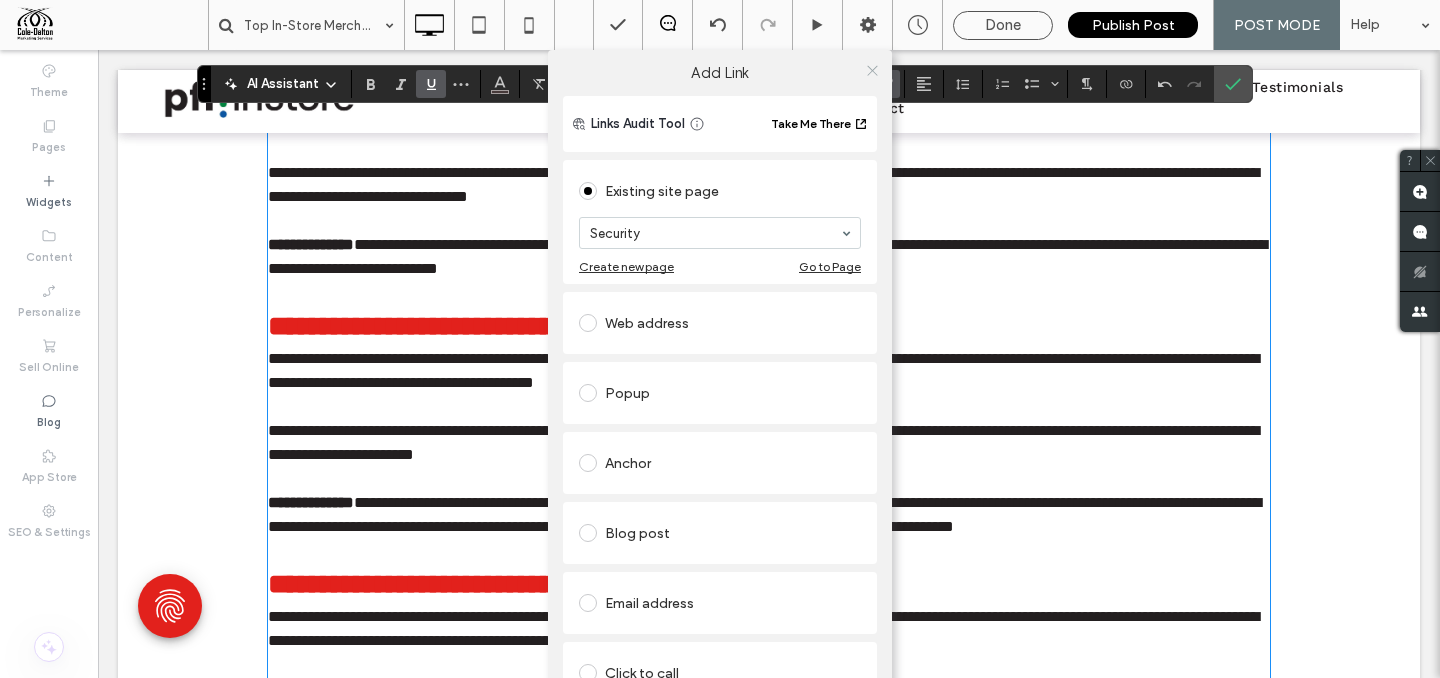 click 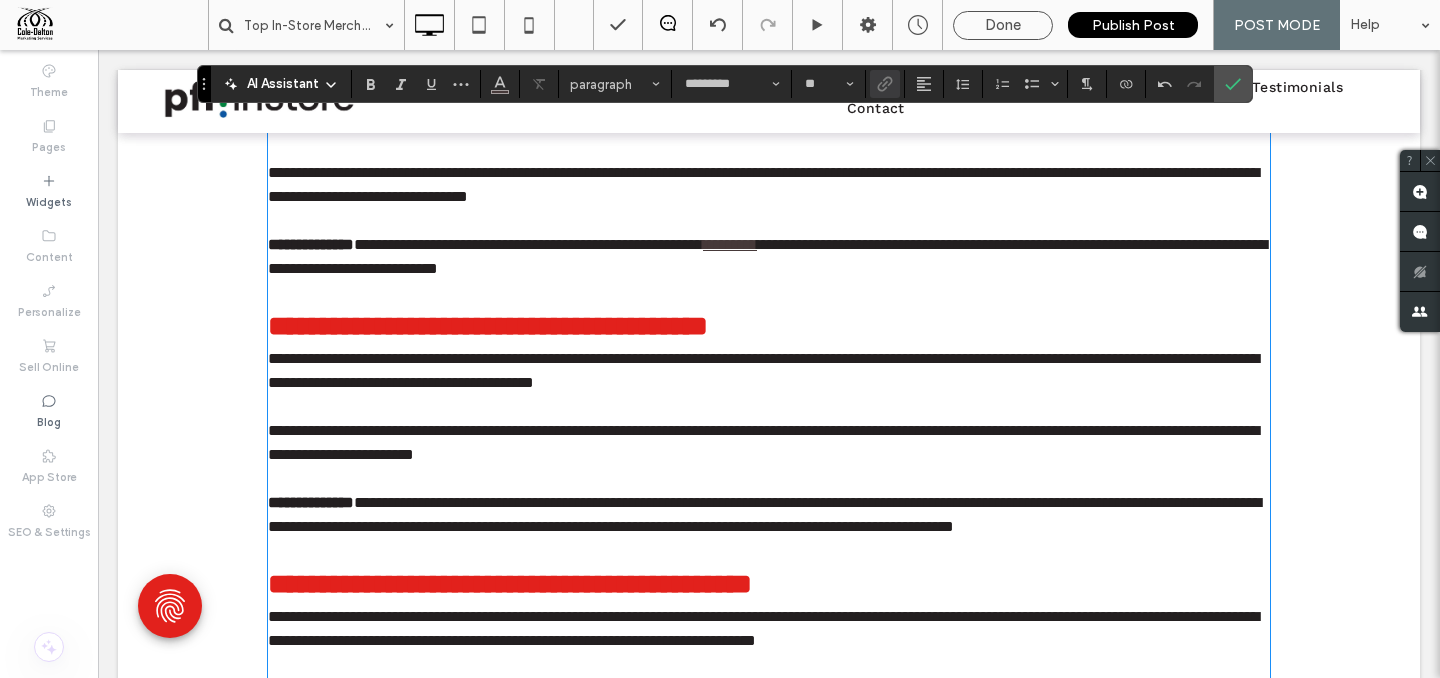 click on "*********" at bounding box center [730, 244] 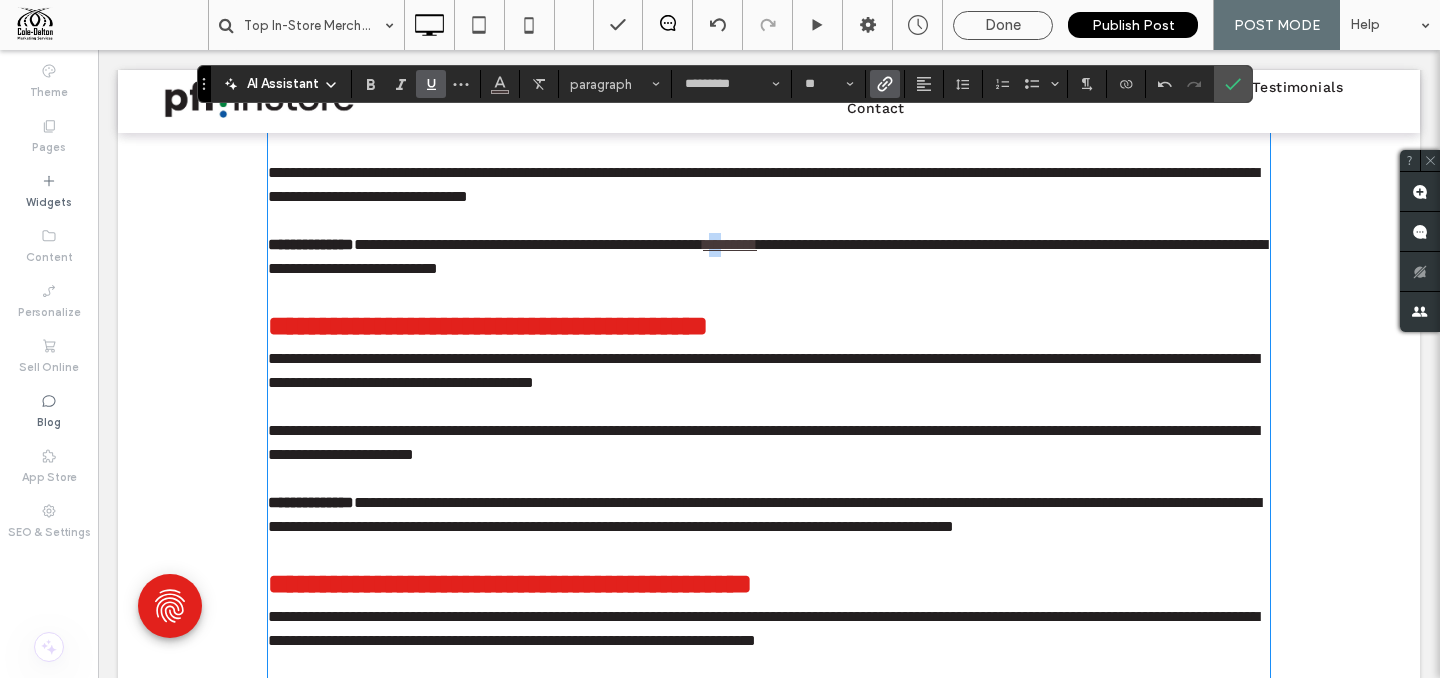 click on "*********" at bounding box center [730, 244] 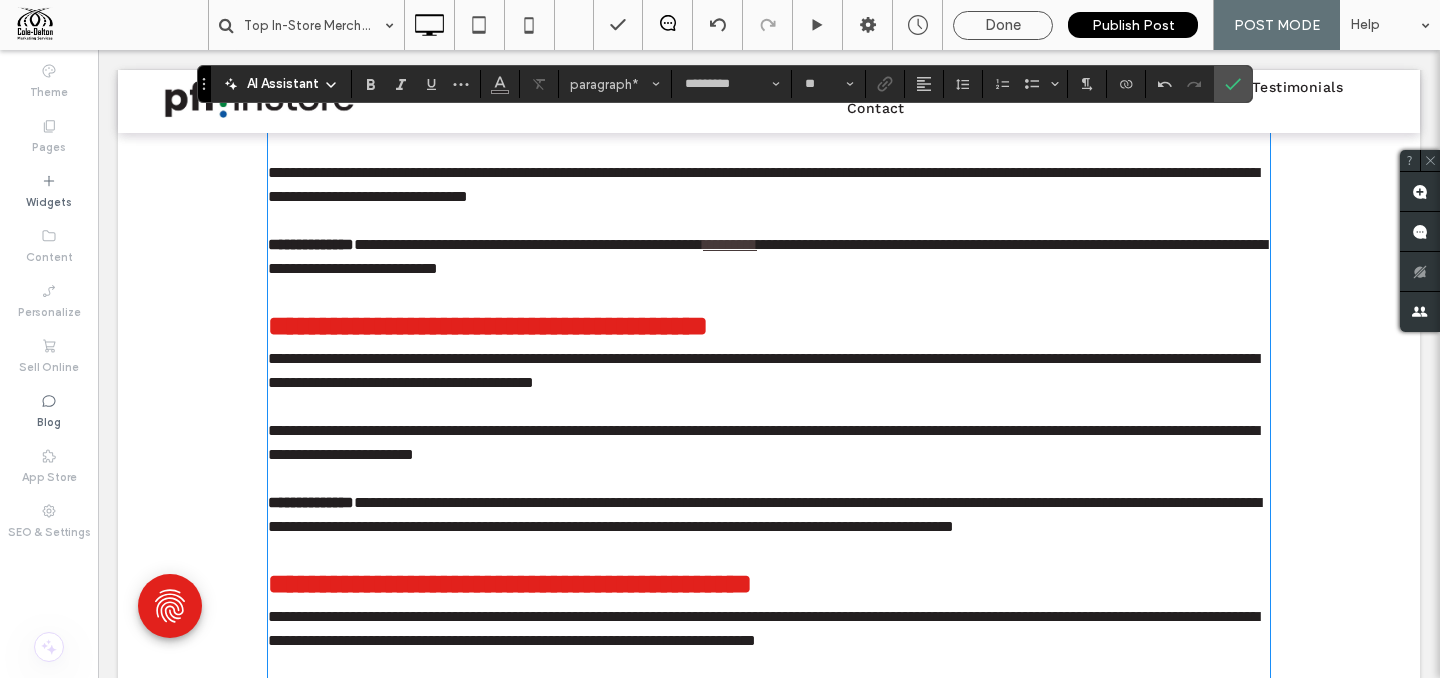 click on "**********" at bounding box center [769, 257] 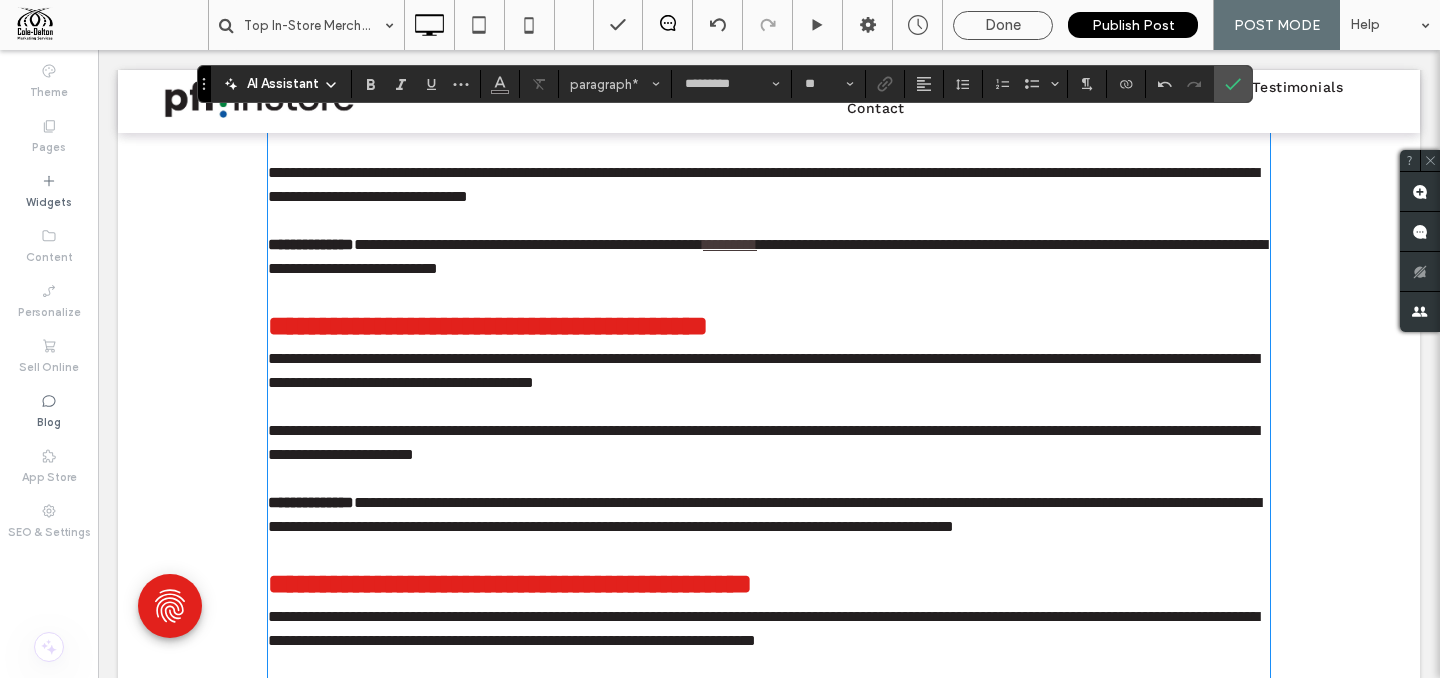 click on "*********" at bounding box center [730, 244] 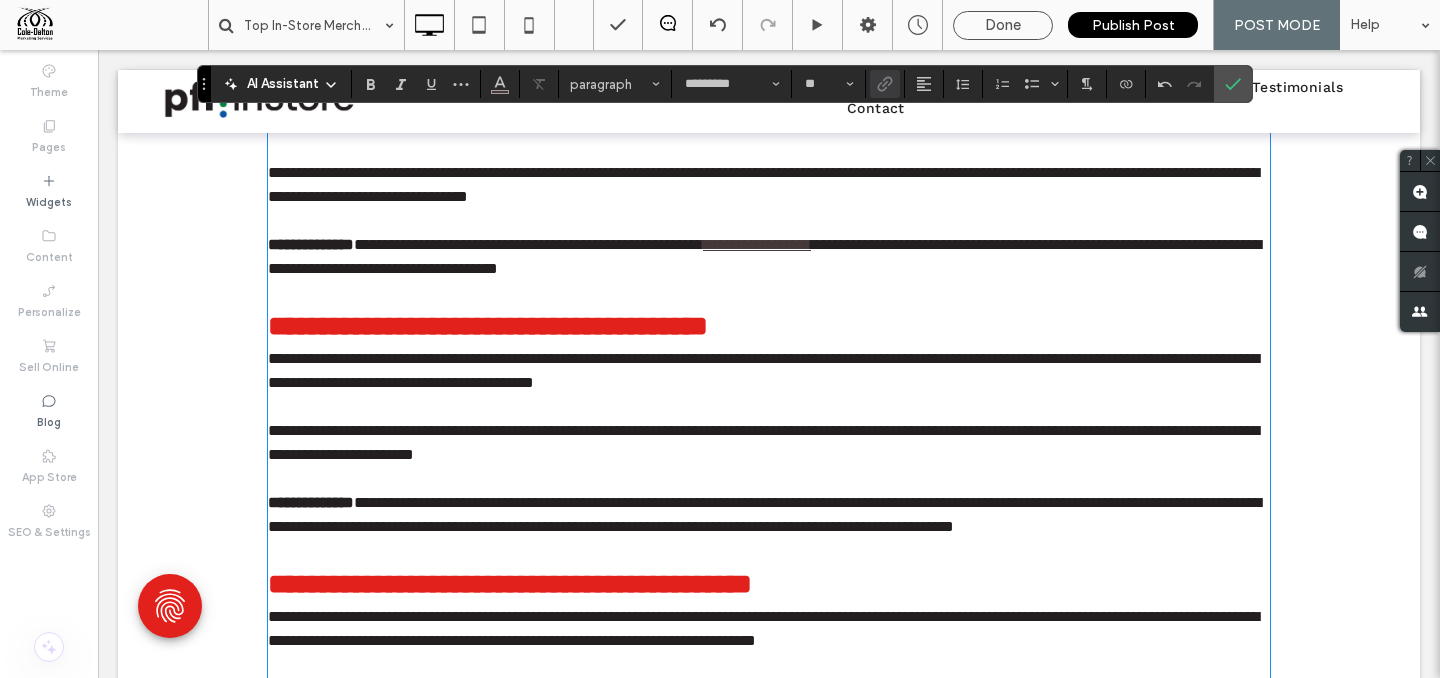 click on "**********" at bounding box center [763, 370] 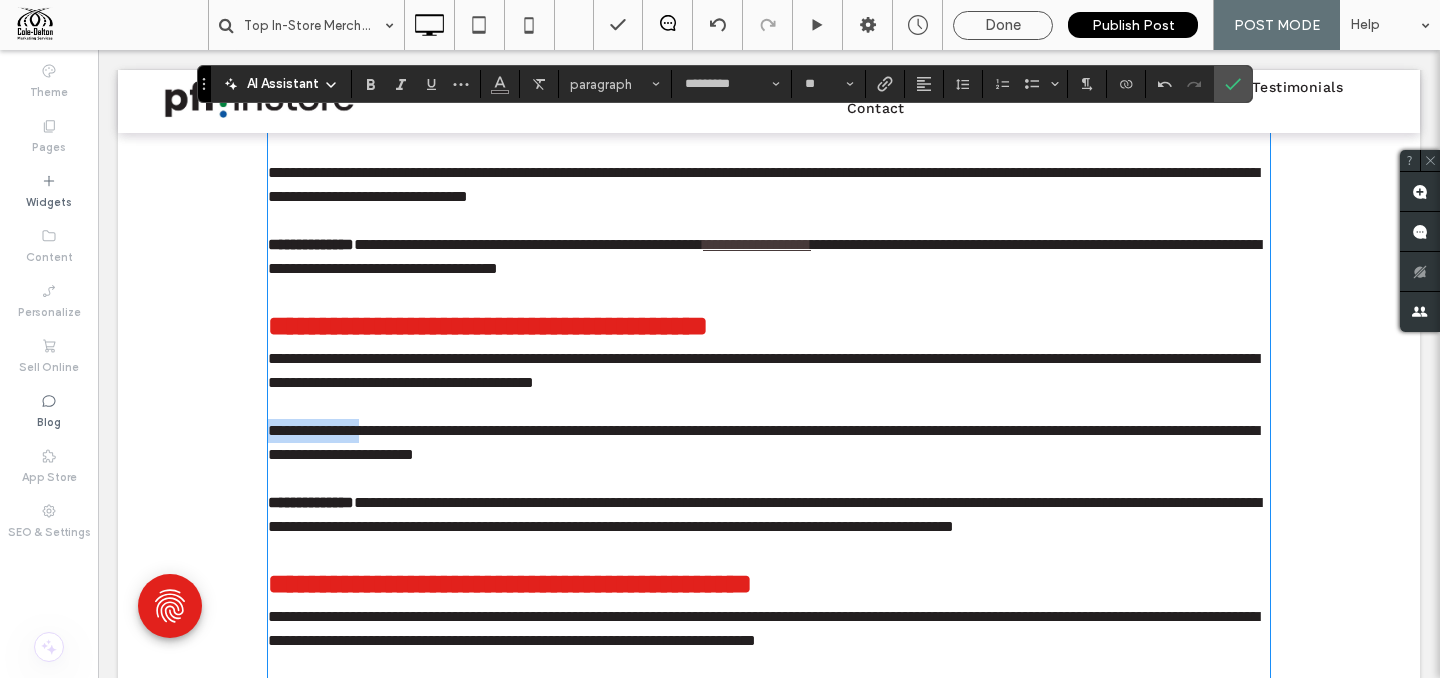 drag, startPoint x: 375, startPoint y: 434, endPoint x: 231, endPoint y: 430, distance: 144.05554 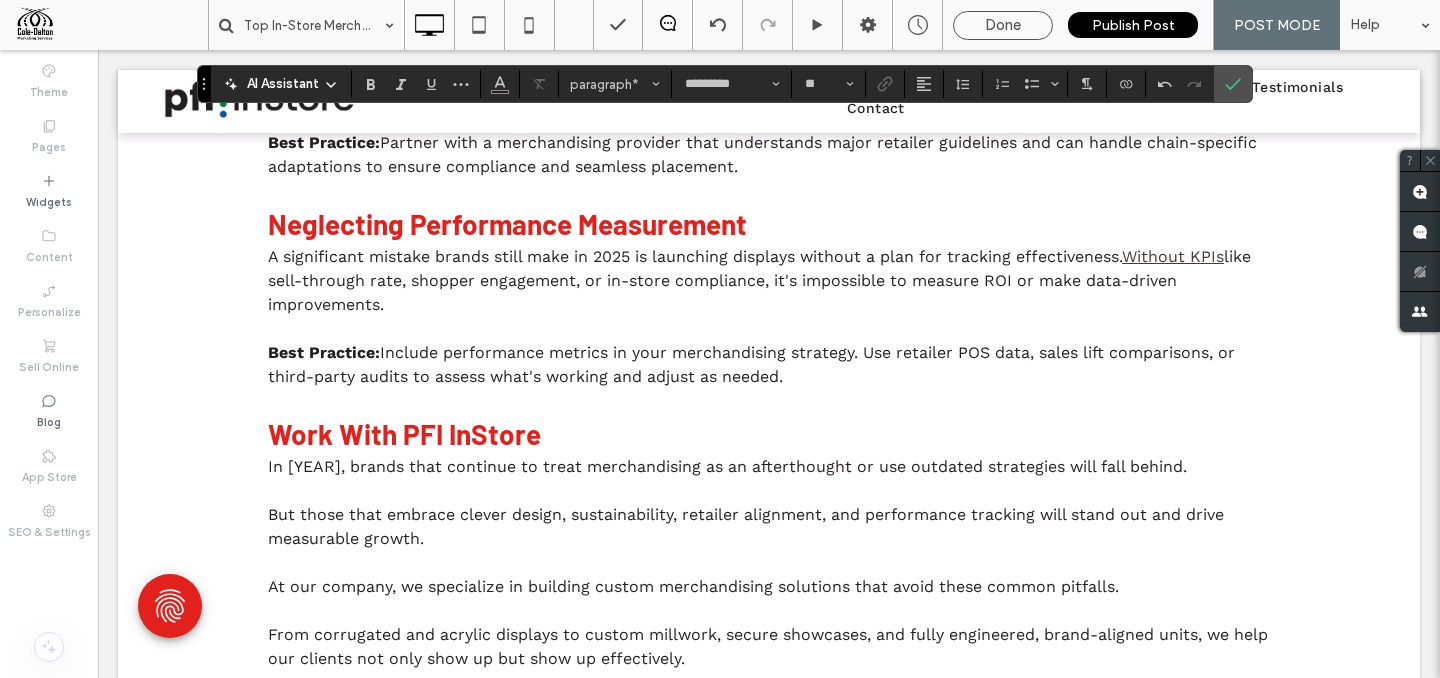 scroll, scrollTop: 4012, scrollLeft: 0, axis: vertical 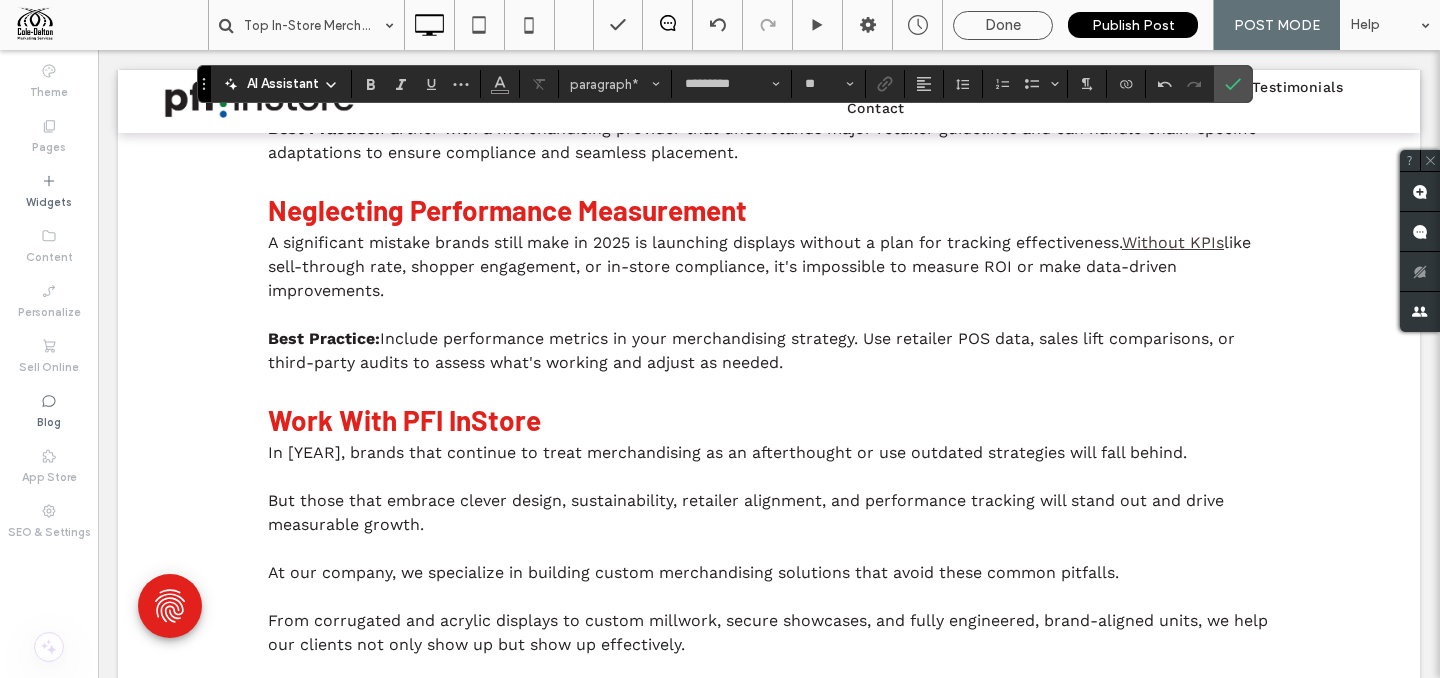click at bounding box center [769, 177] 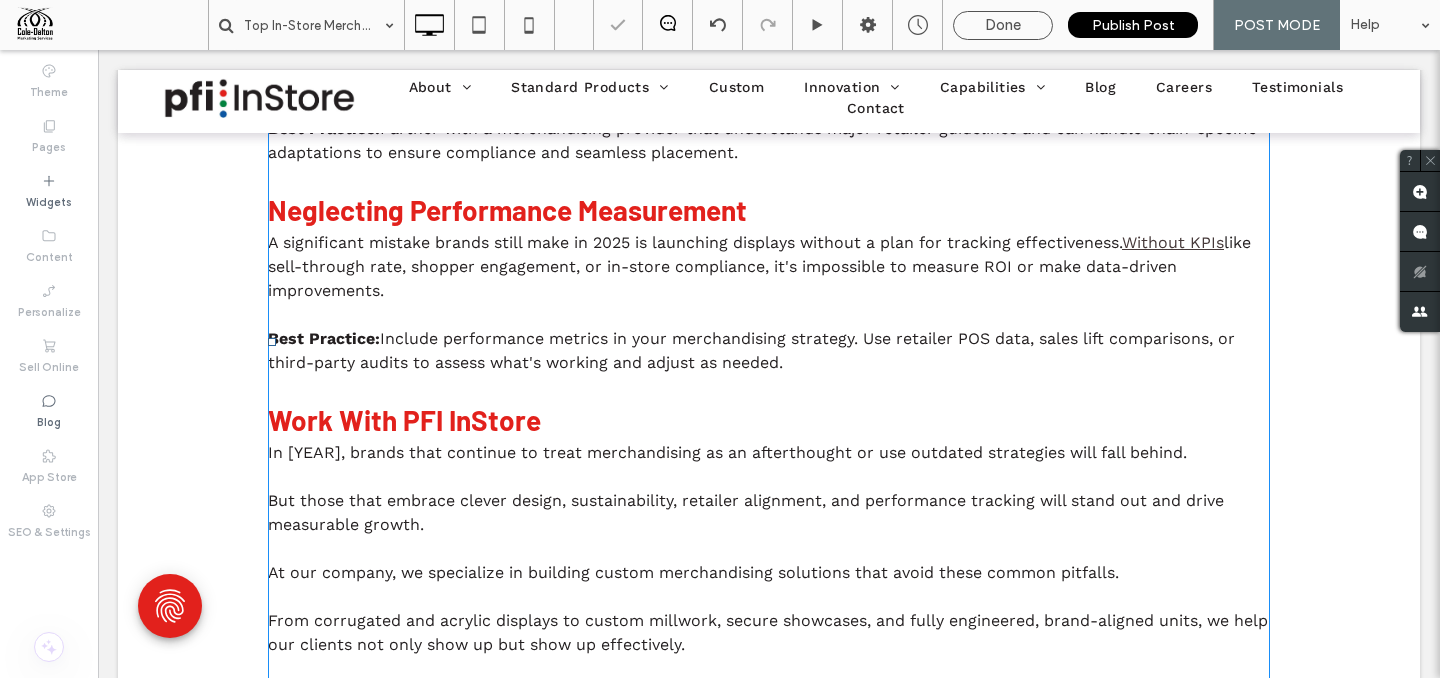 drag, startPoint x: 1103, startPoint y: 275, endPoint x: 1142, endPoint y: 275, distance: 39 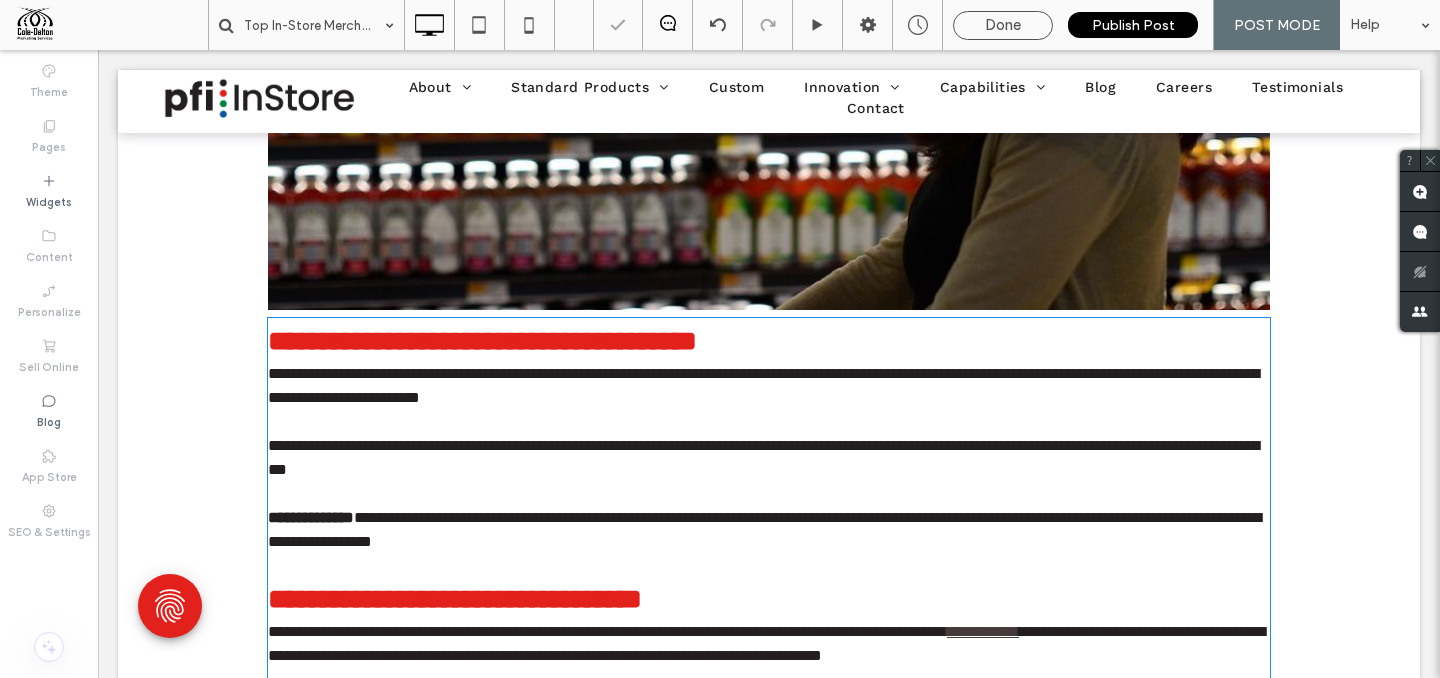 type on "*********" 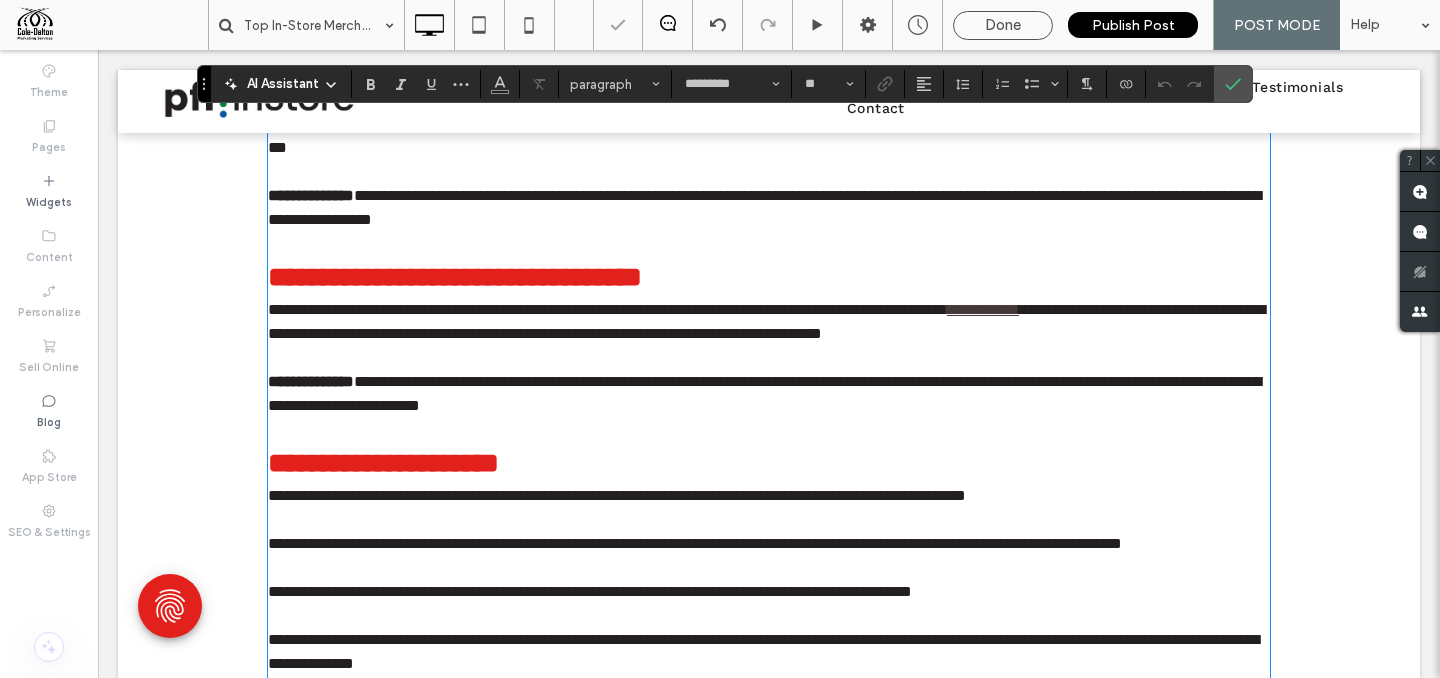 scroll, scrollTop: 4045, scrollLeft: 0, axis: vertical 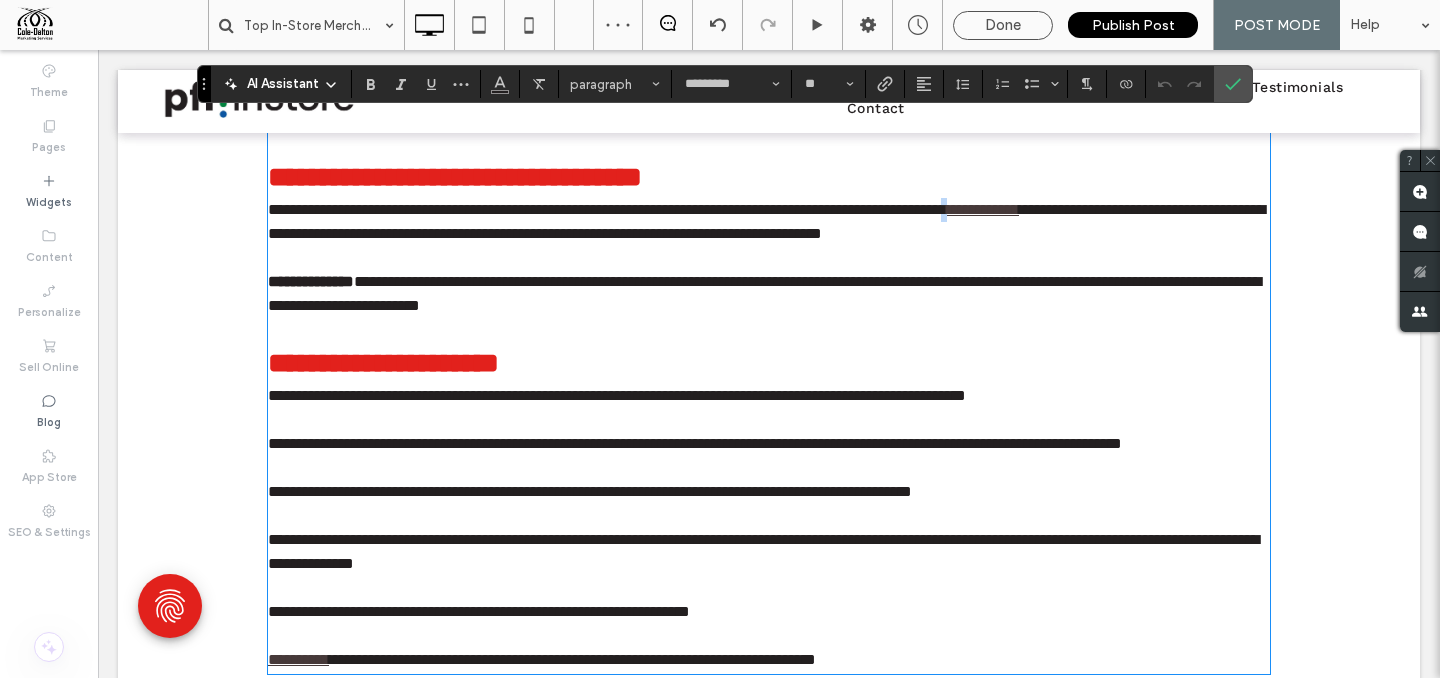 click on "**********" at bounding box center [769, 222] 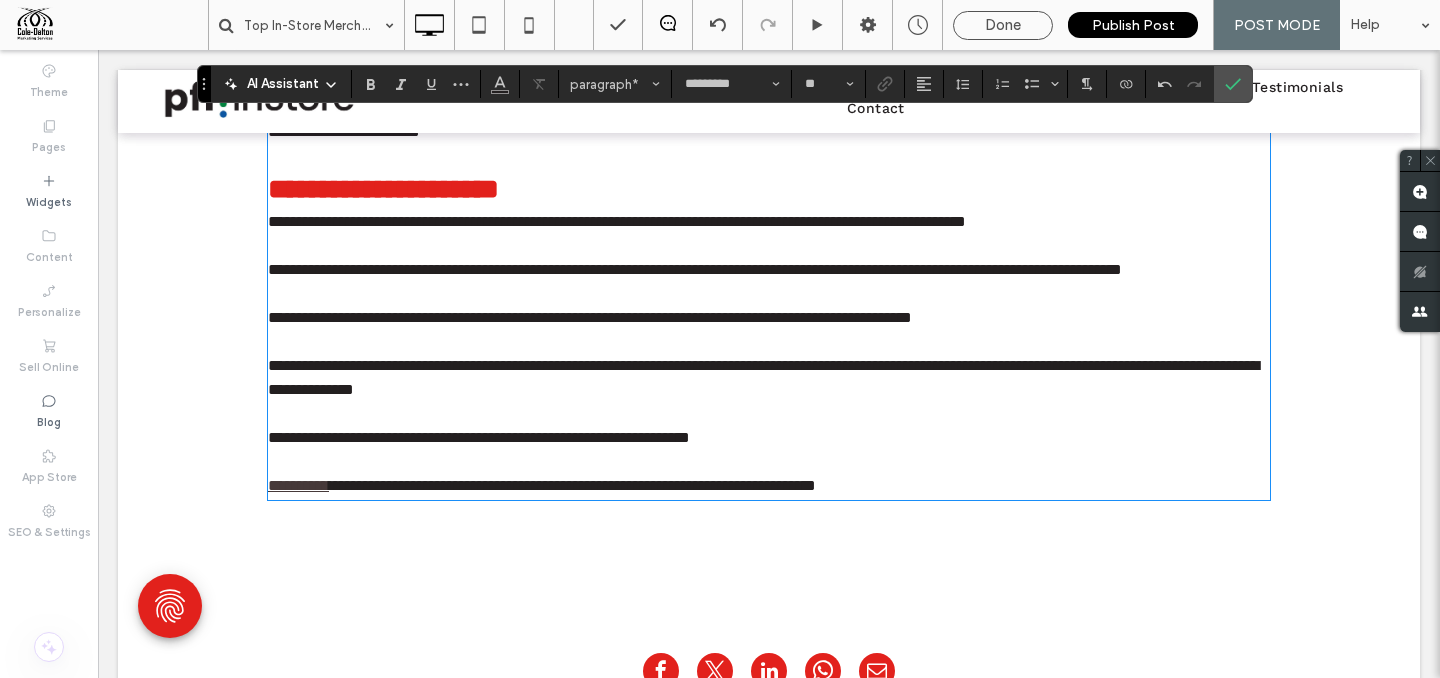 scroll, scrollTop: 4271, scrollLeft: 0, axis: vertical 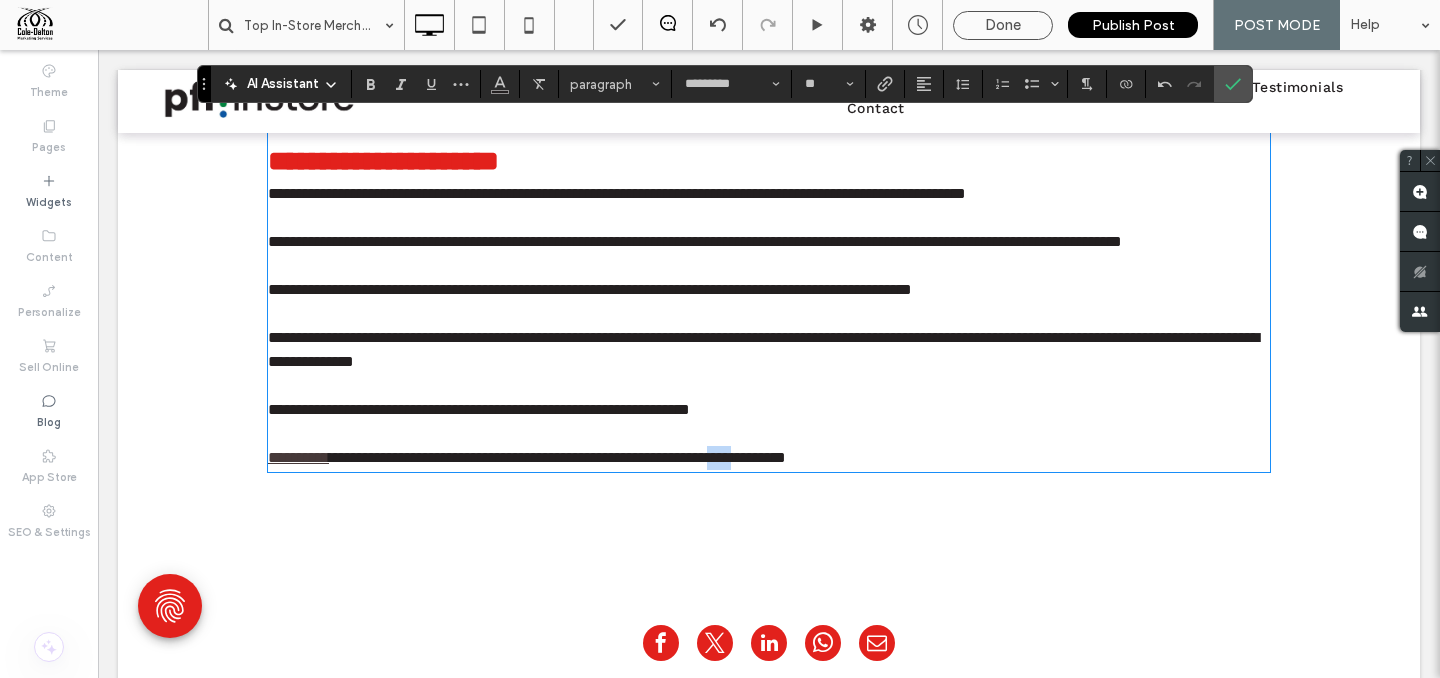 drag, startPoint x: 869, startPoint y: 534, endPoint x: 902, endPoint y: 533, distance: 33.01515 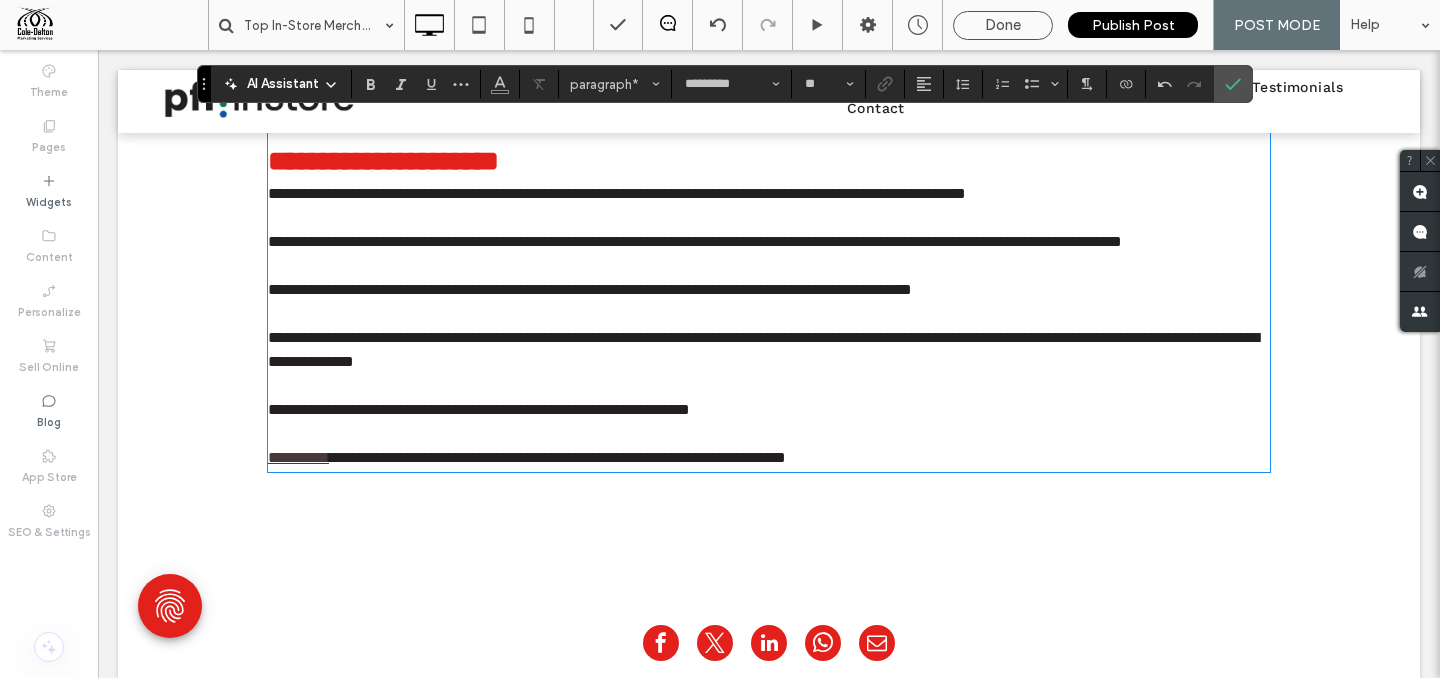 click on "**********" at bounding box center (557, 457) 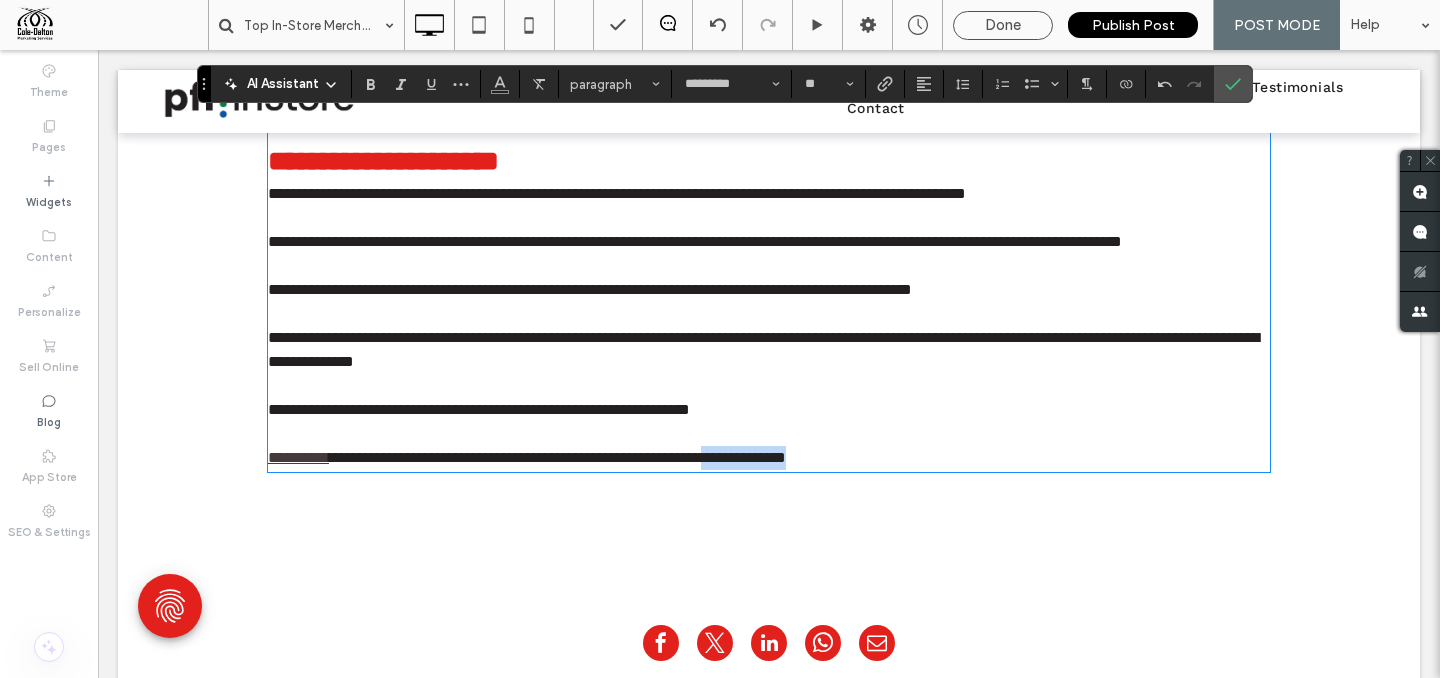 drag, startPoint x: 855, startPoint y: 532, endPoint x: 895, endPoint y: 536, distance: 40.1995 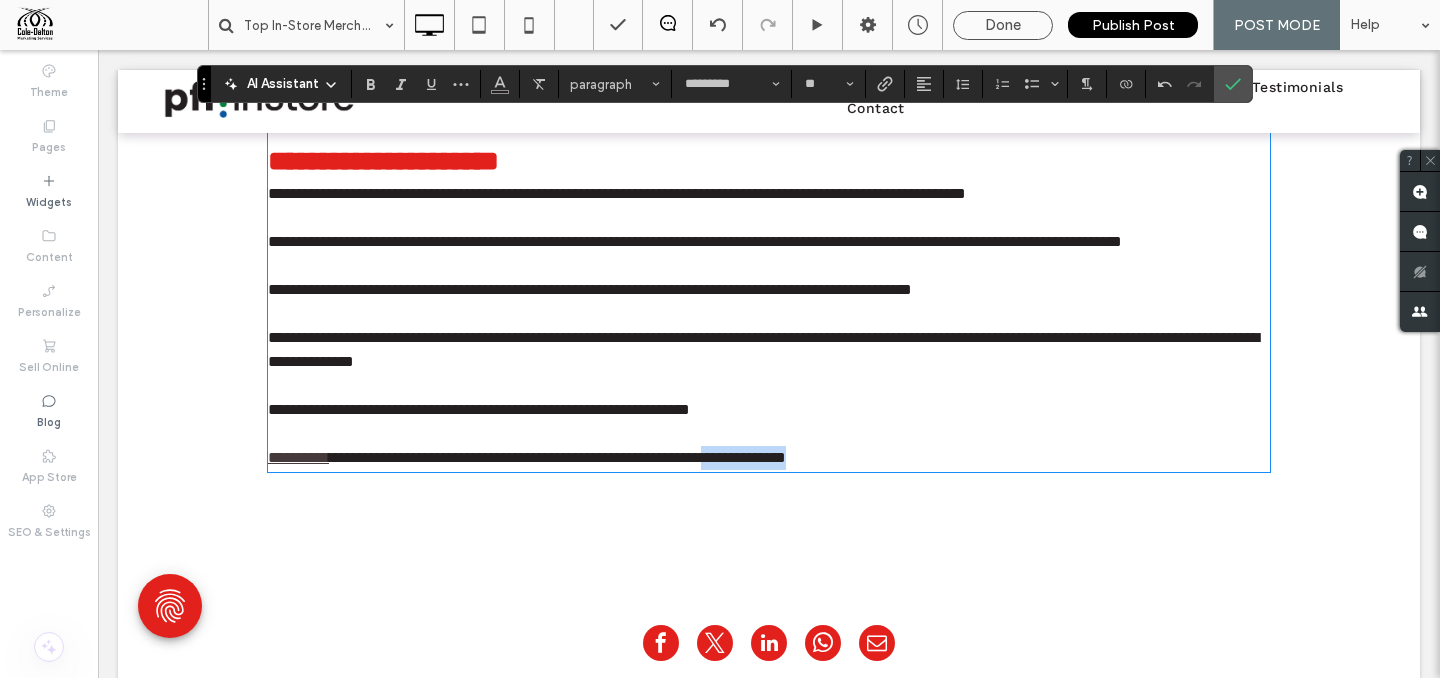 click on "**********" at bounding box center (557, 457) 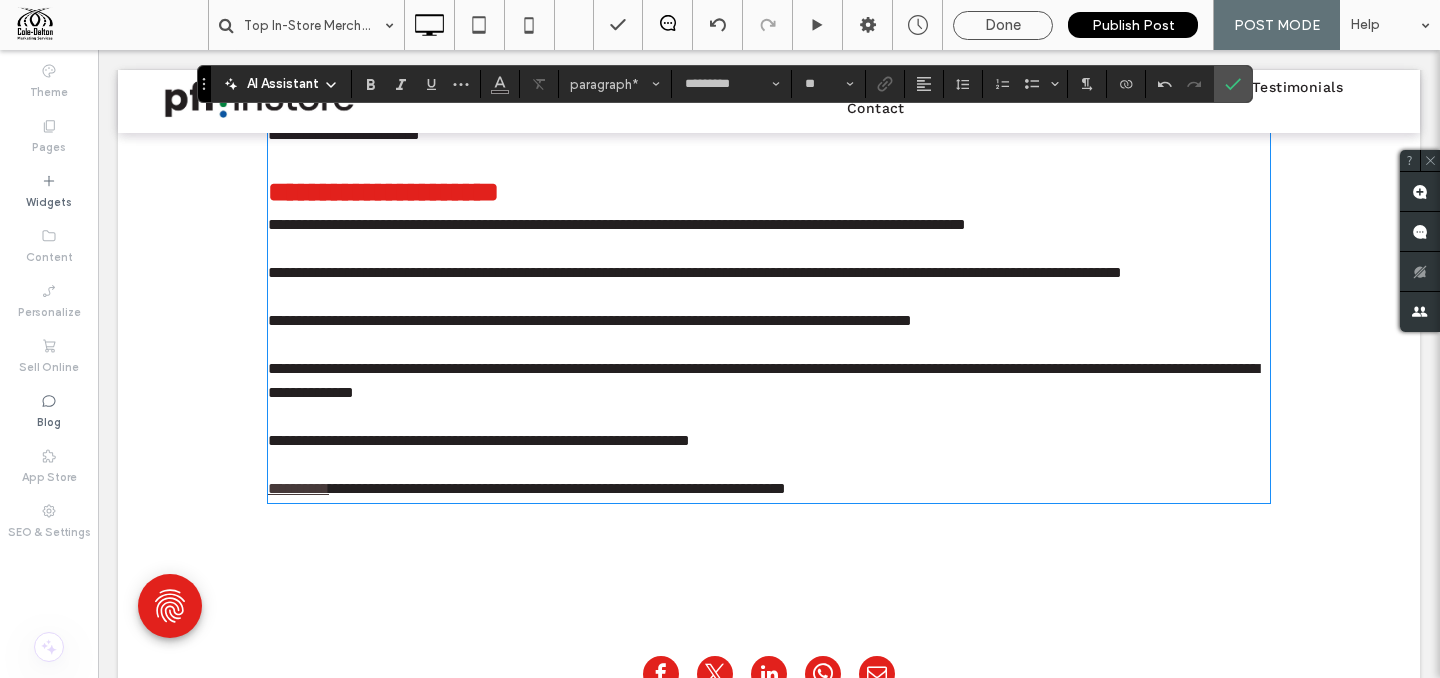 scroll, scrollTop: 4240, scrollLeft: 0, axis: vertical 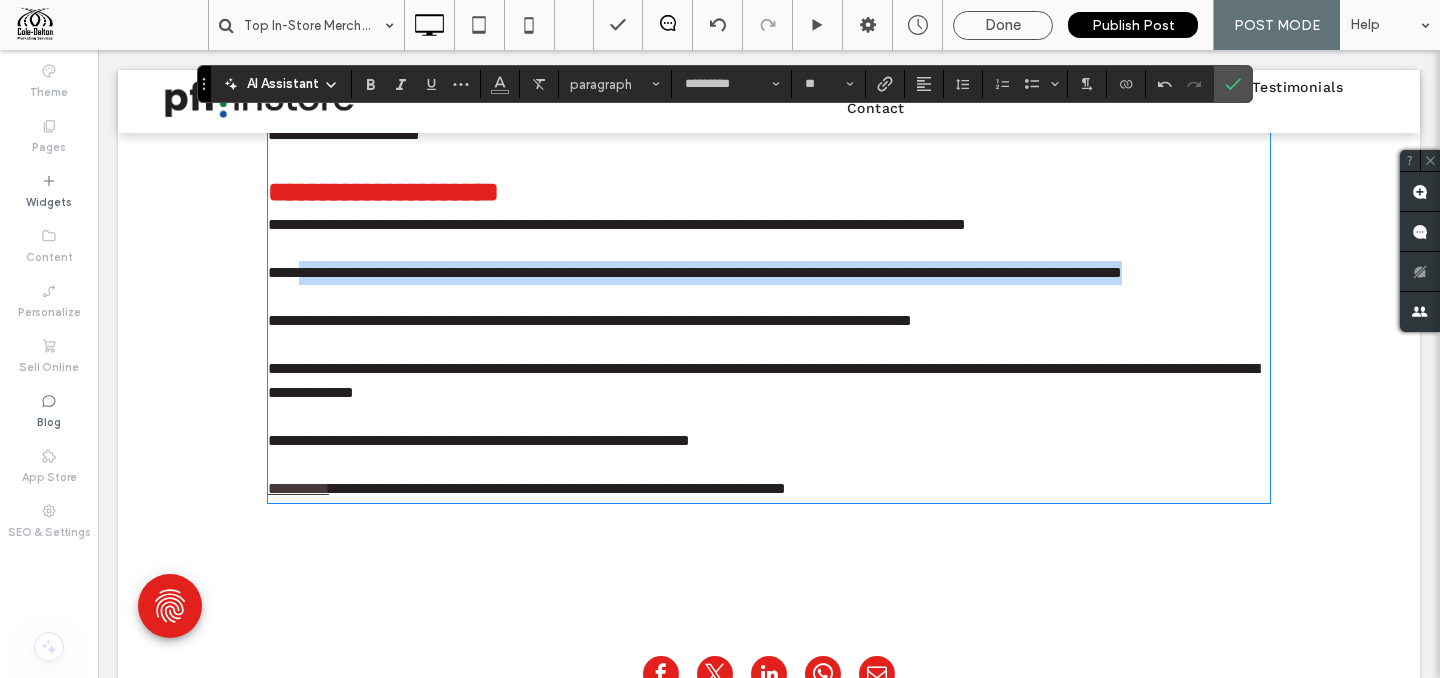 drag, startPoint x: 305, startPoint y: 325, endPoint x: 461, endPoint y: 346, distance: 157.40712 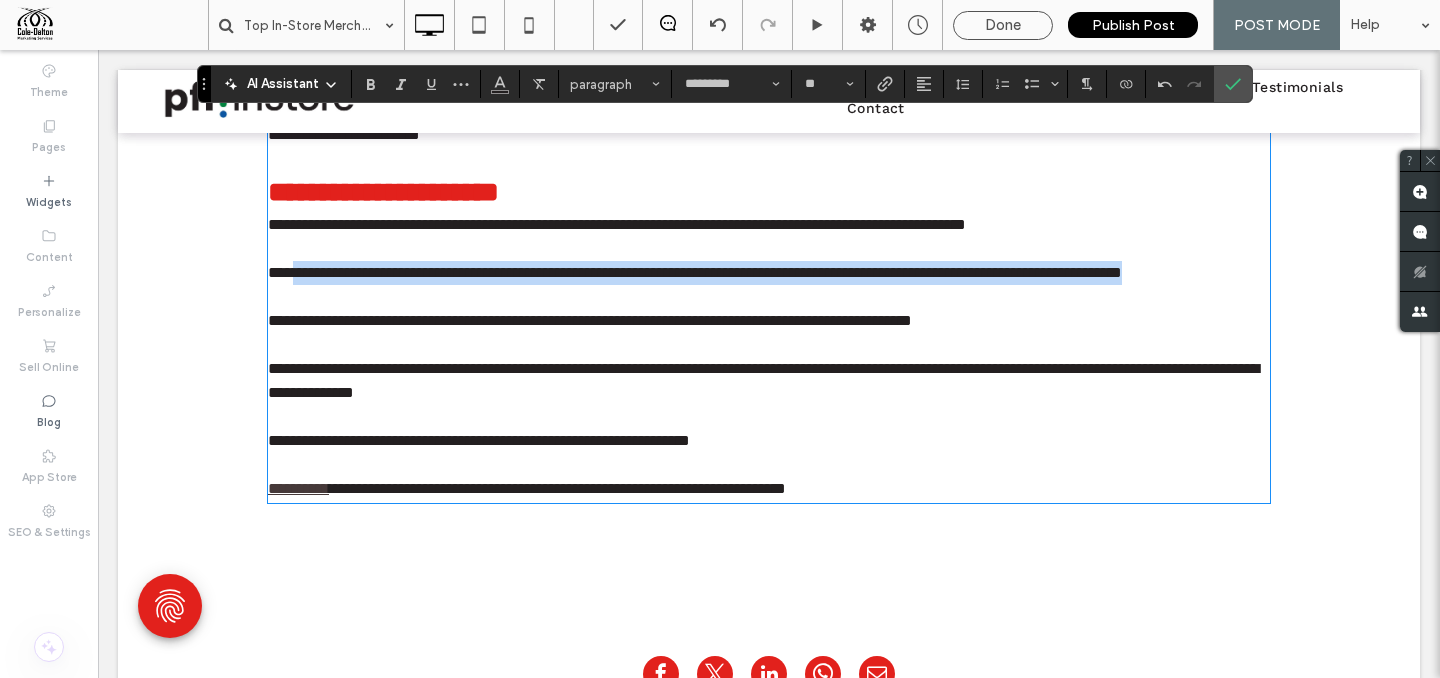 drag, startPoint x: 301, startPoint y: 325, endPoint x: 441, endPoint y: 346, distance: 141.56624 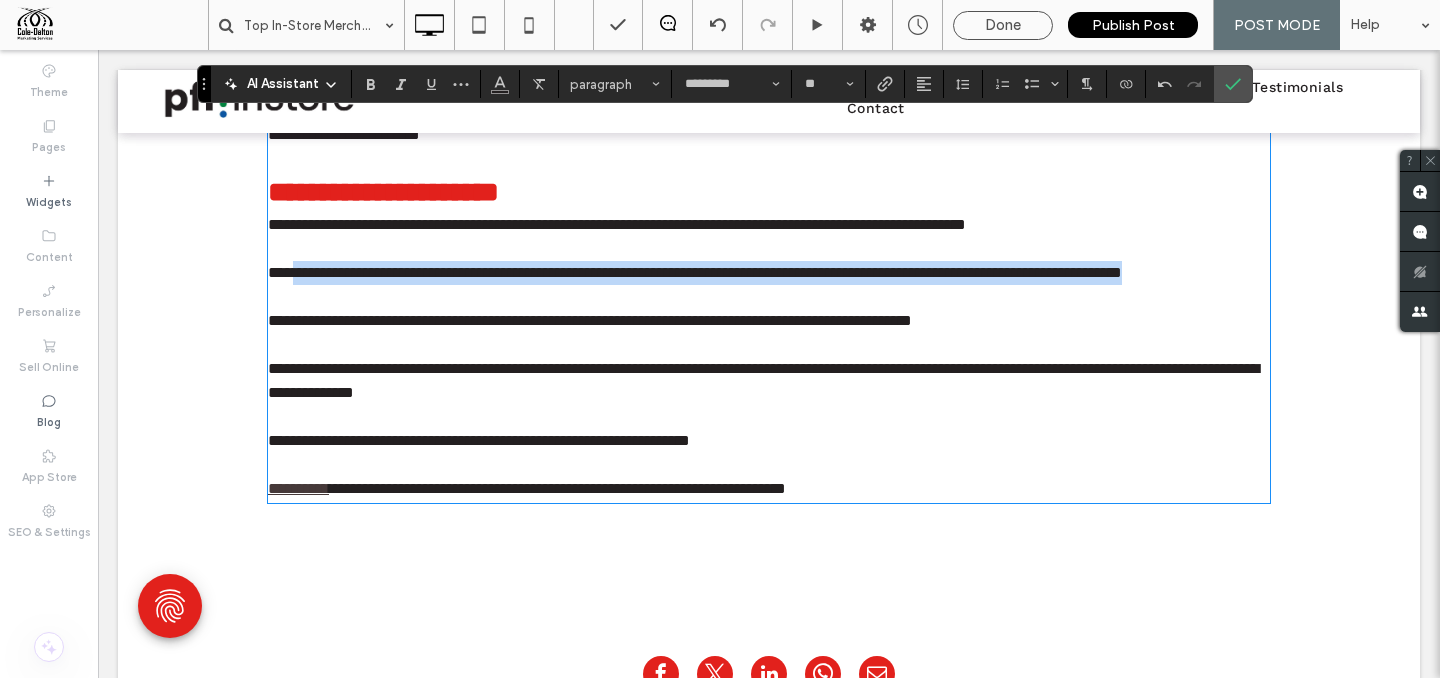 copy on "**********" 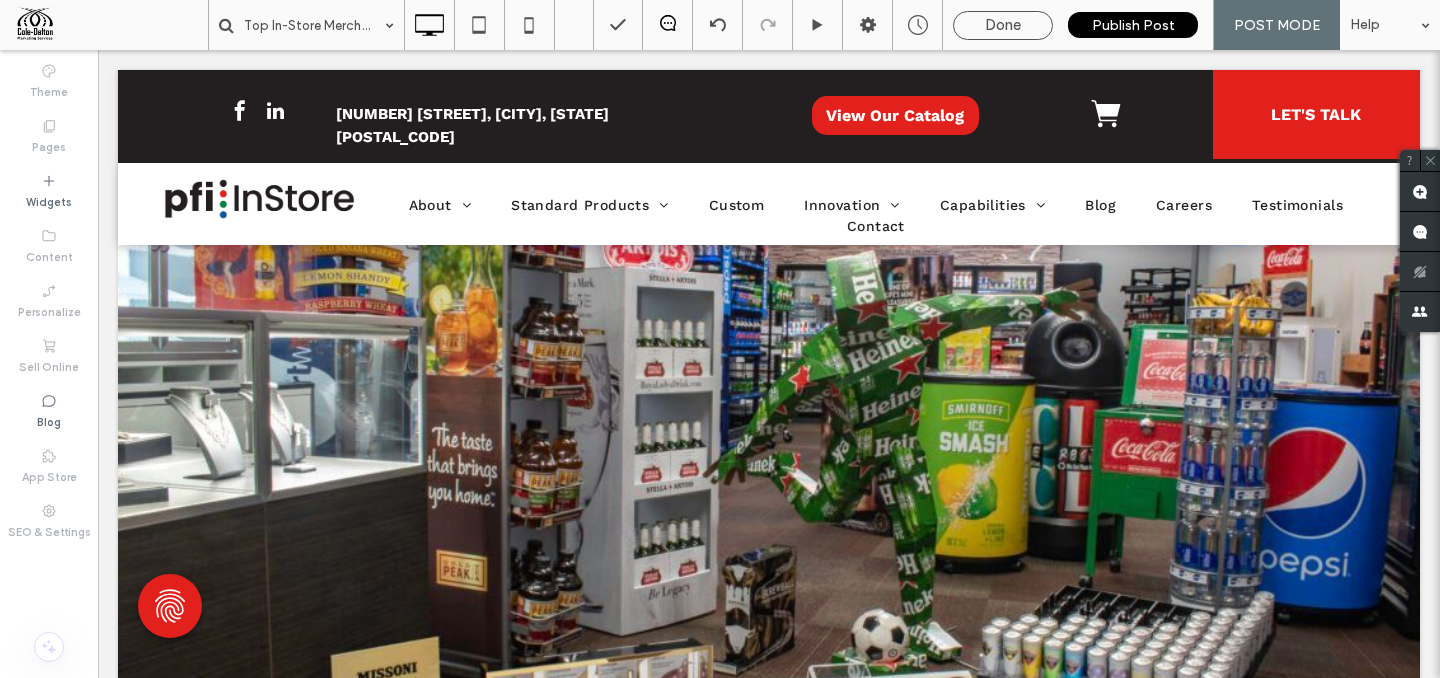 scroll, scrollTop: 0, scrollLeft: 0, axis: both 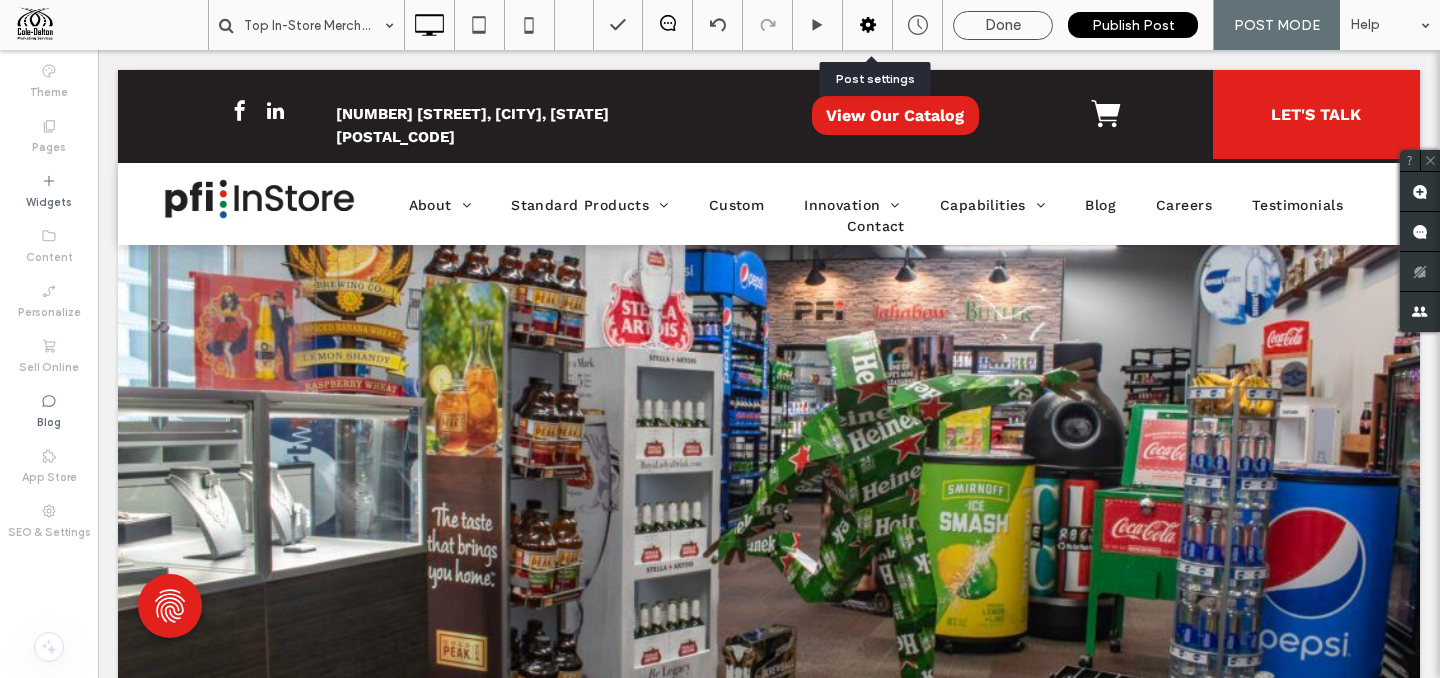 click at bounding box center [867, 25] 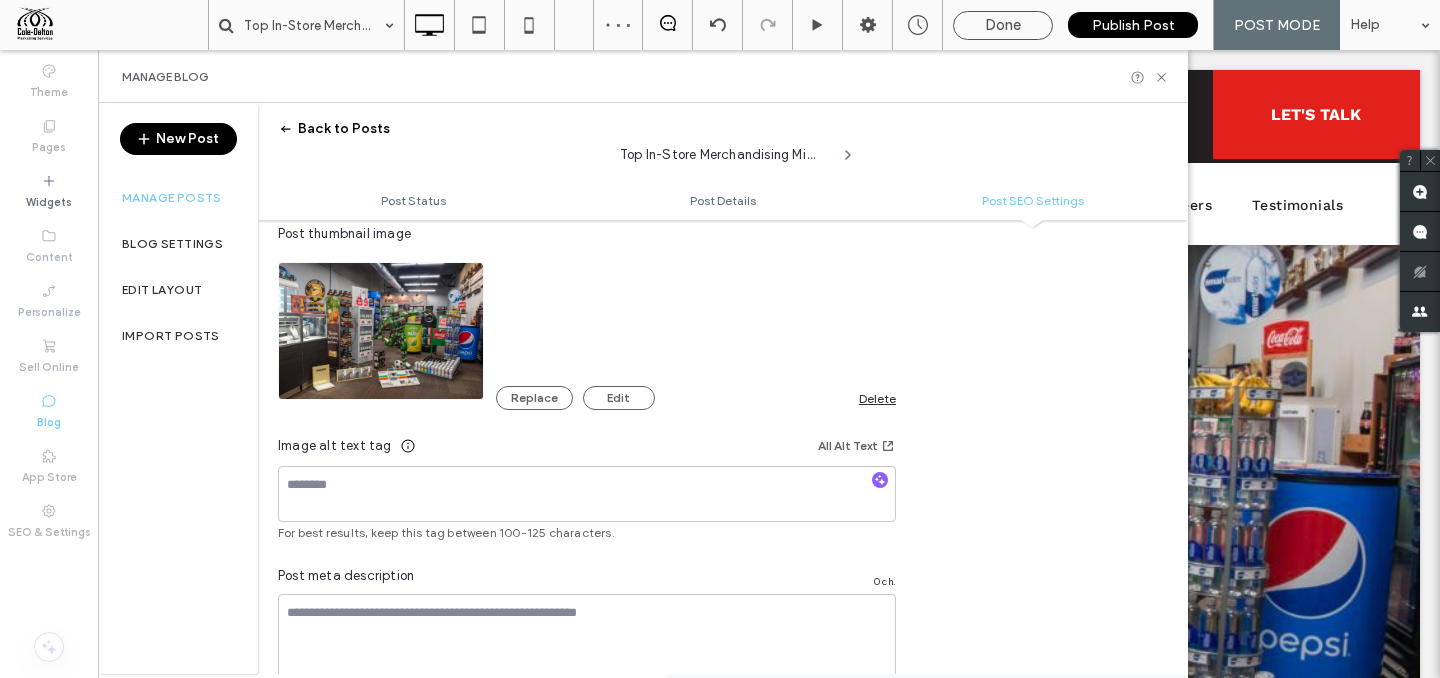scroll, scrollTop: 1153, scrollLeft: 0, axis: vertical 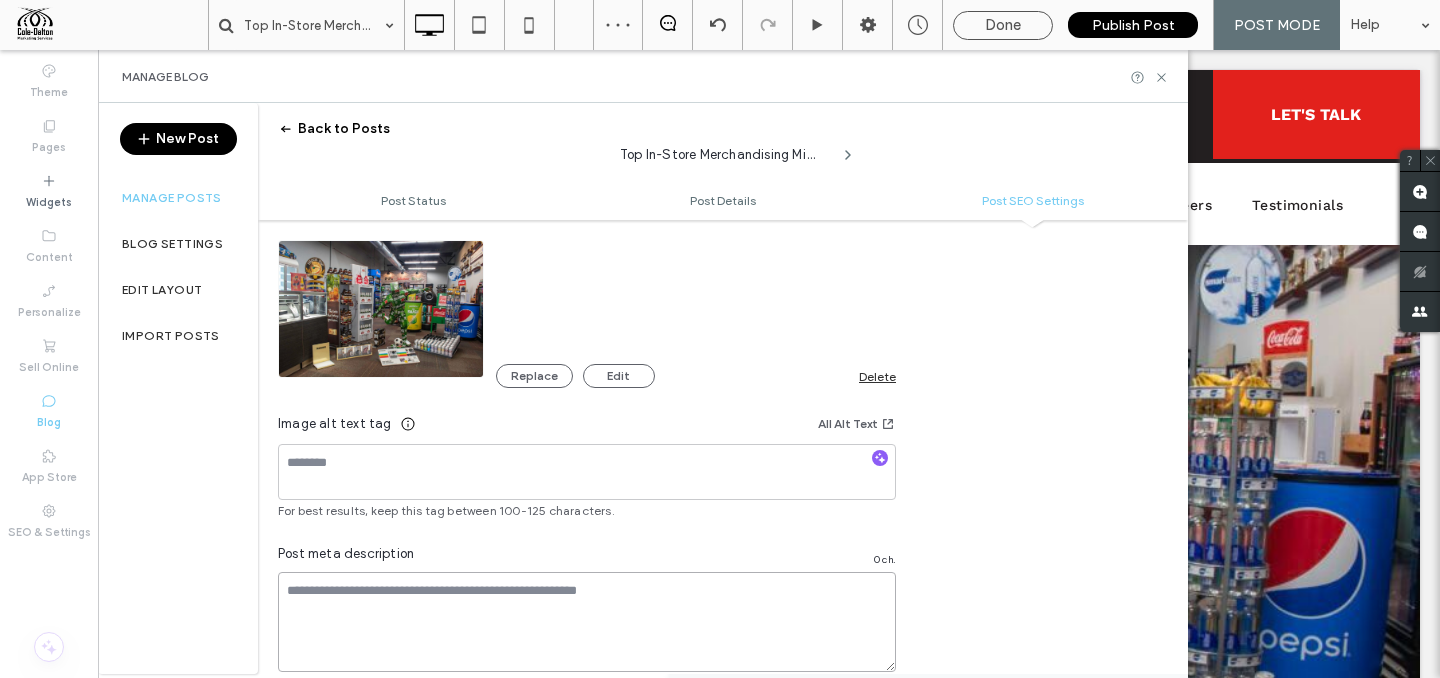 click at bounding box center [587, 622] 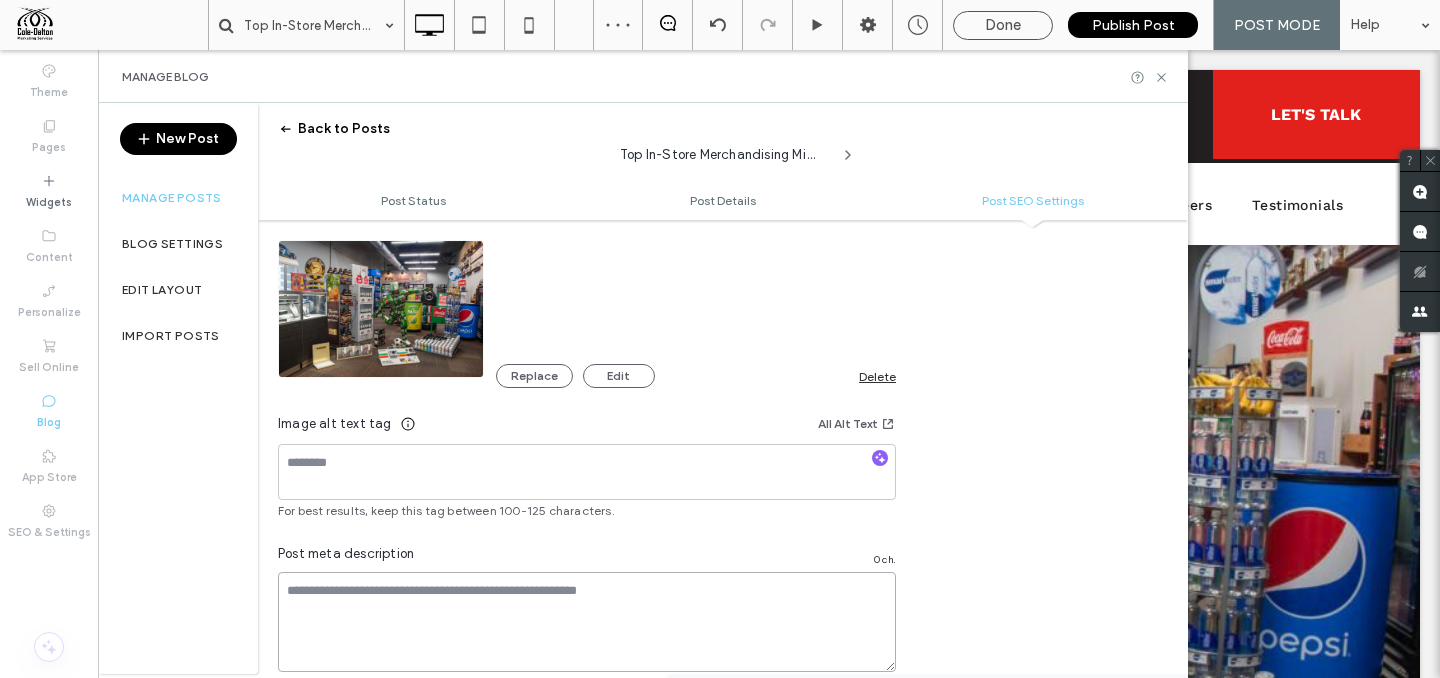 paste on "**********" 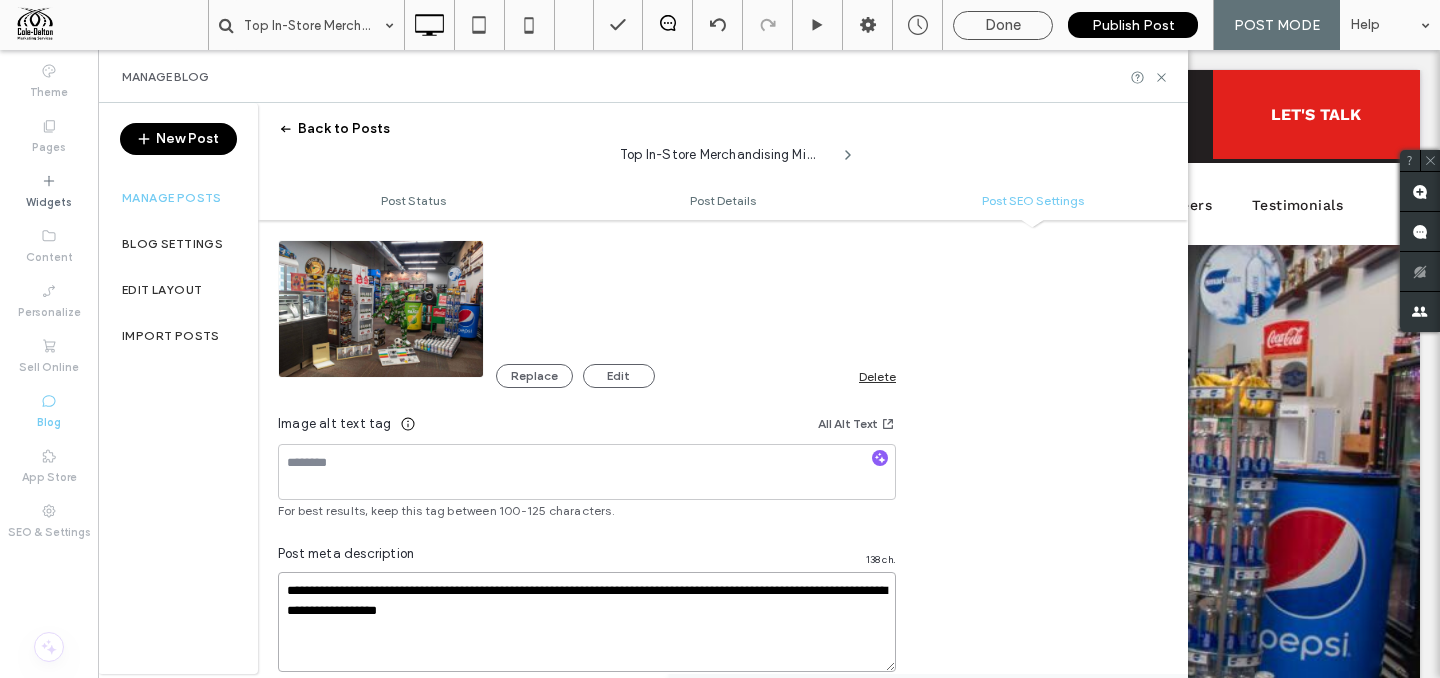 drag, startPoint x: 291, startPoint y: 594, endPoint x: 281, endPoint y: 595, distance: 10.049875 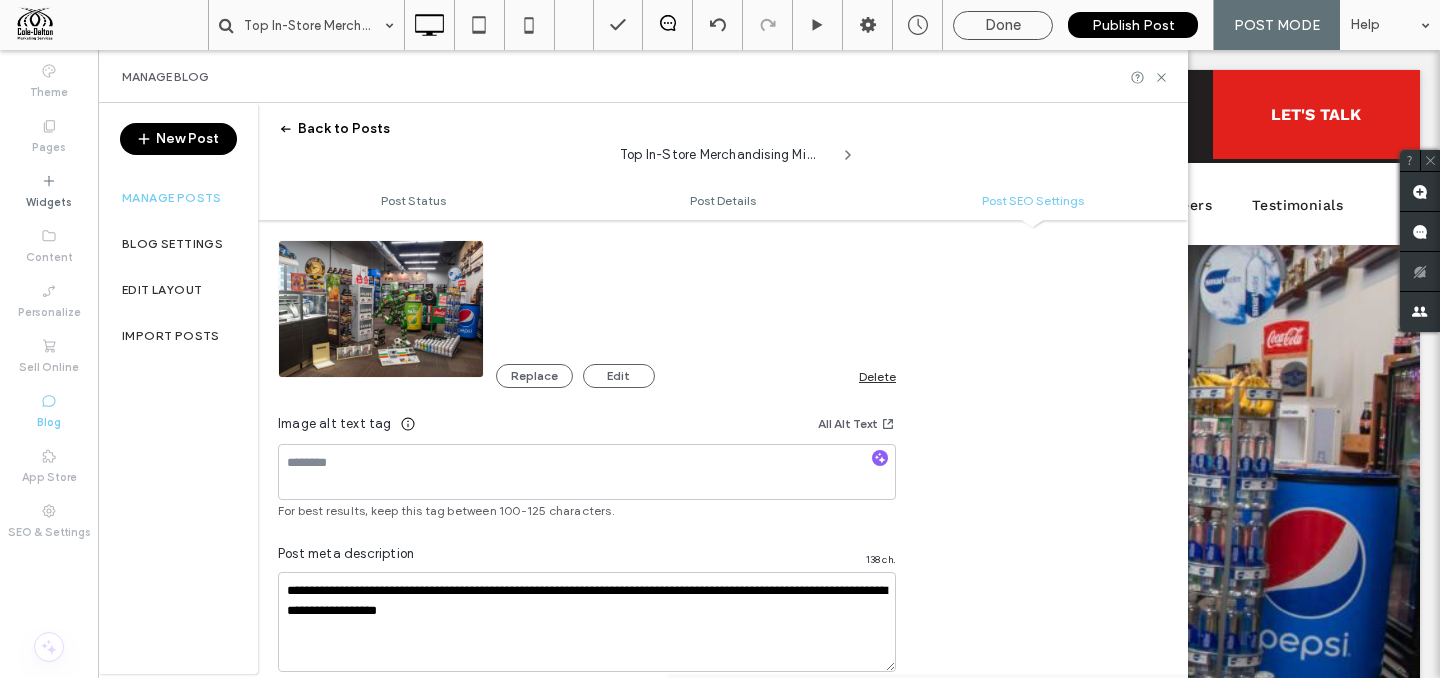 click on "Replace Edit Delete" at bounding box center (696, 366) 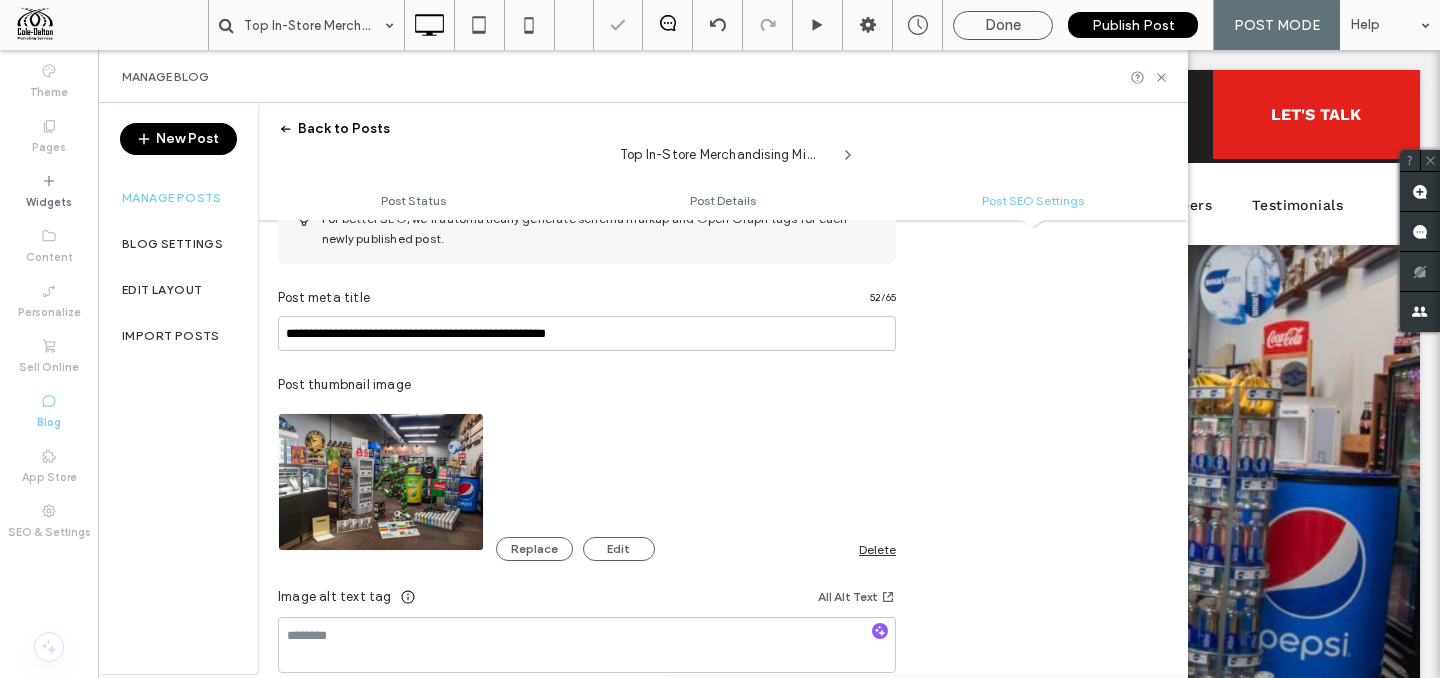 scroll, scrollTop: 976, scrollLeft: 0, axis: vertical 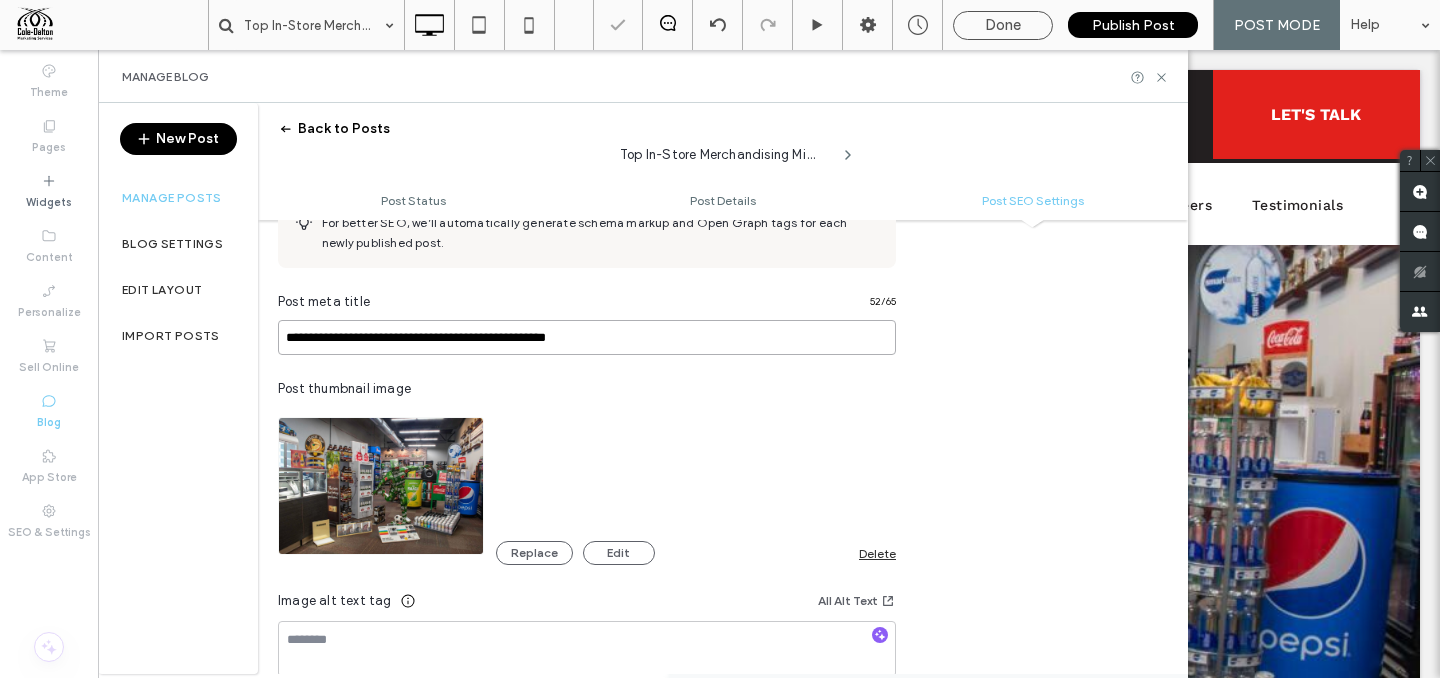 click on "**********" at bounding box center [587, 337] 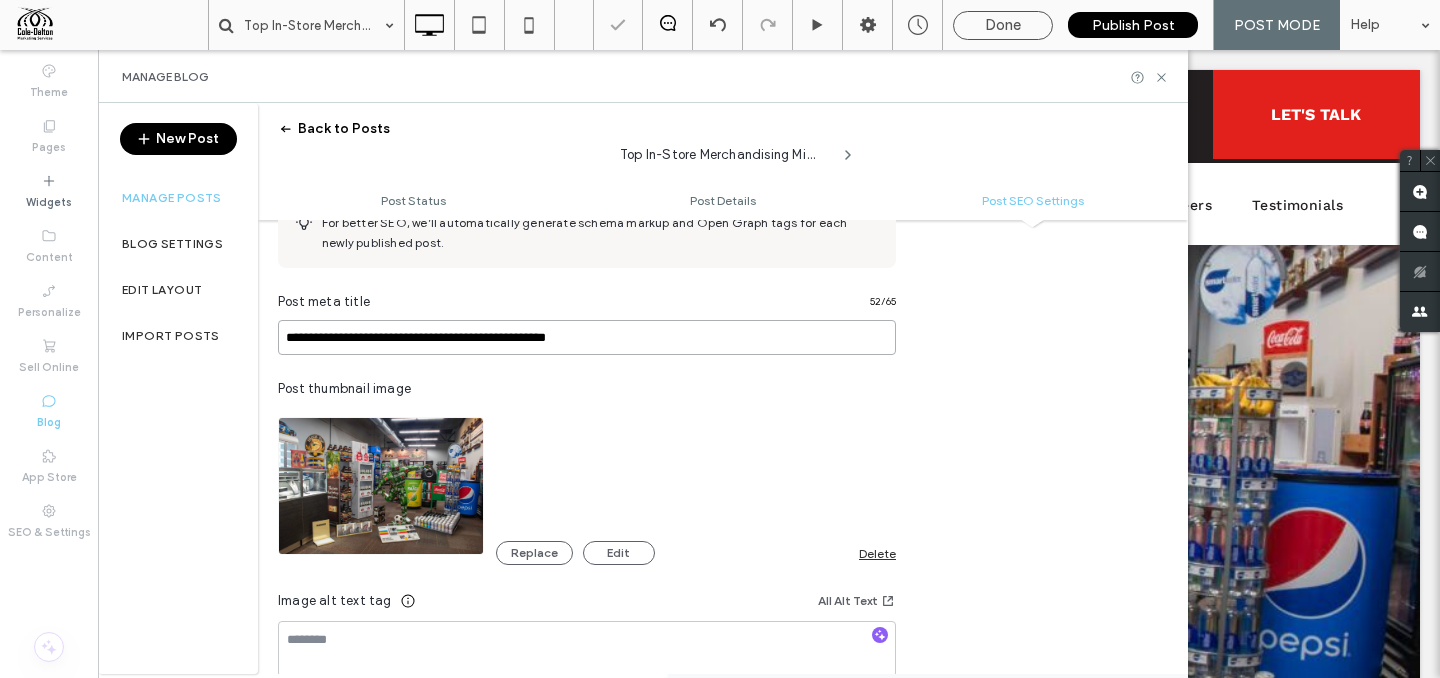 scroll, scrollTop: 0, scrollLeft: 0, axis: both 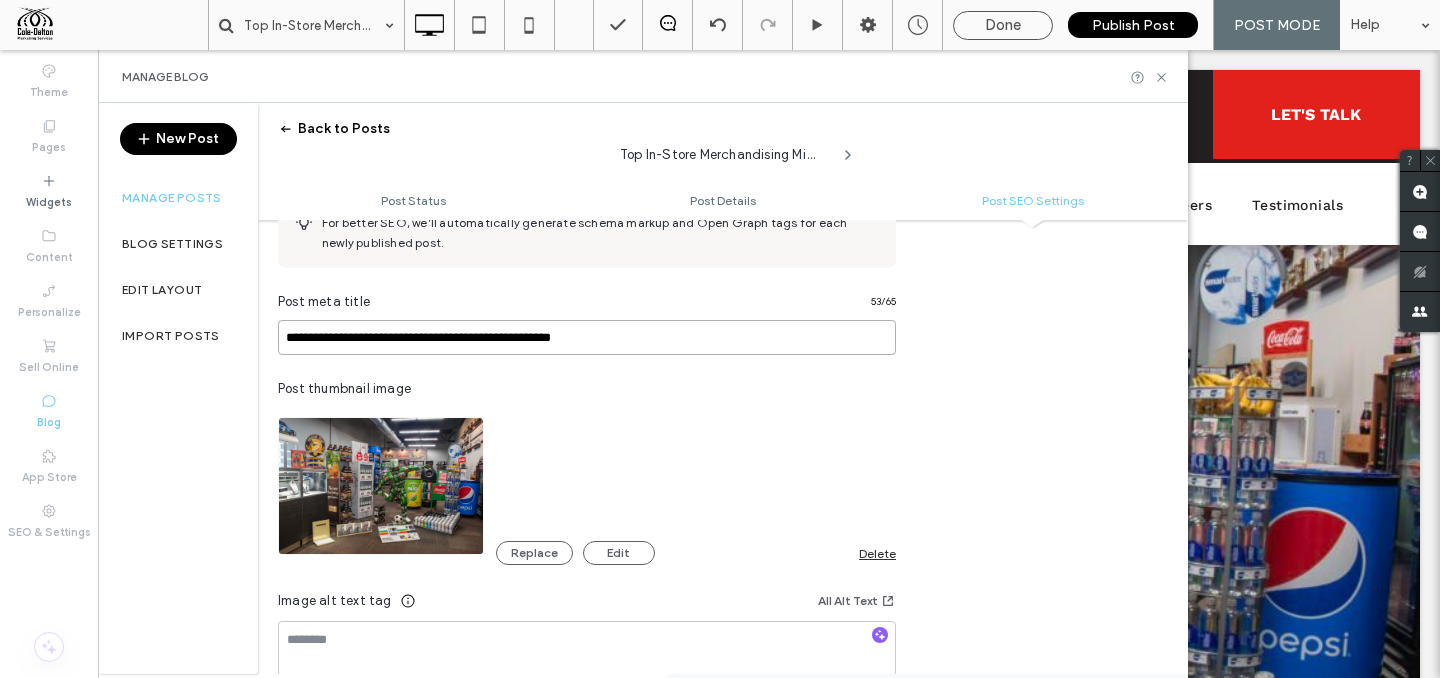 type on "**********" 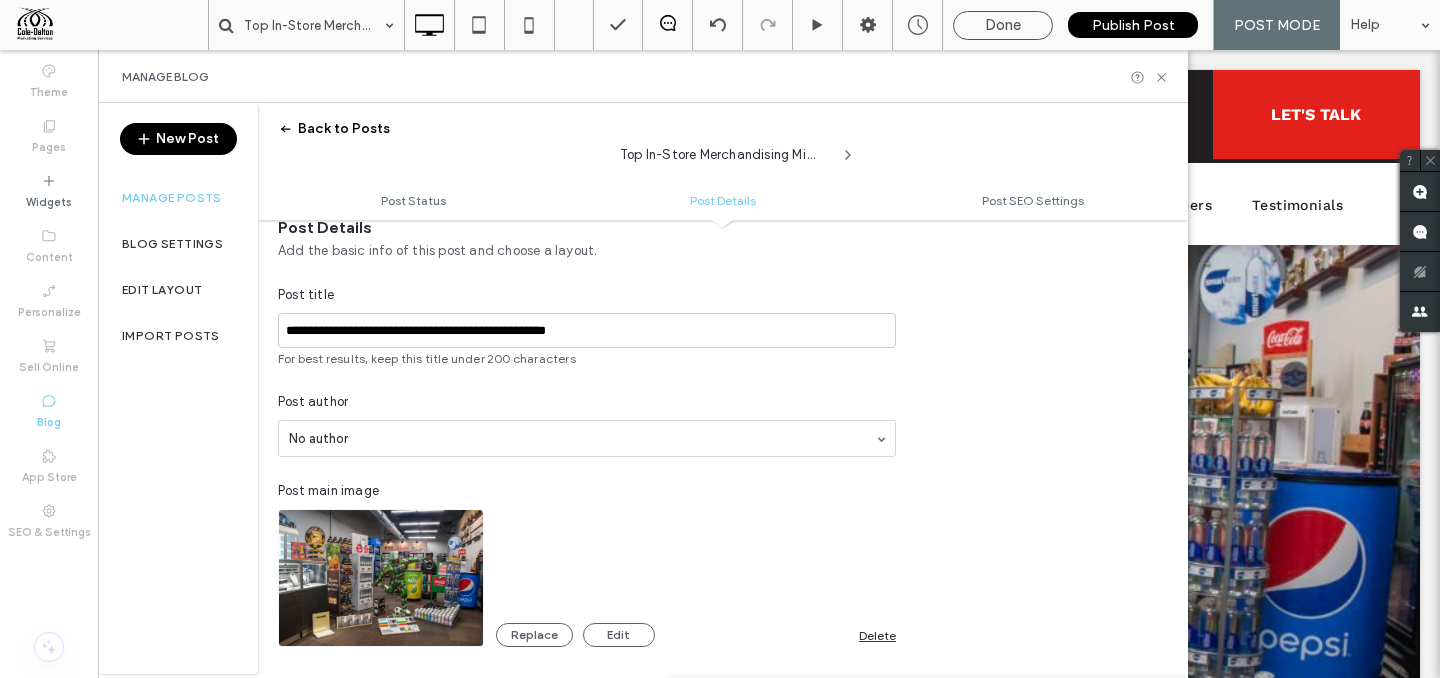 scroll, scrollTop: 286, scrollLeft: 0, axis: vertical 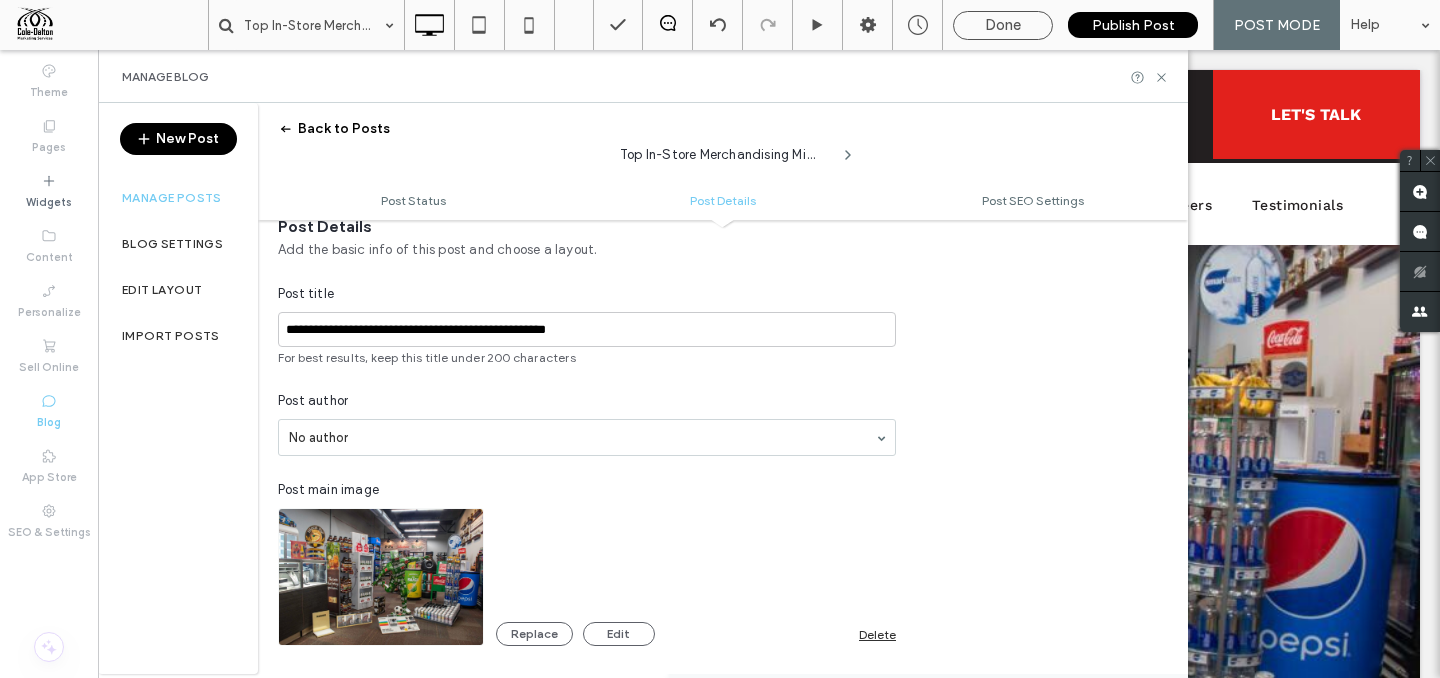 click on "Replace Edit Delete" at bounding box center [696, 624] 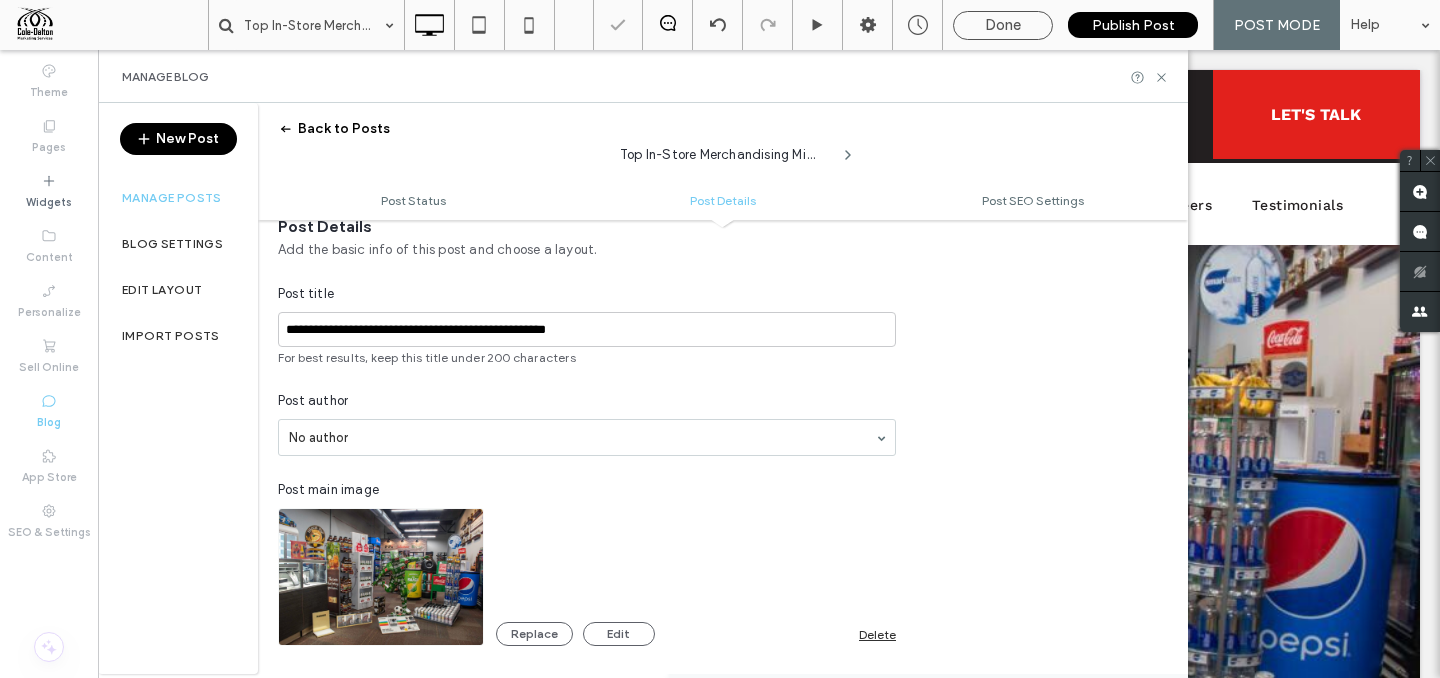 click at bounding box center (720, 339) 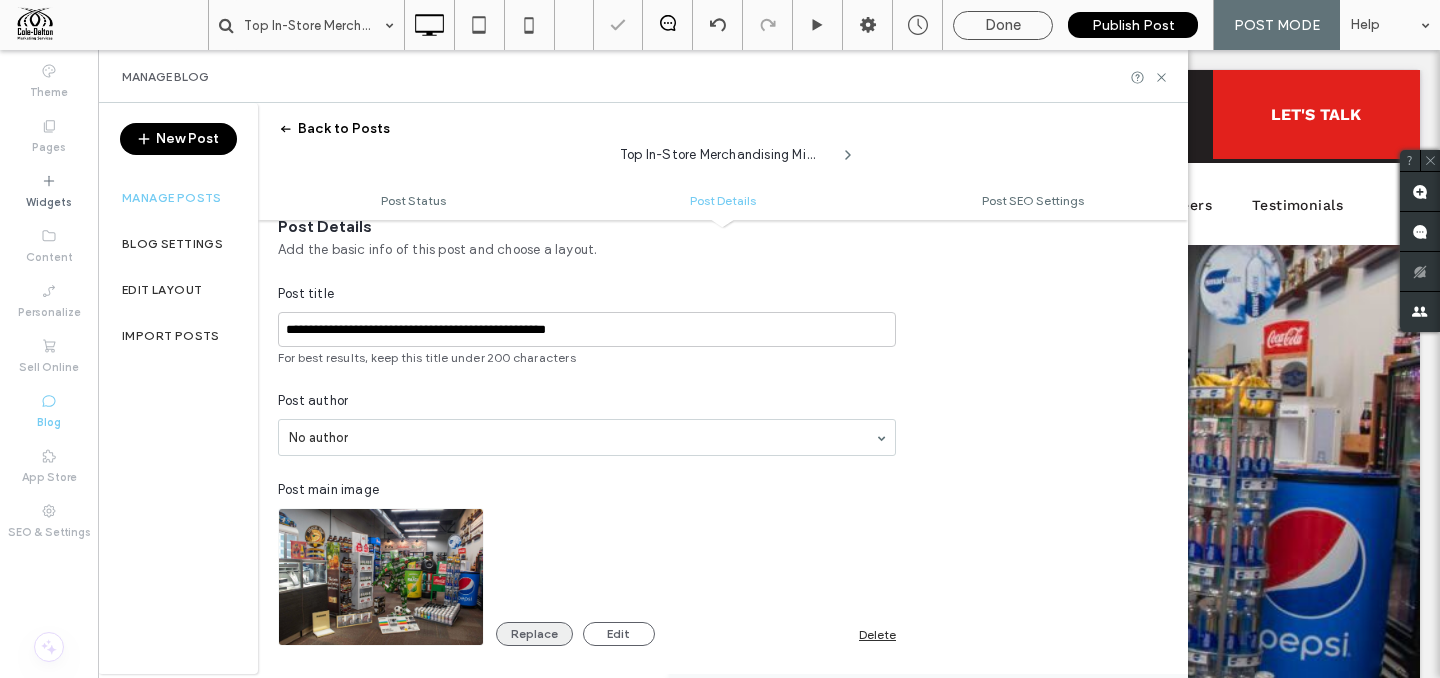 click on "Replace" at bounding box center (534, 634) 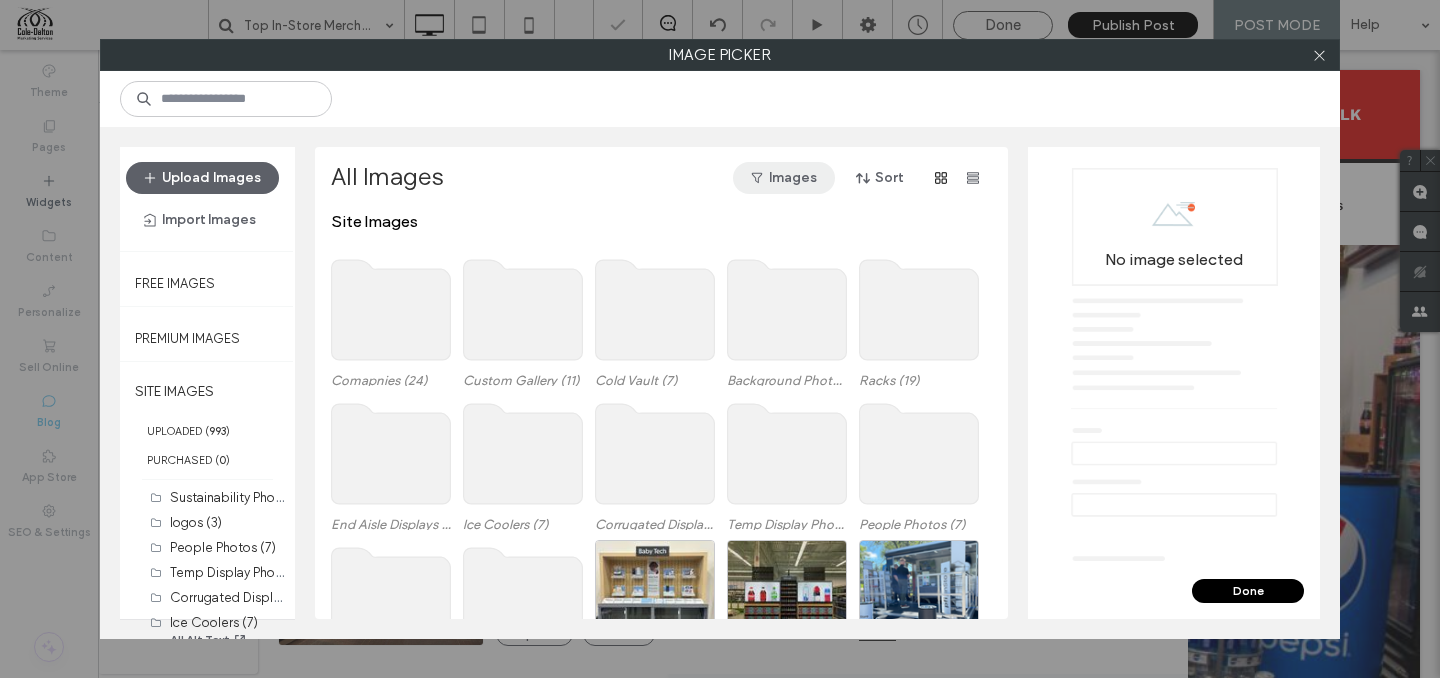 scroll, scrollTop: 0, scrollLeft: 0, axis: both 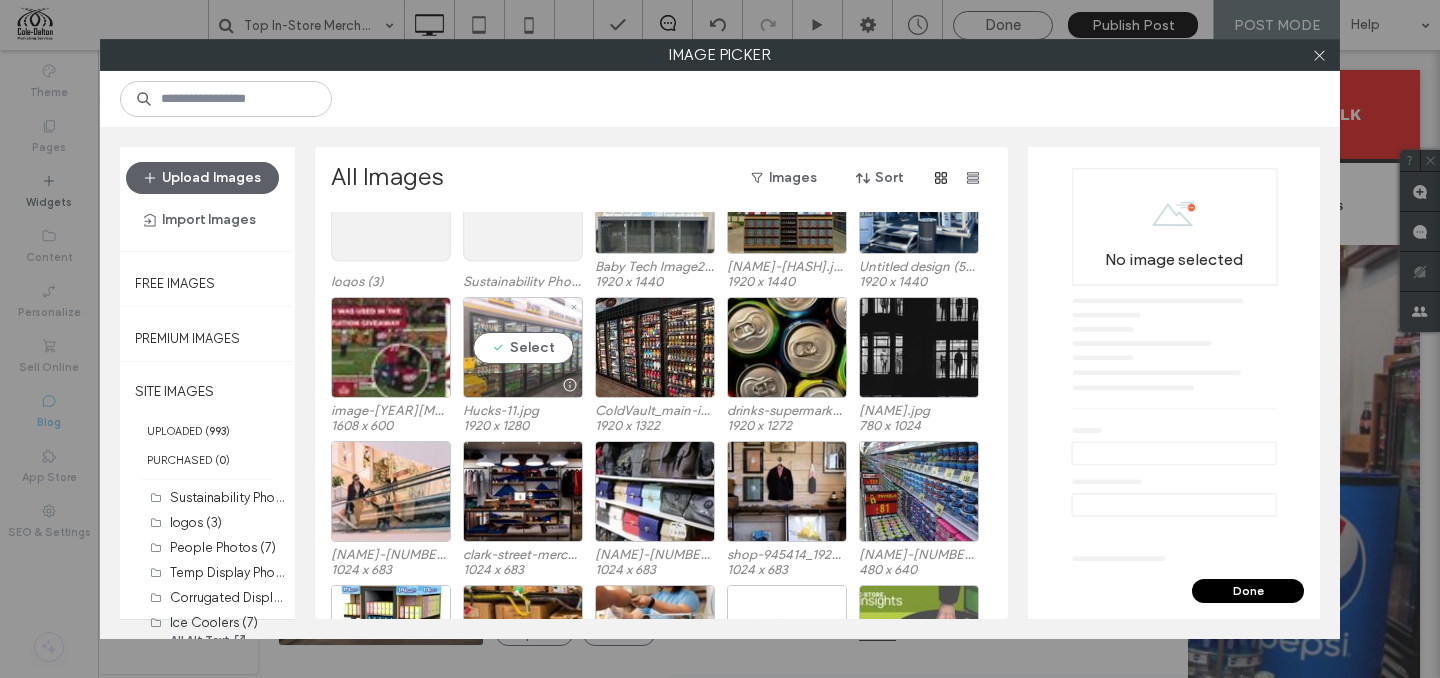 click on "Select" at bounding box center (523, 347) 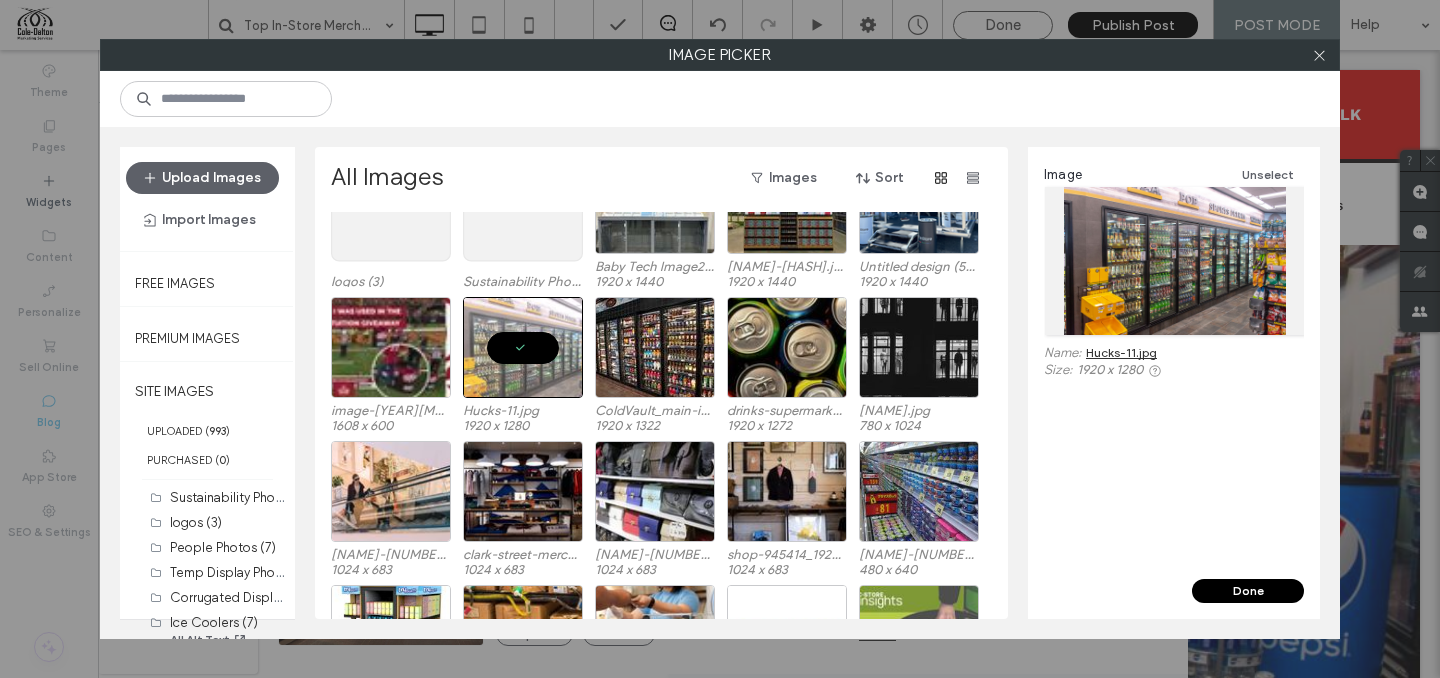 click on "Done" at bounding box center [1248, 591] 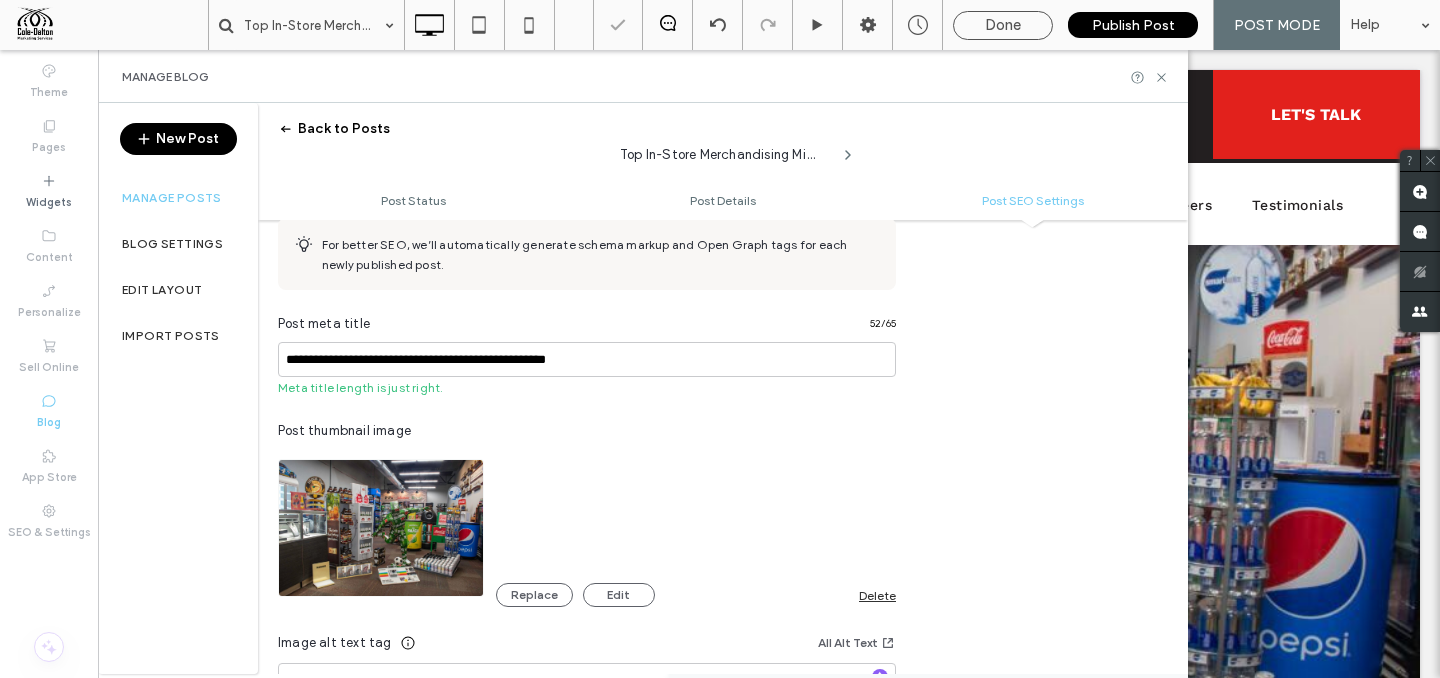 scroll, scrollTop: 1118, scrollLeft: 0, axis: vertical 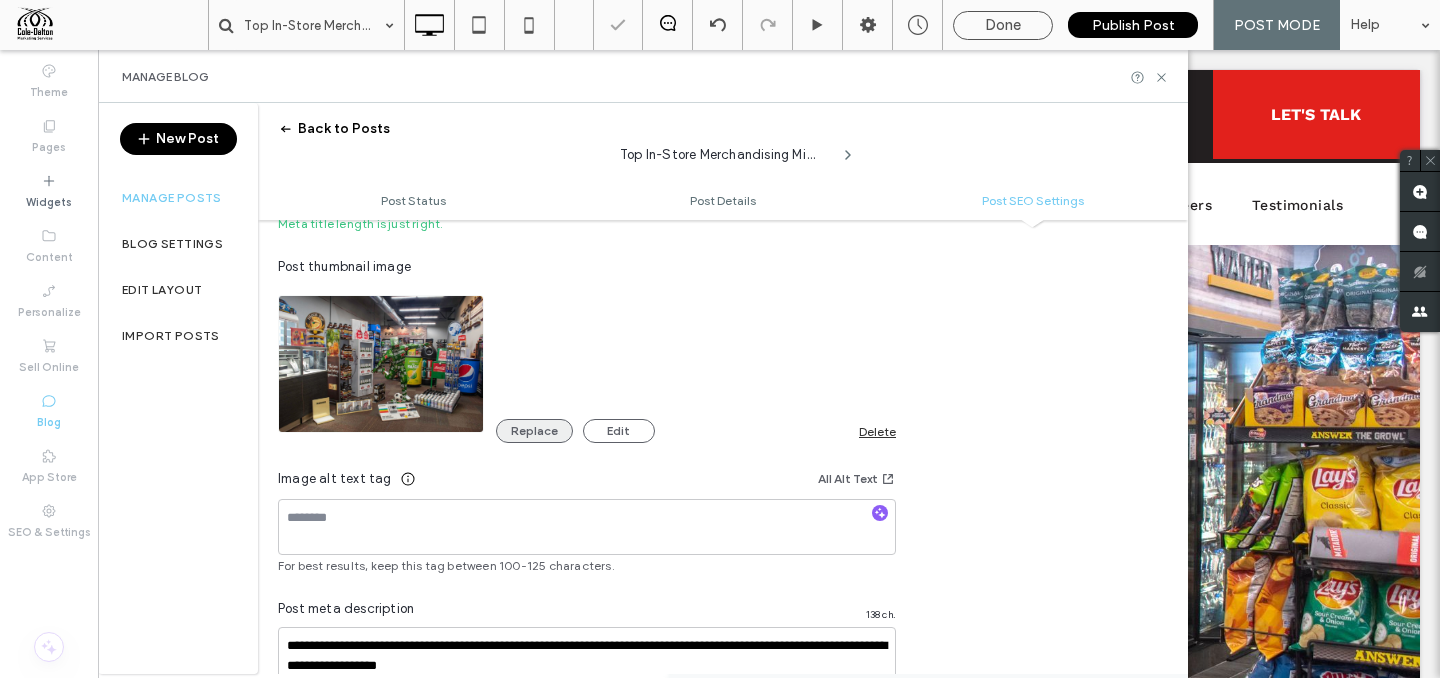 click on "Replace" at bounding box center [534, 431] 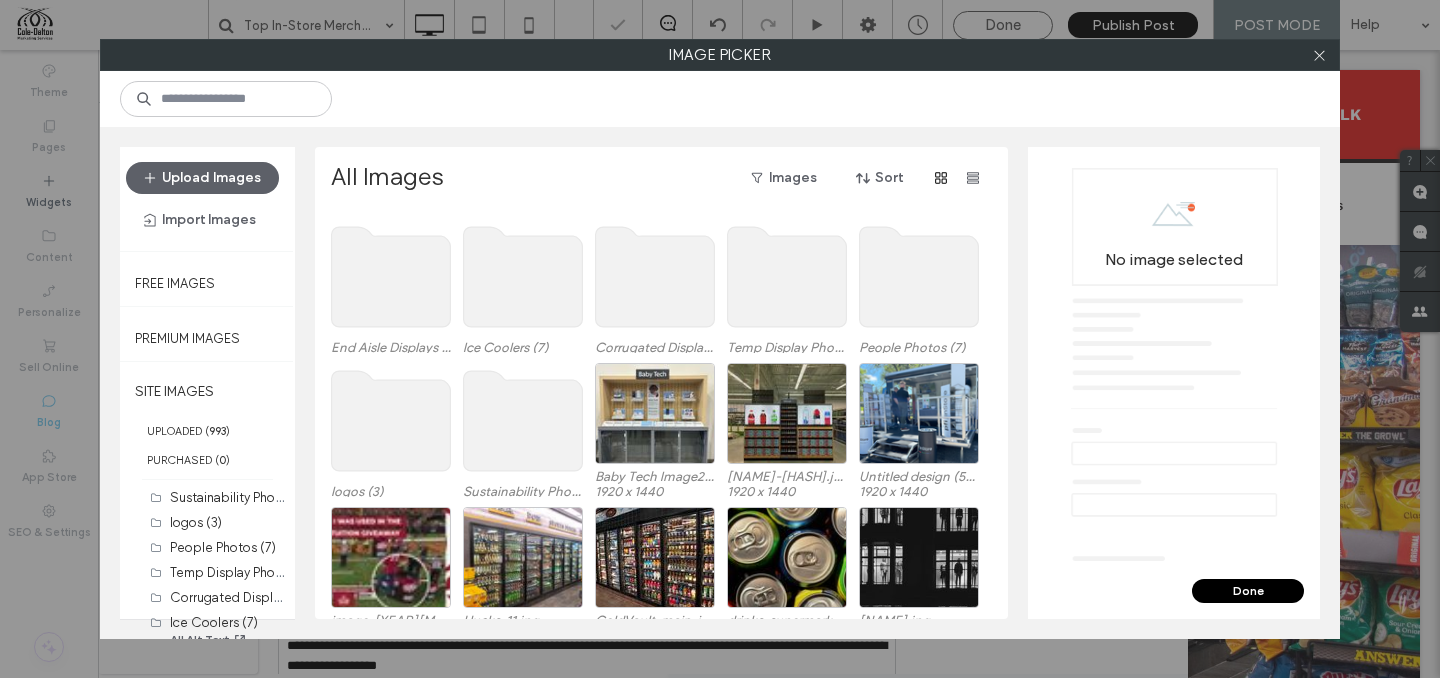 scroll, scrollTop: 209, scrollLeft: 0, axis: vertical 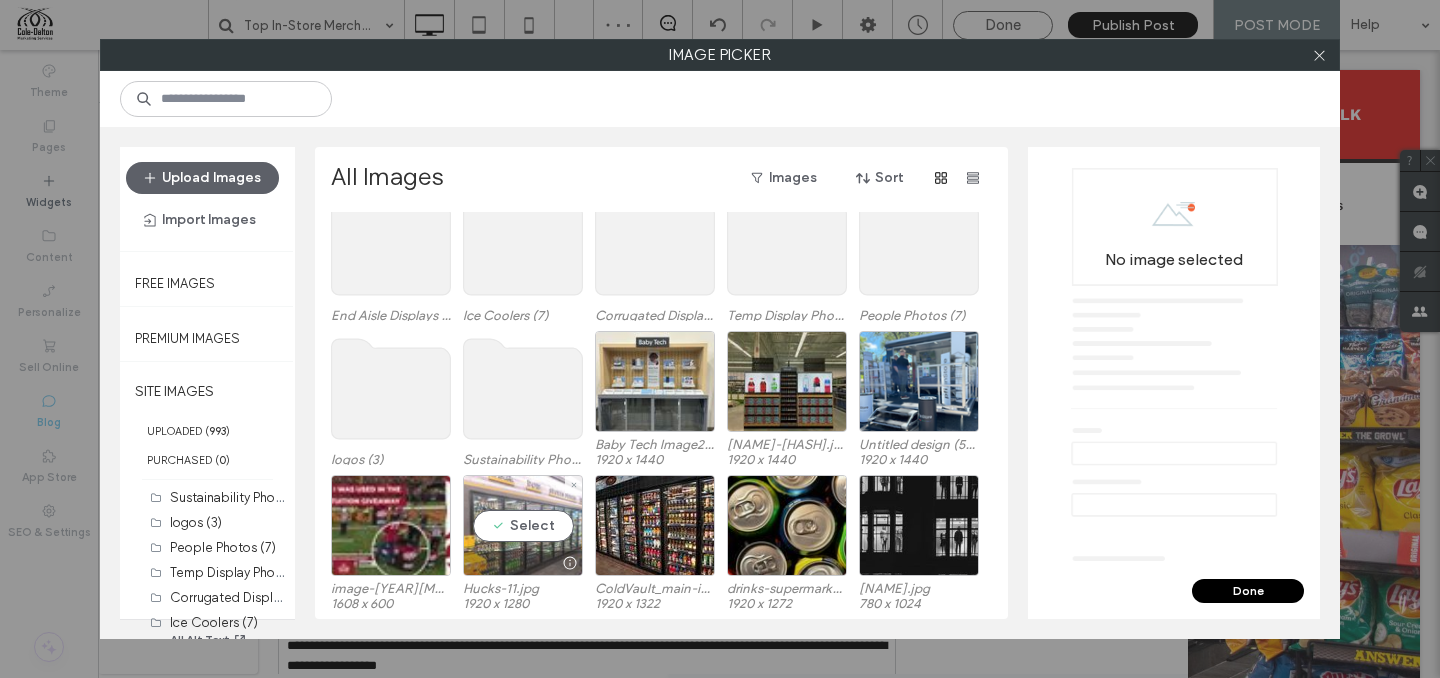 click on "Select" at bounding box center (523, 525) 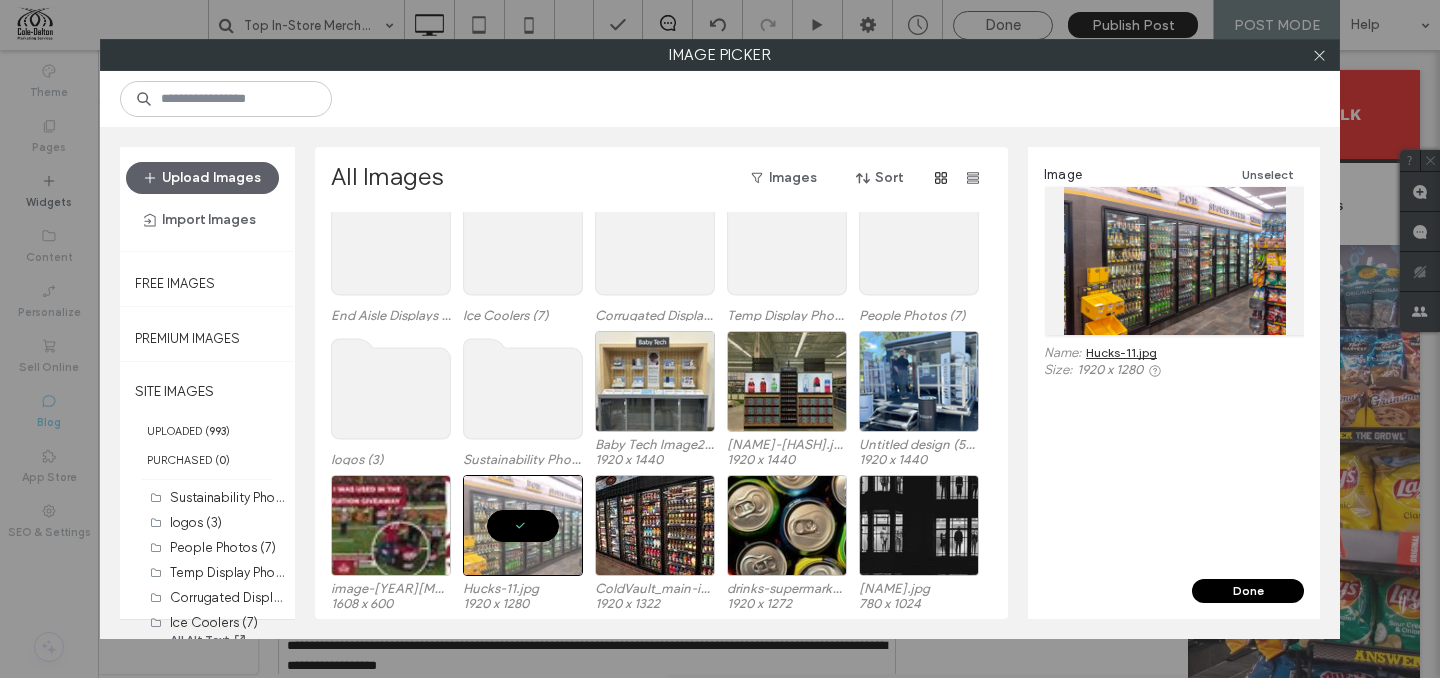 click on "Done" at bounding box center [1248, 591] 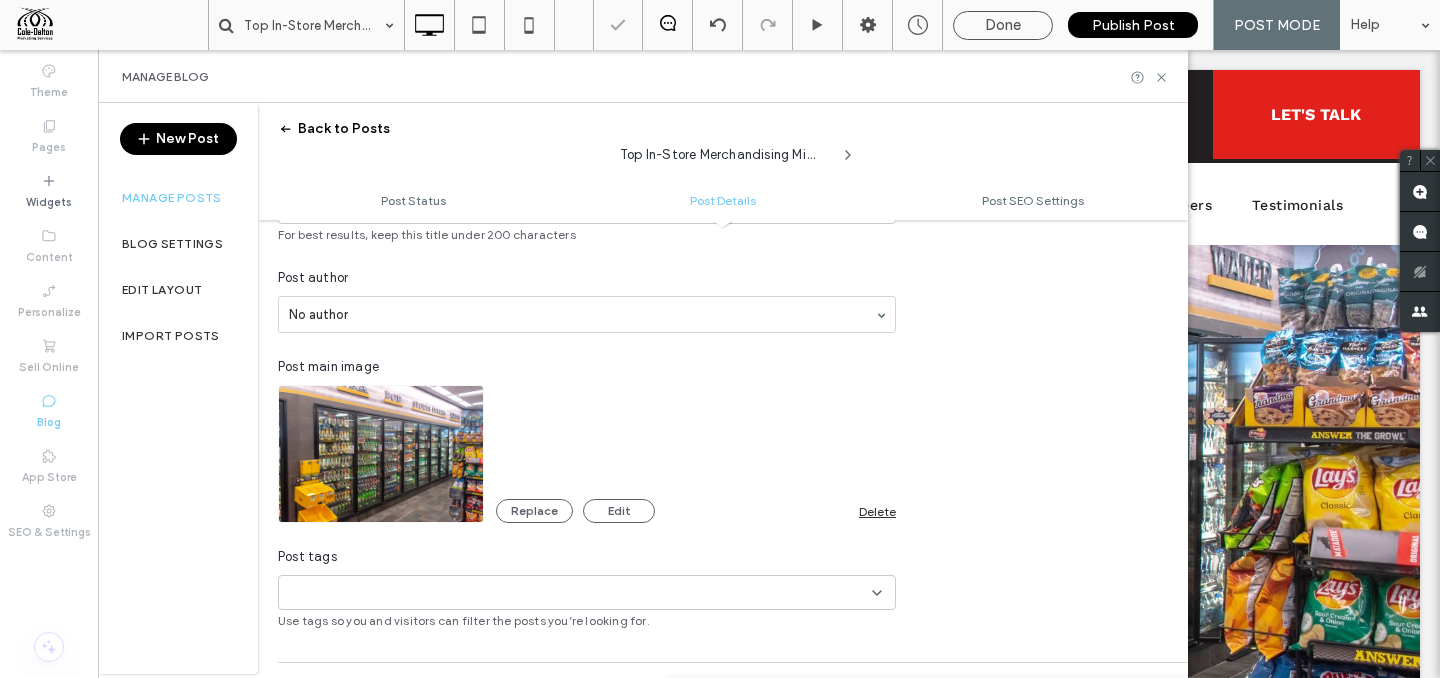 scroll, scrollTop: 0, scrollLeft: 0, axis: both 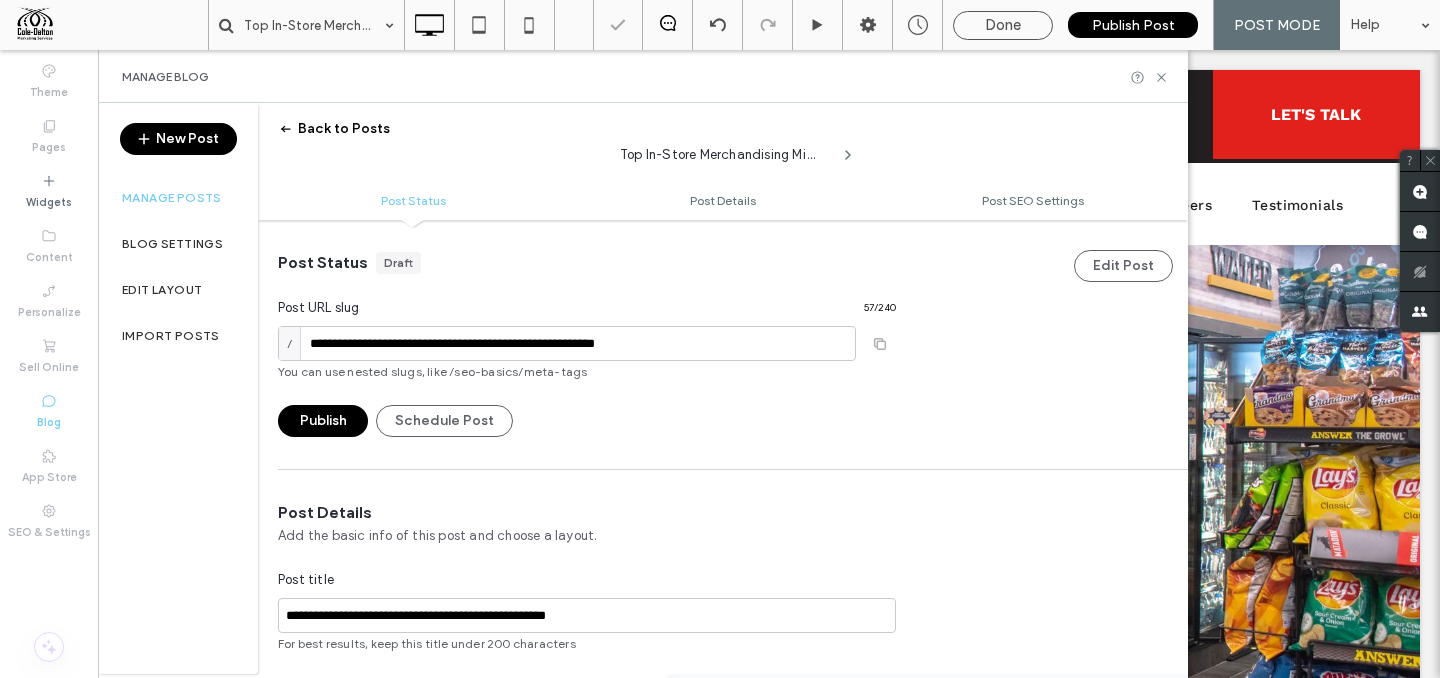 click on "Publish" at bounding box center (323, 421) 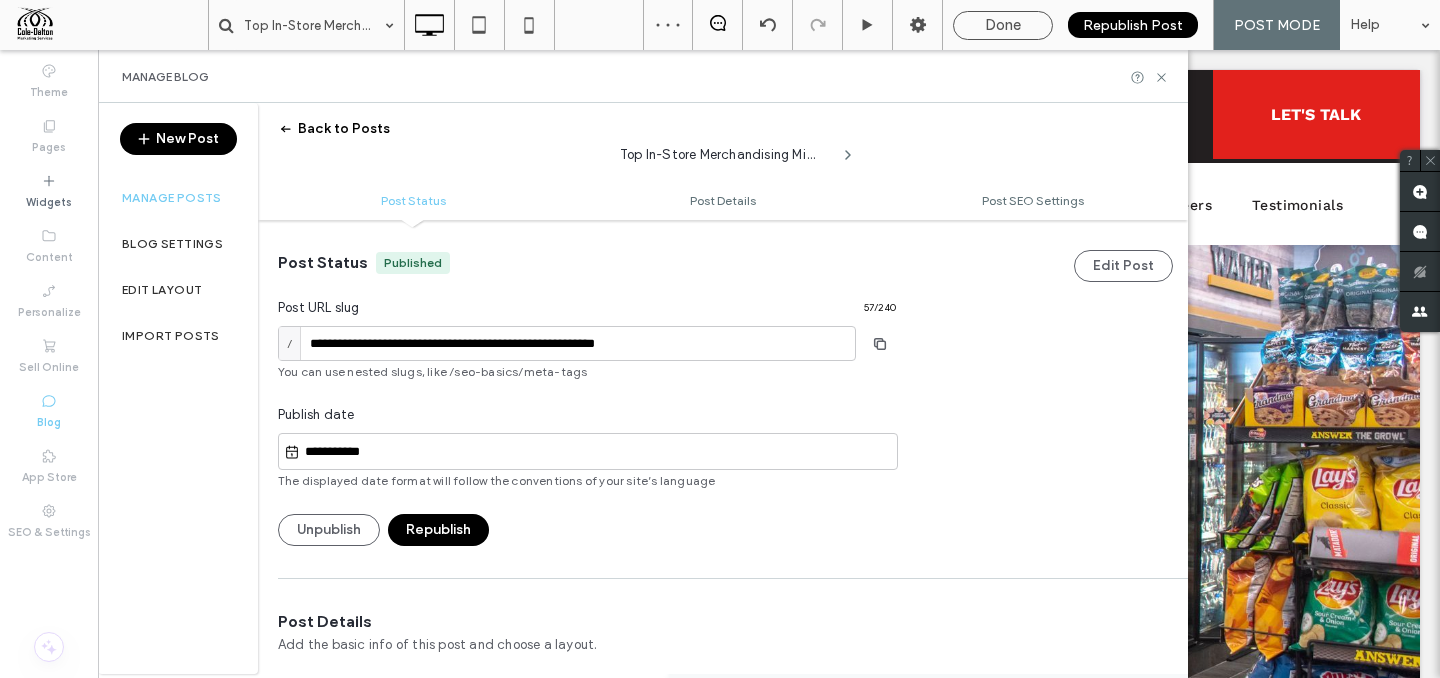 scroll, scrollTop: 0, scrollLeft: 0, axis: both 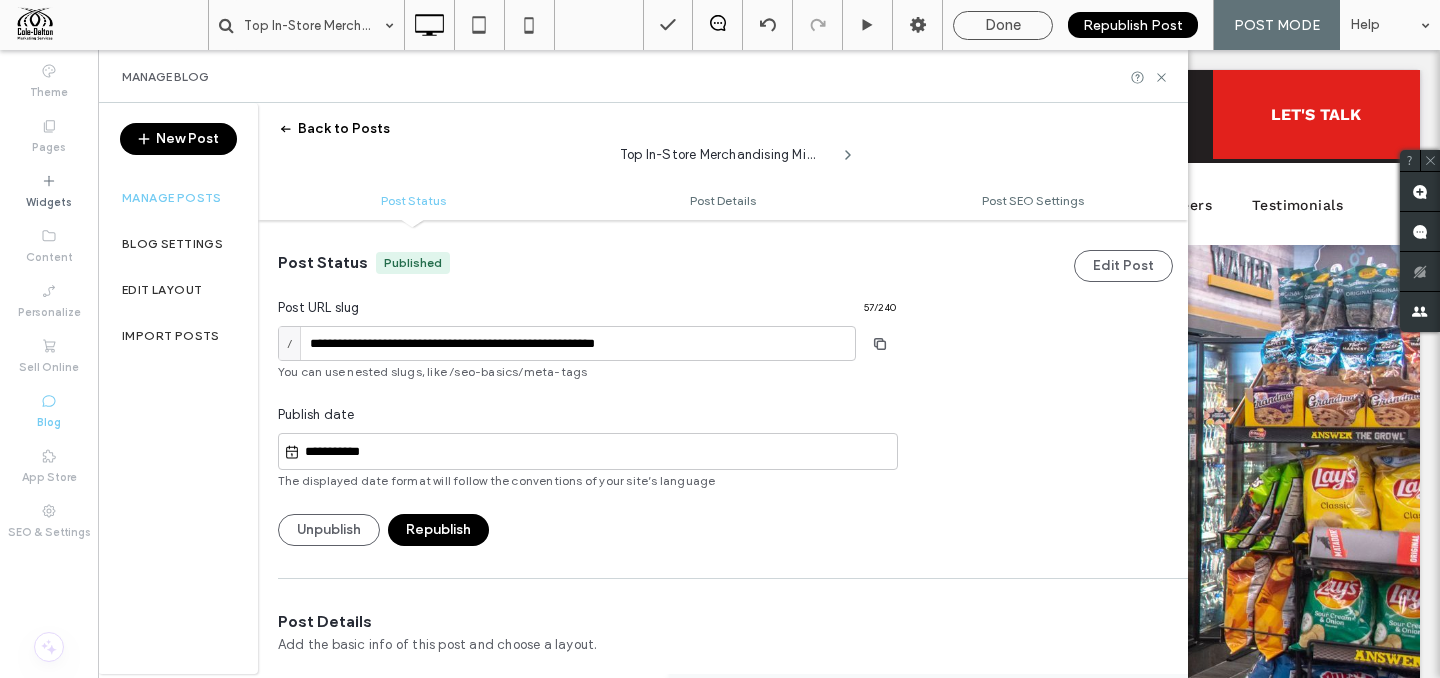 click on "Manage posts" at bounding box center (178, 198) 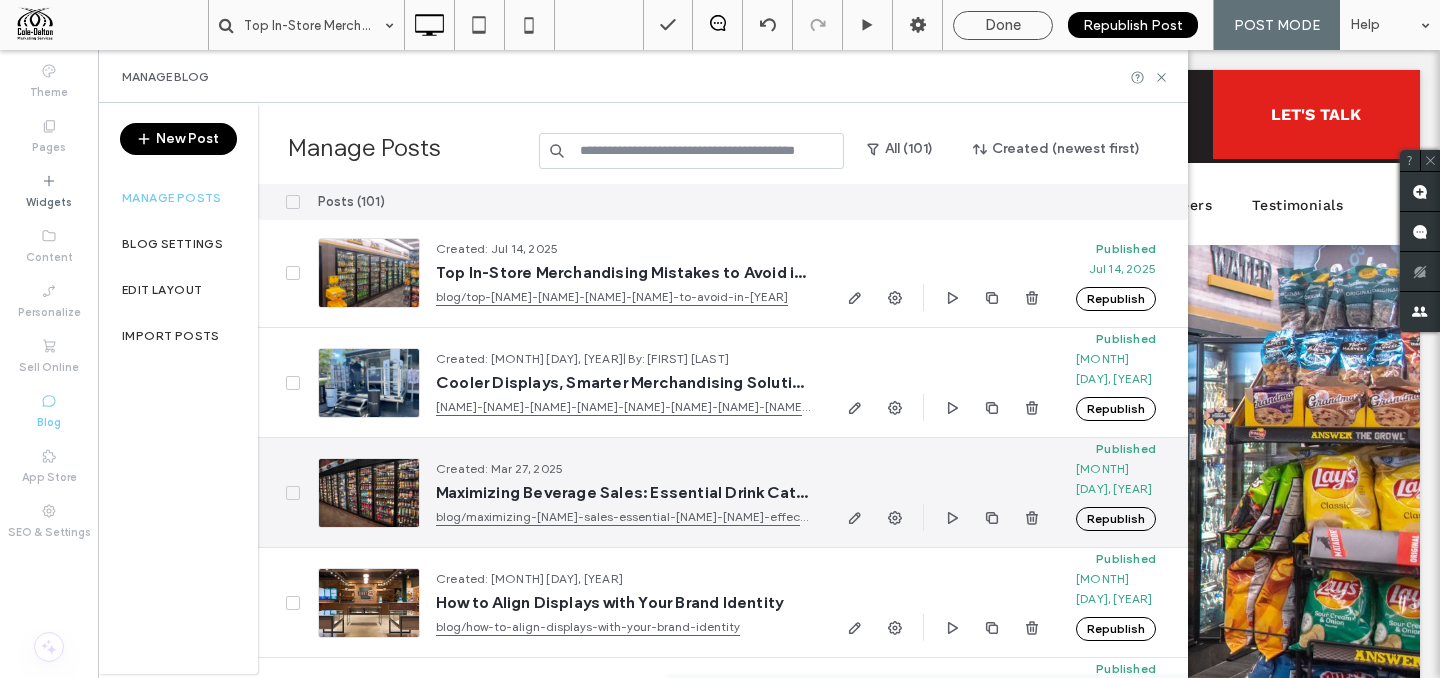 scroll, scrollTop: 0, scrollLeft: 0, axis: both 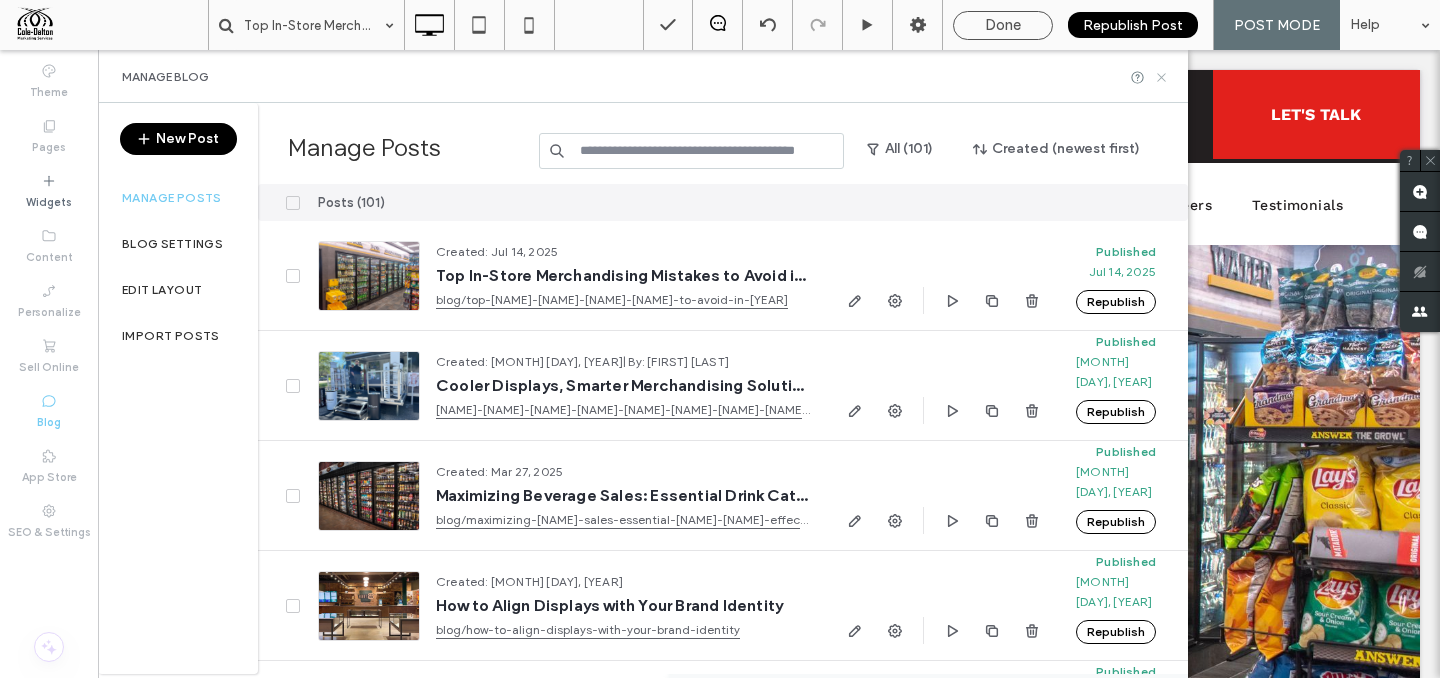 click 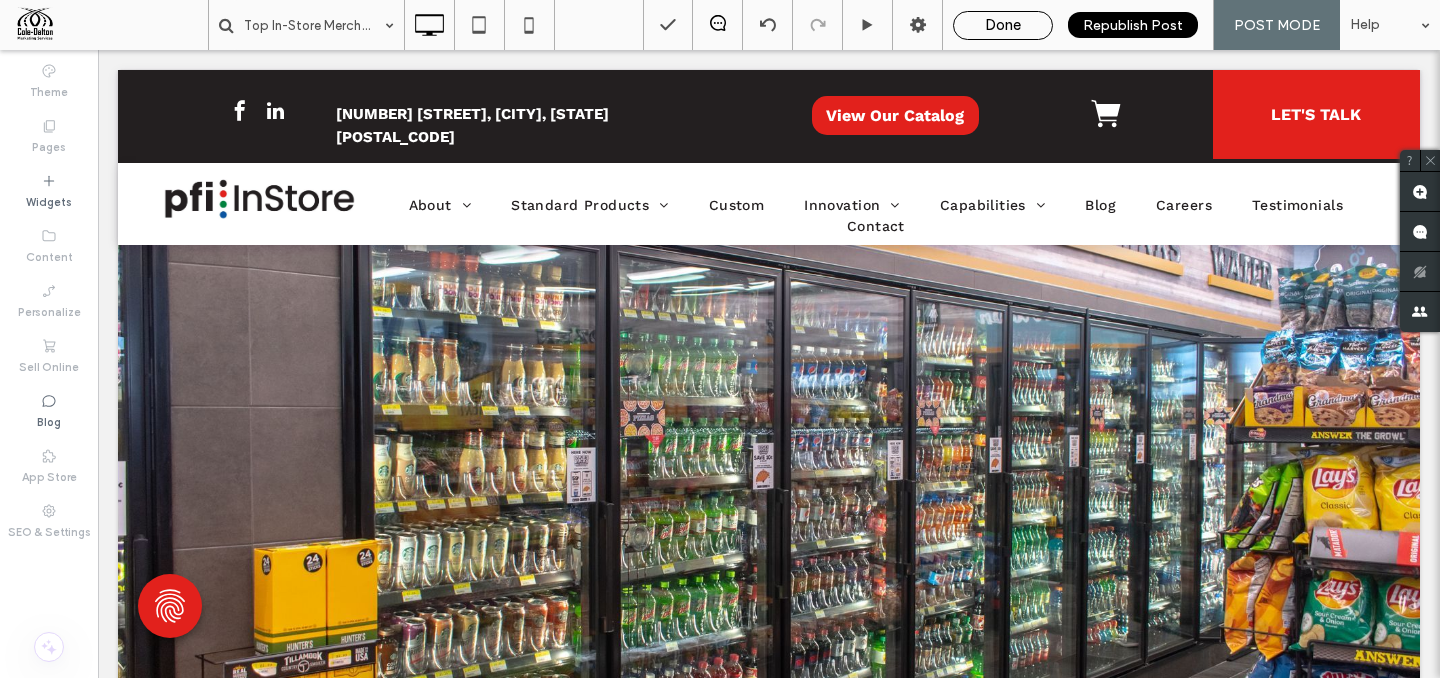 click on "Done" at bounding box center (1003, 25) 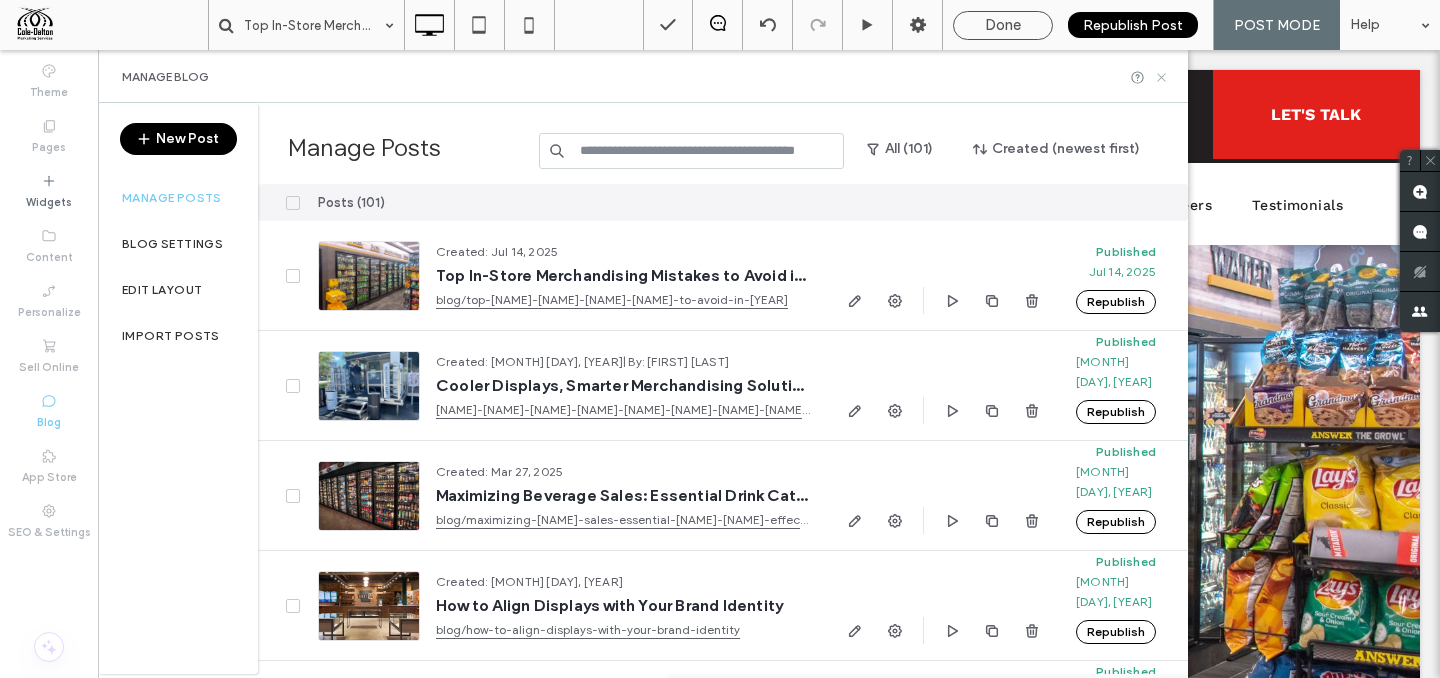 click 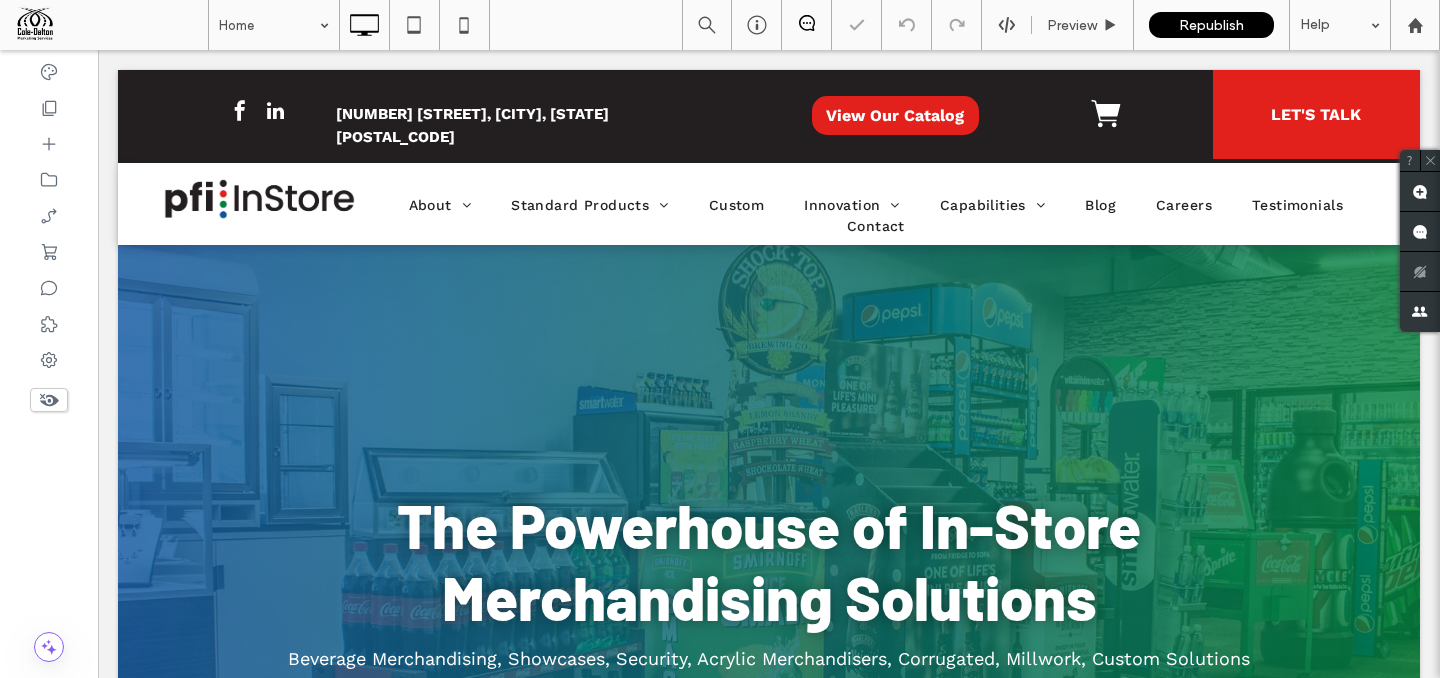 scroll, scrollTop: 0, scrollLeft: 0, axis: both 